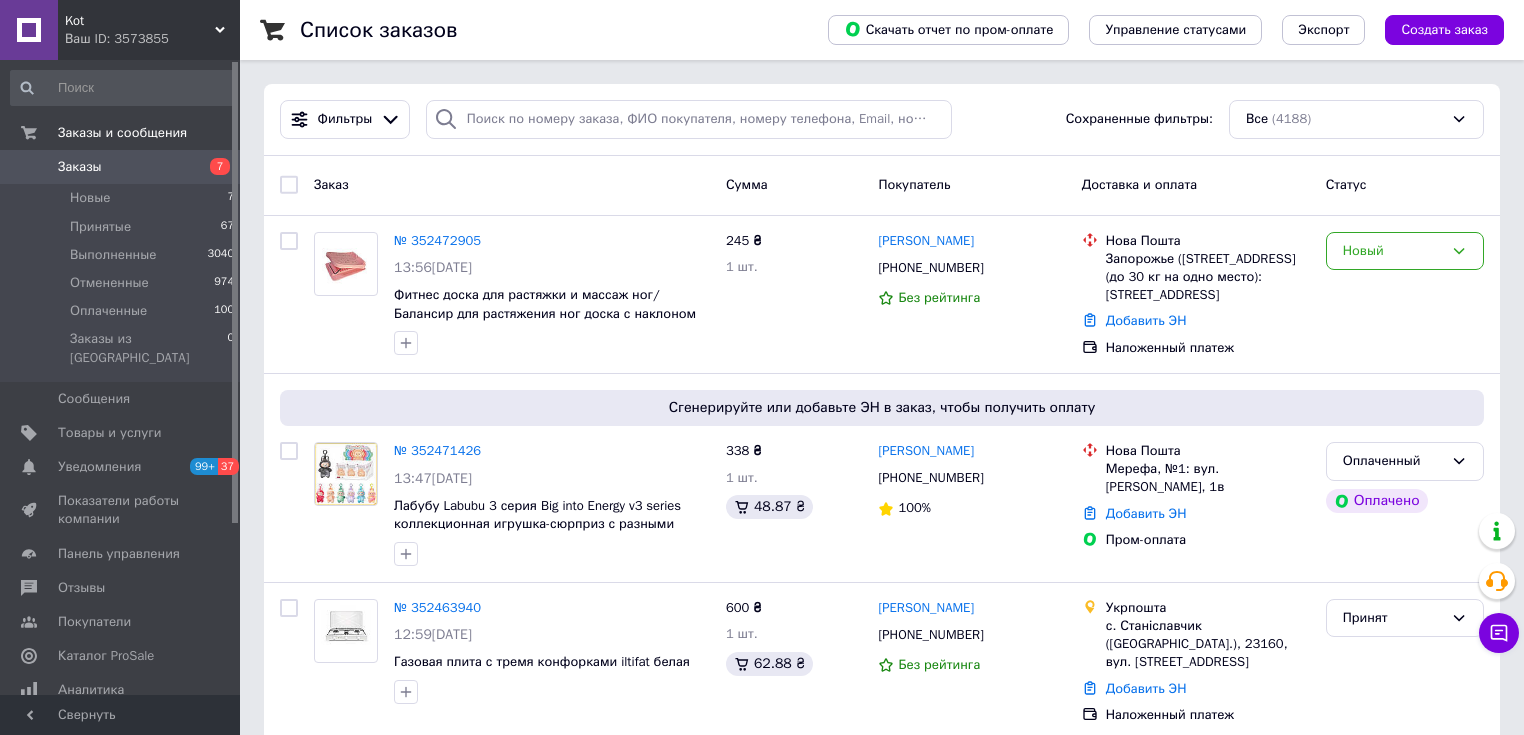 scroll, scrollTop: 0, scrollLeft: 0, axis: both 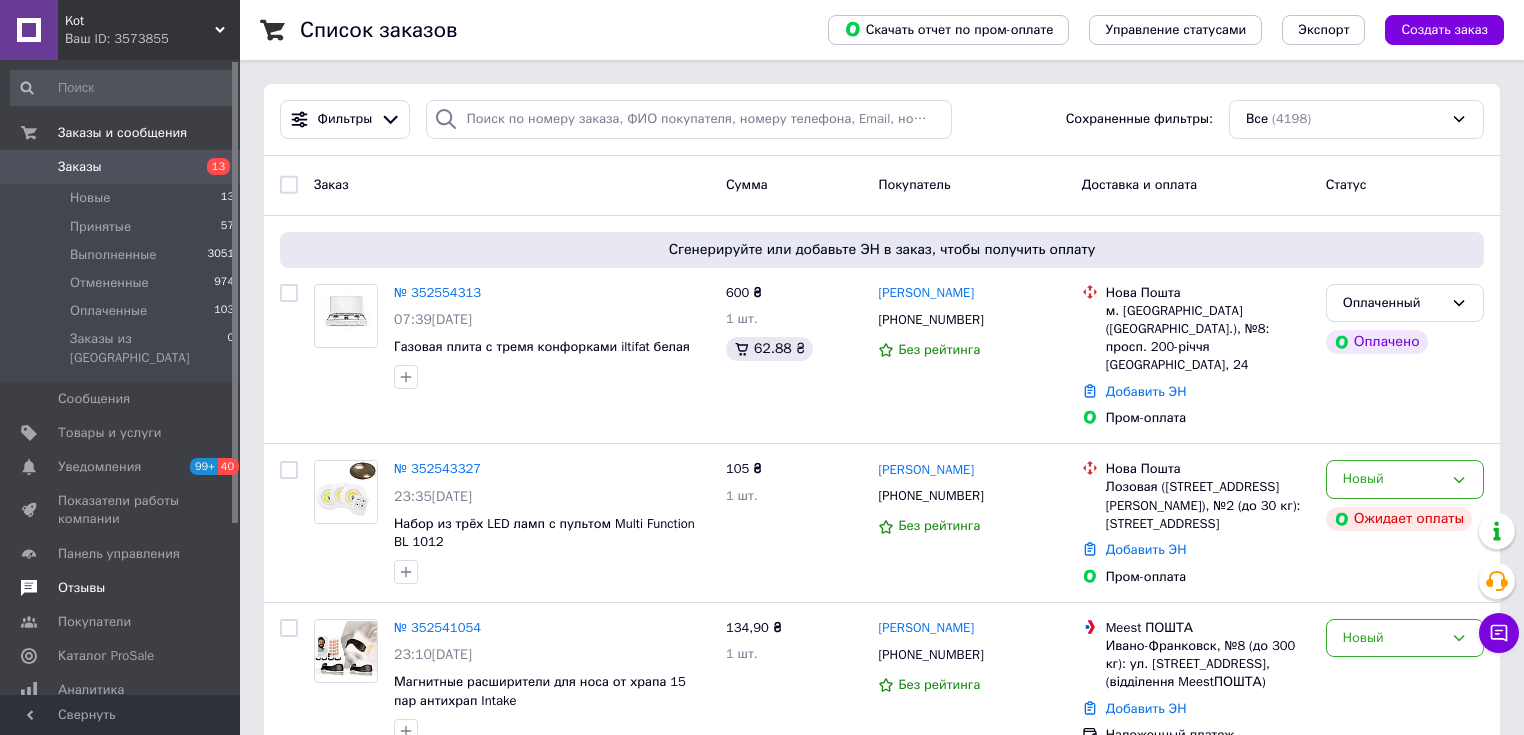 click on "Отзывы" at bounding box center (81, 588) 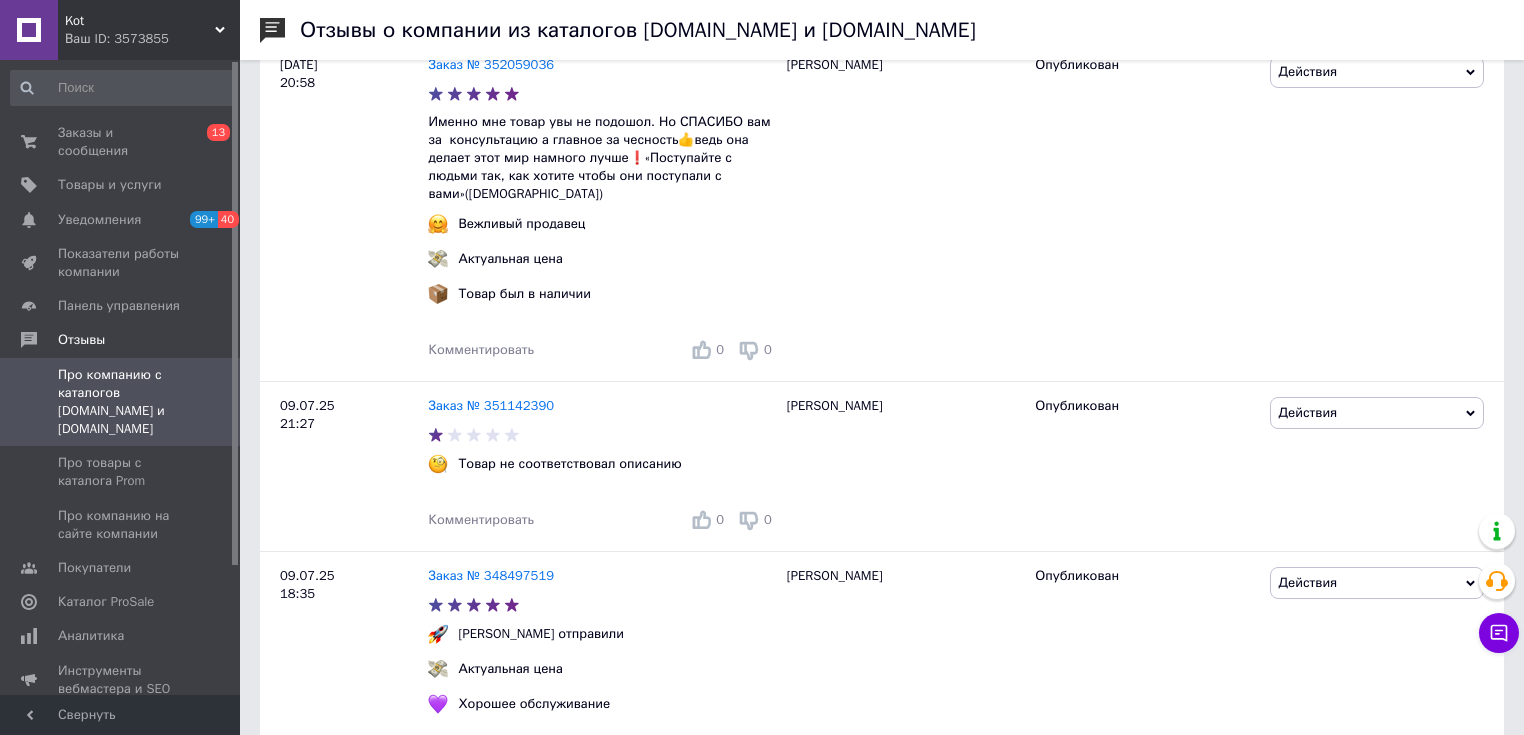 scroll, scrollTop: 1399, scrollLeft: 0, axis: vertical 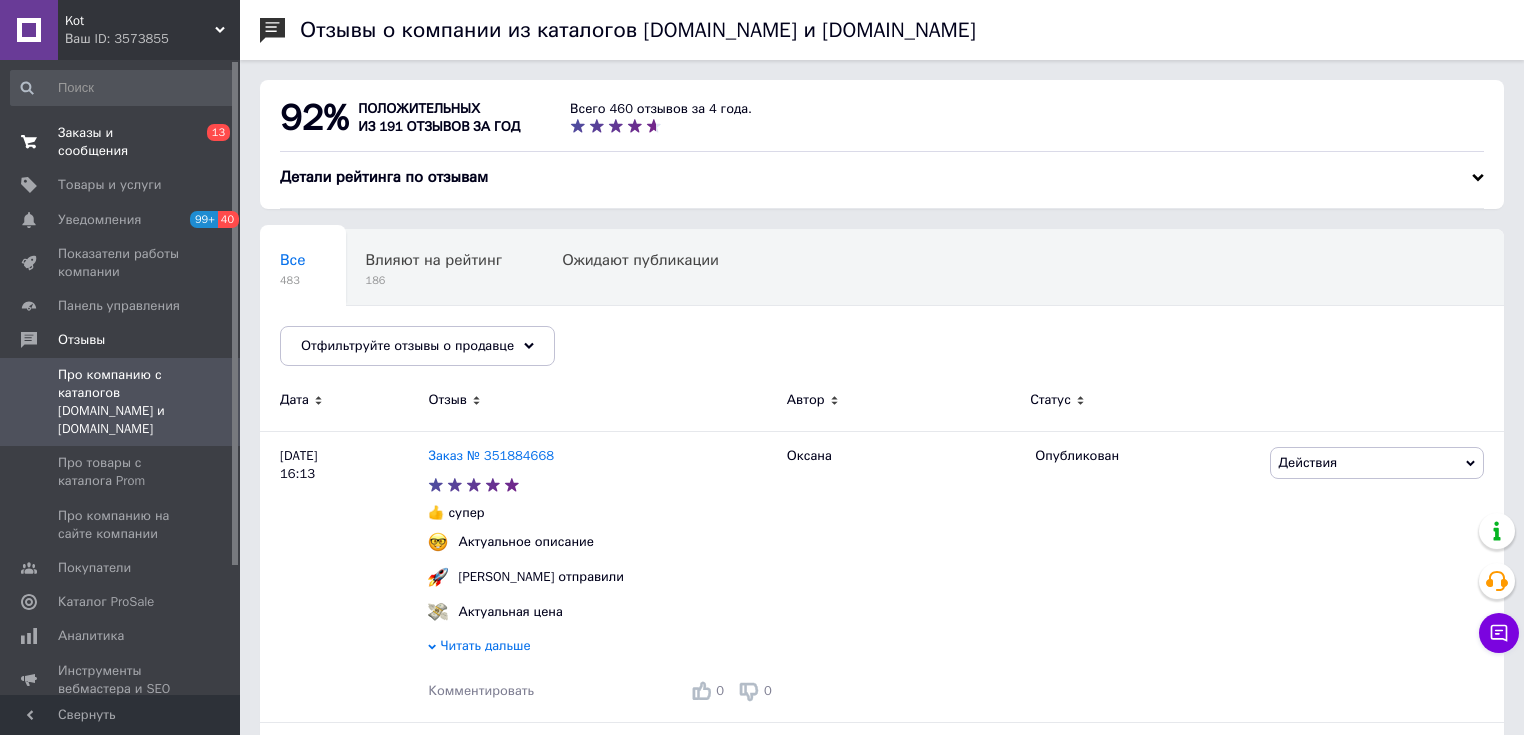 drag, startPoint x: 1535, startPoint y: 704, endPoint x: 92, endPoint y: 128, distance: 1553.7133 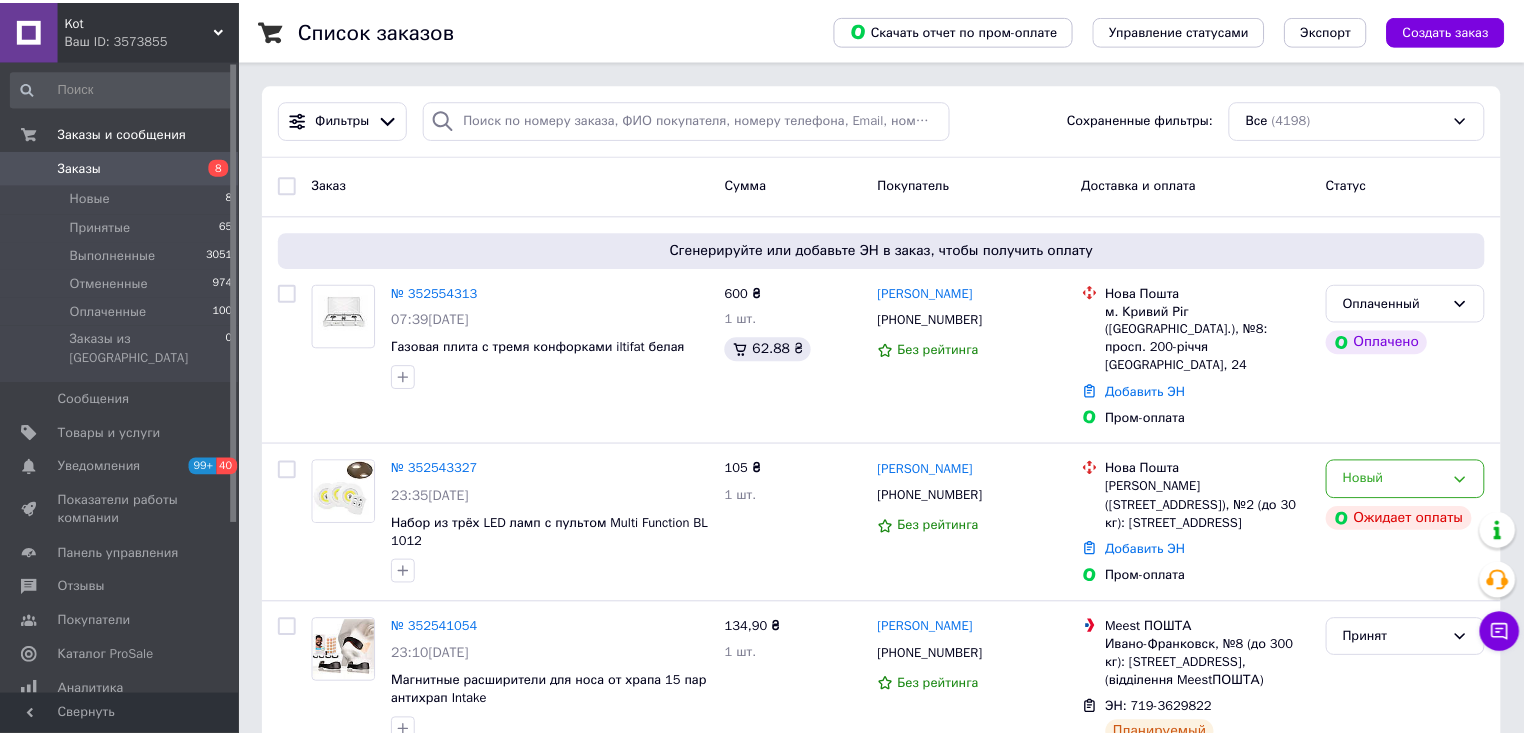 scroll, scrollTop: 0, scrollLeft: 0, axis: both 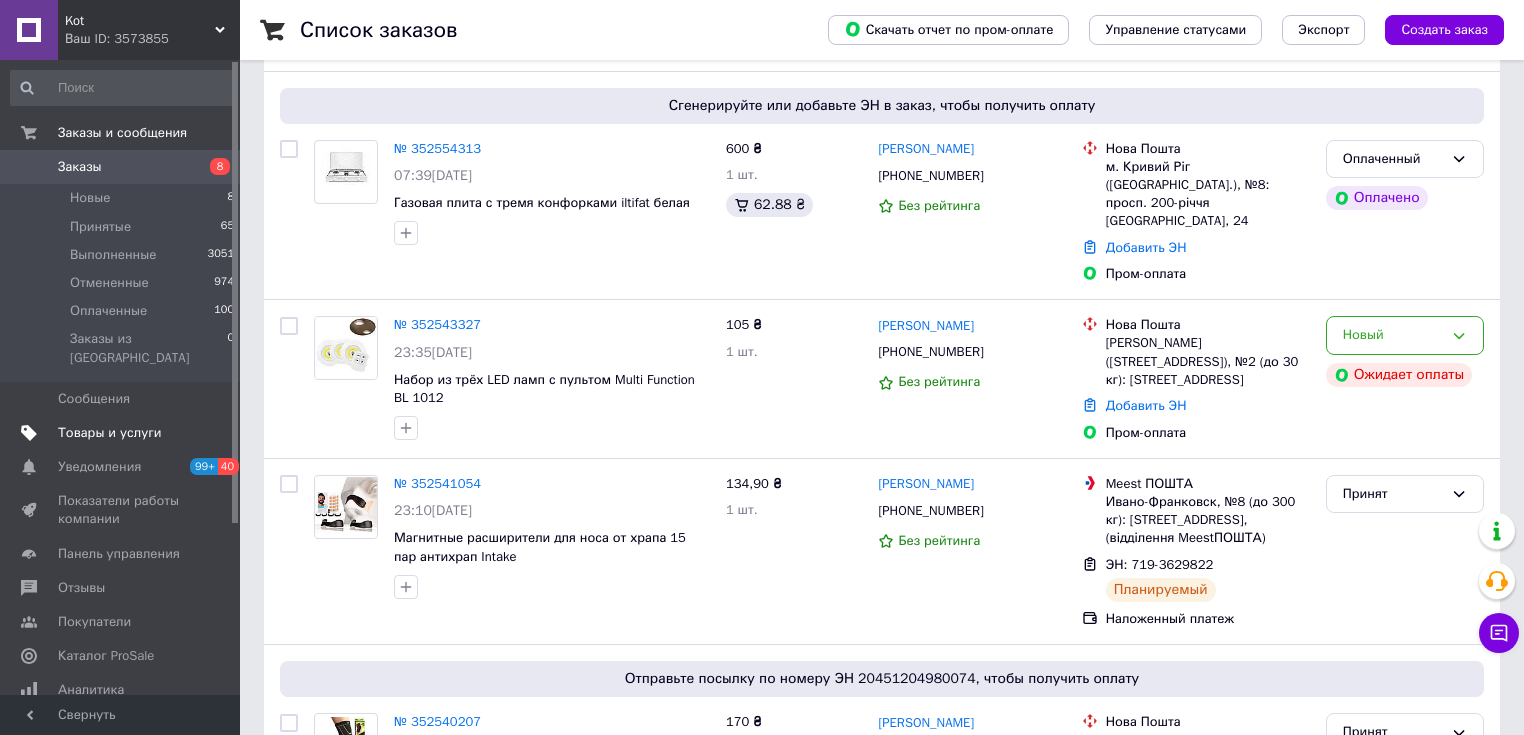 click on "Товары и услуги" at bounding box center (110, 433) 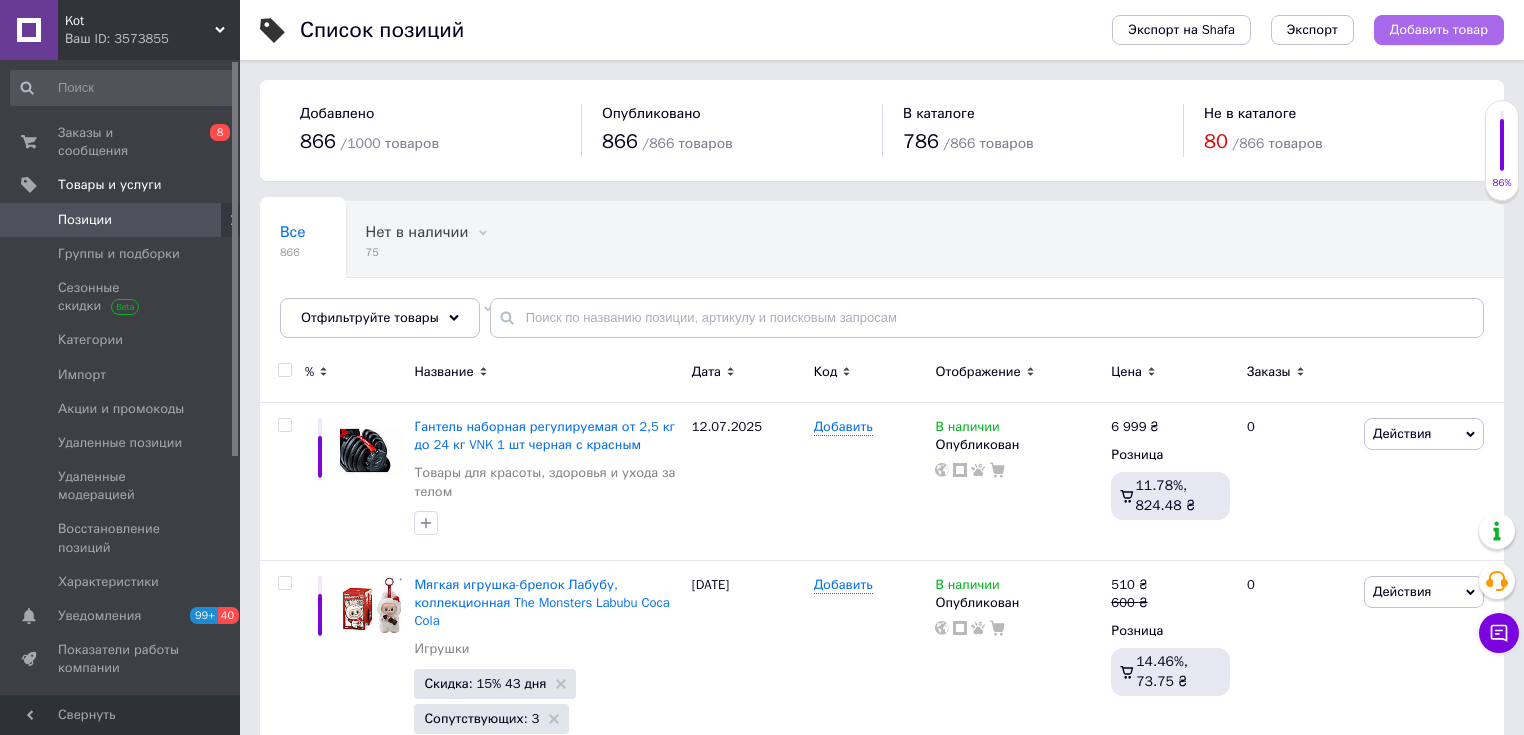 click on "Добавить товар" at bounding box center (1439, 30) 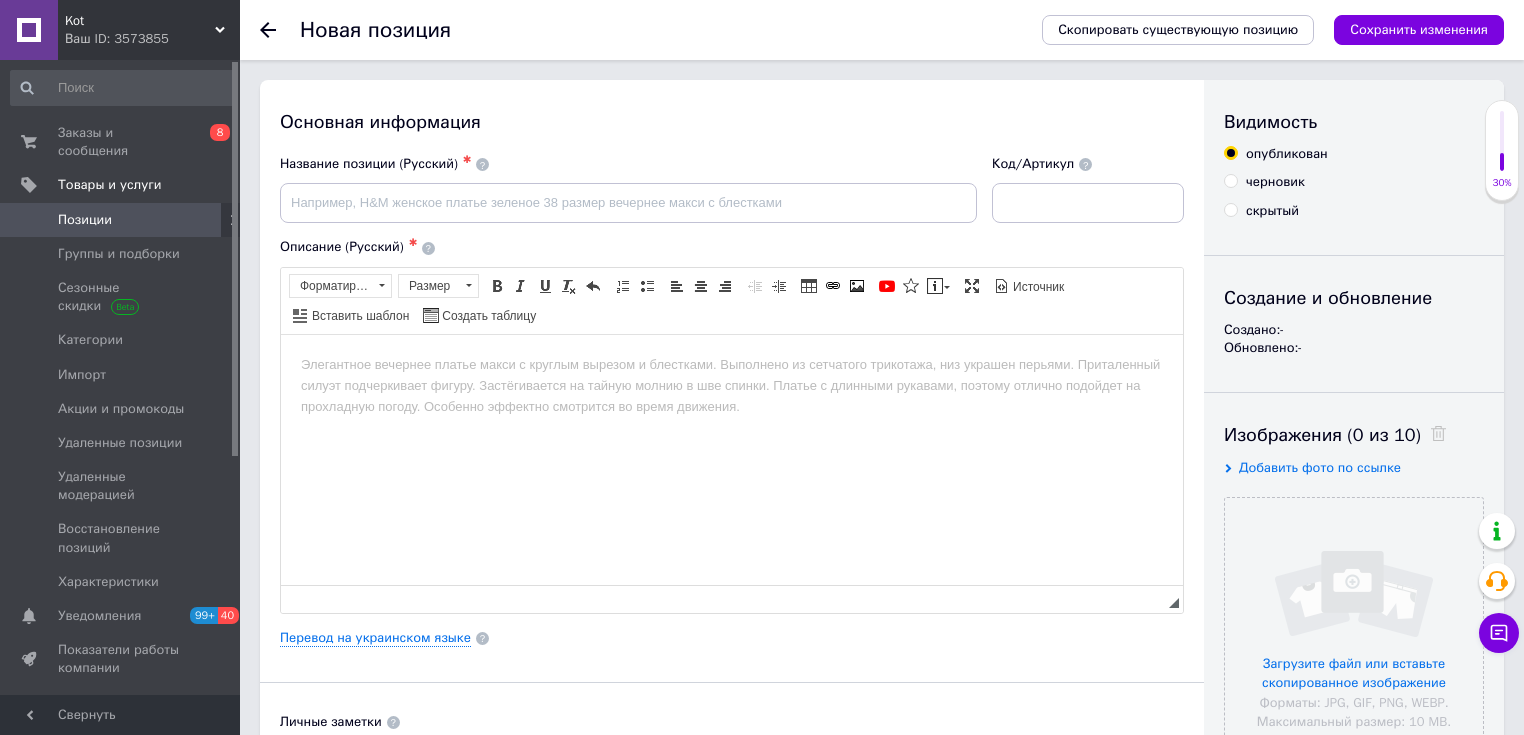 scroll, scrollTop: 0, scrollLeft: 0, axis: both 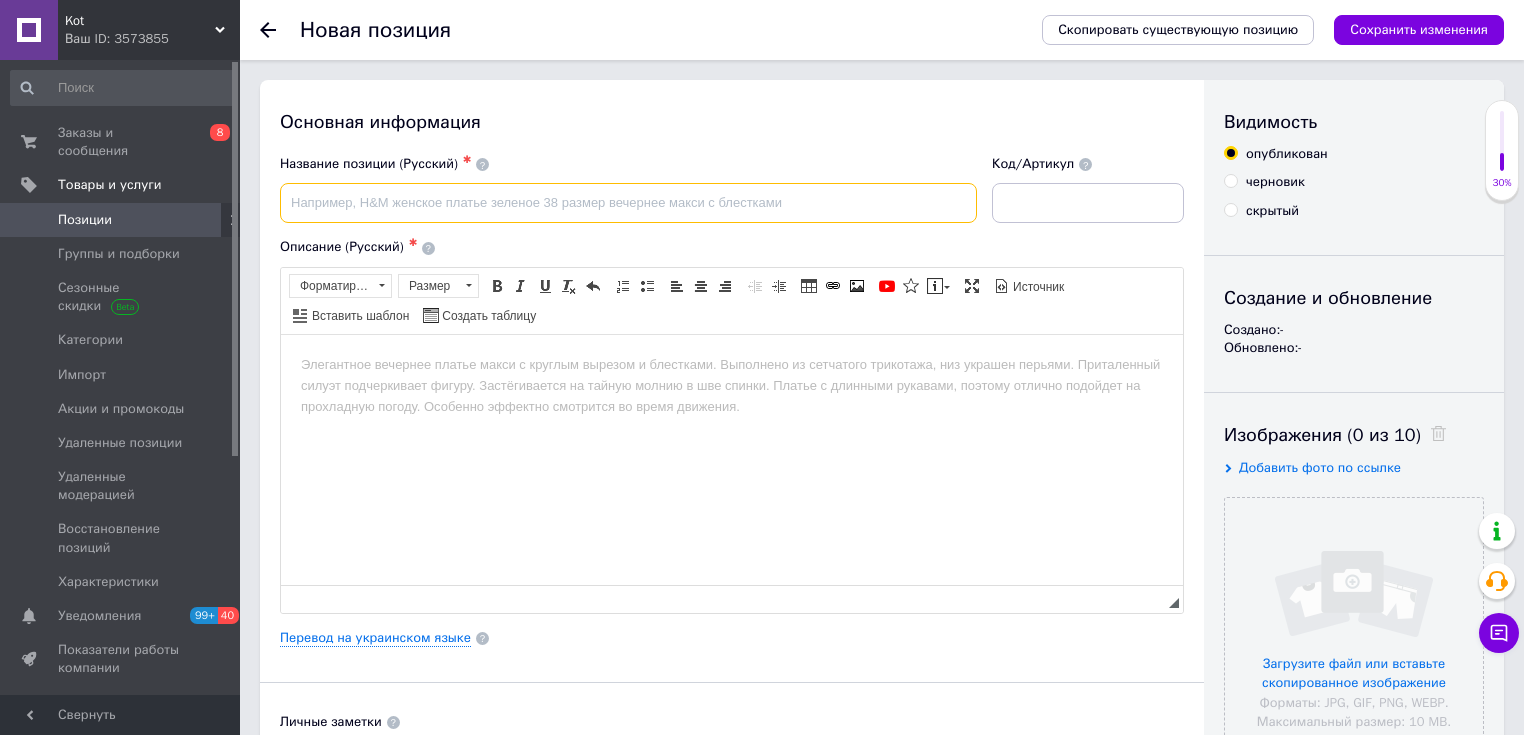 click at bounding box center [628, 203] 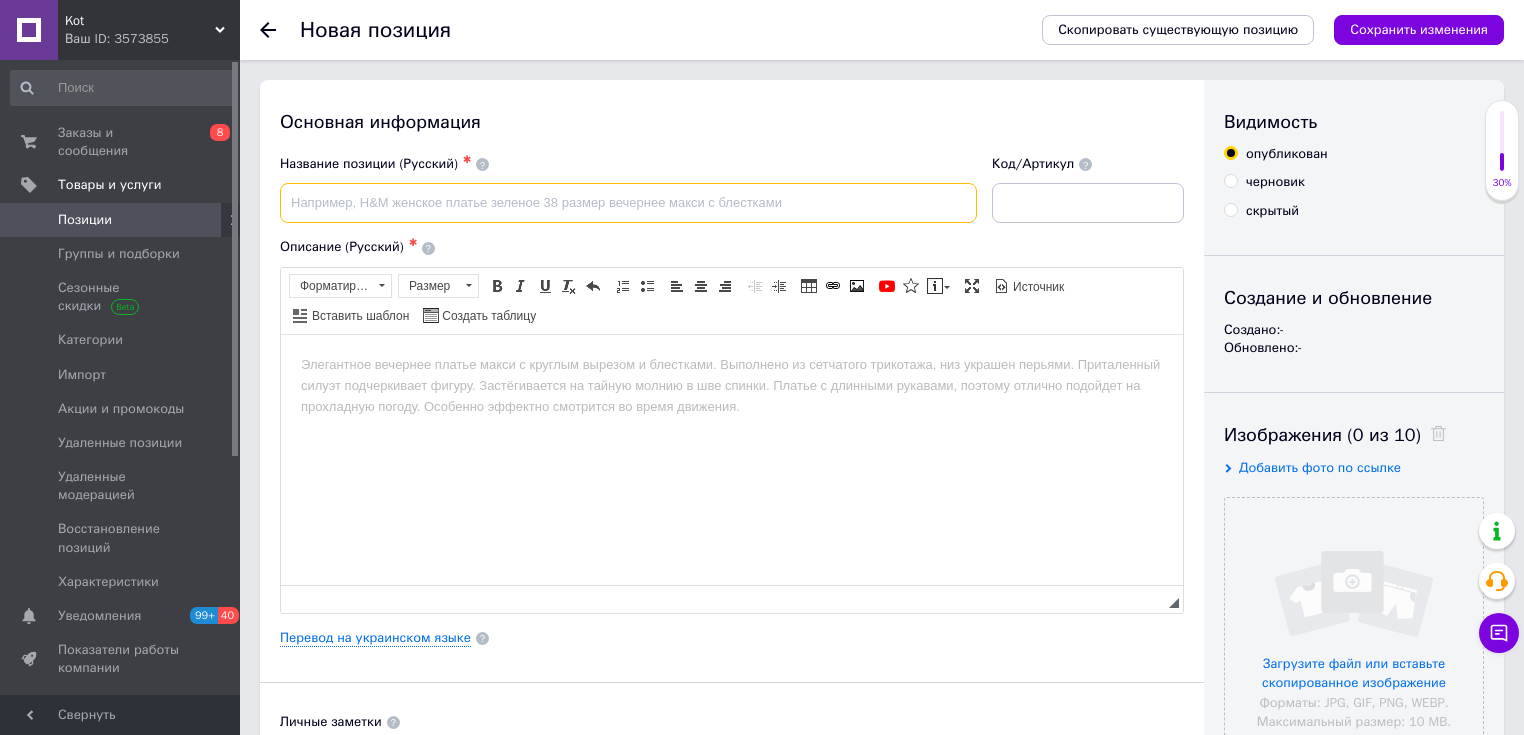 paste on "[PERSON_NAME] с регулируемым весом 4FIZJO Premium 5-40 кг" 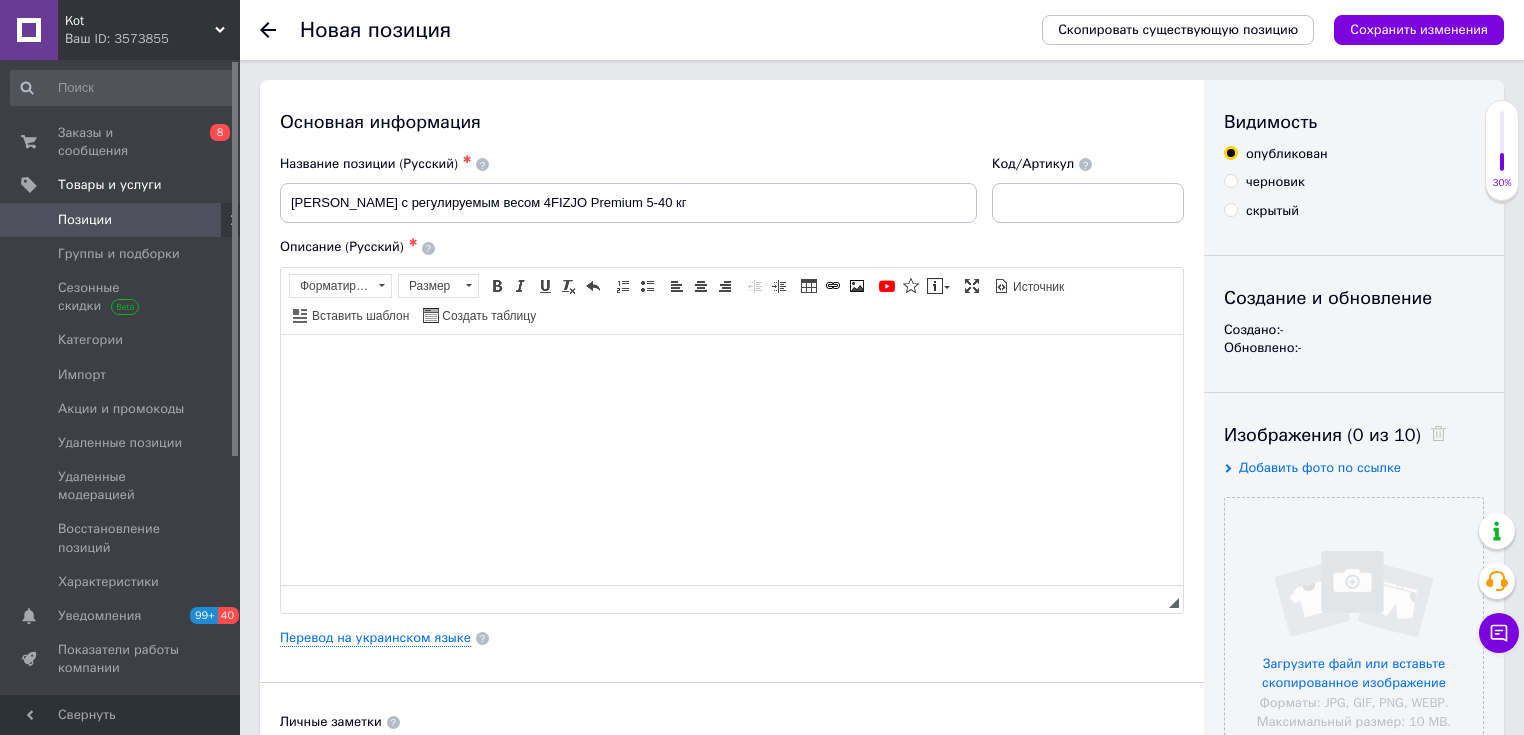 click at bounding box center (732, 364) 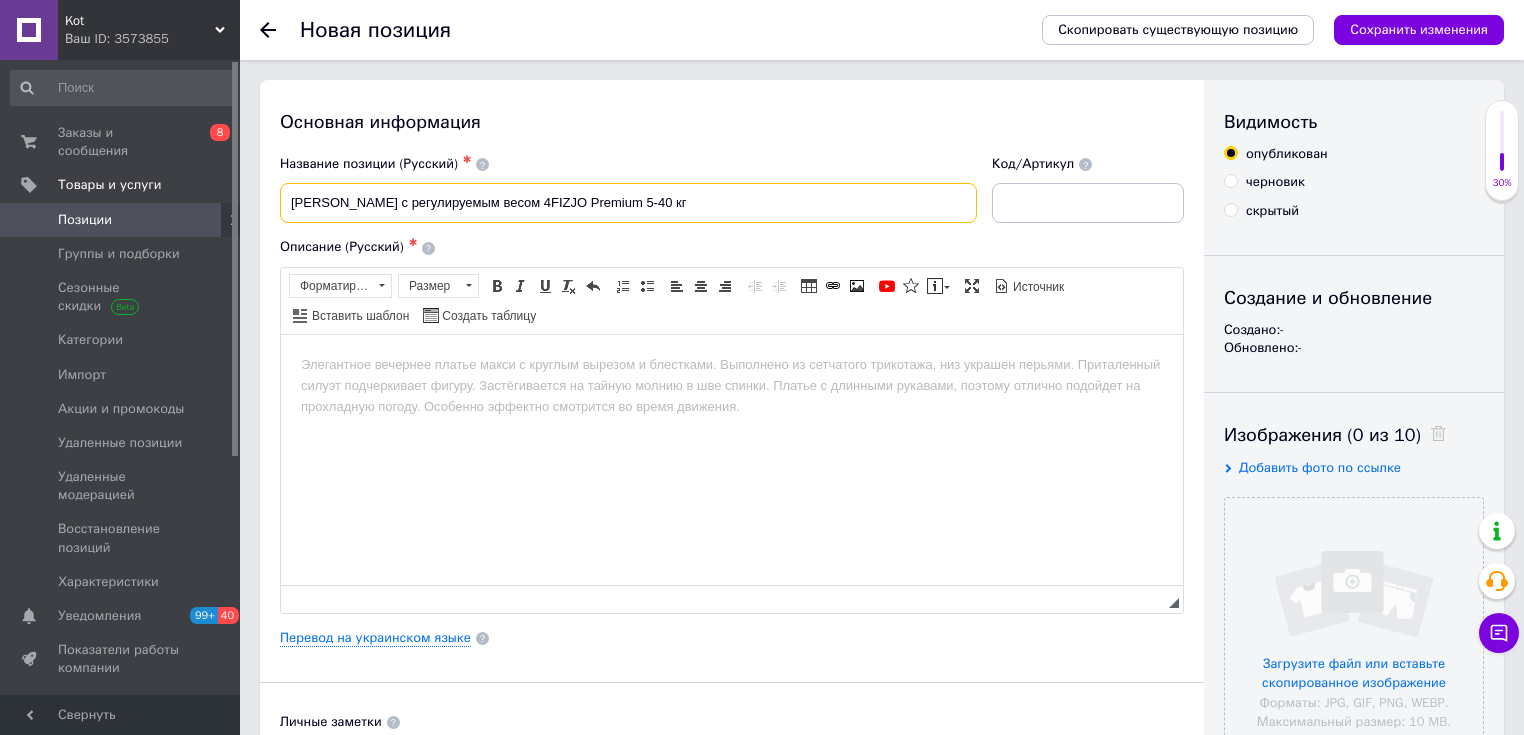 drag, startPoint x: 479, startPoint y: 198, endPoint x: 524, endPoint y: 196, distance: 45.044422 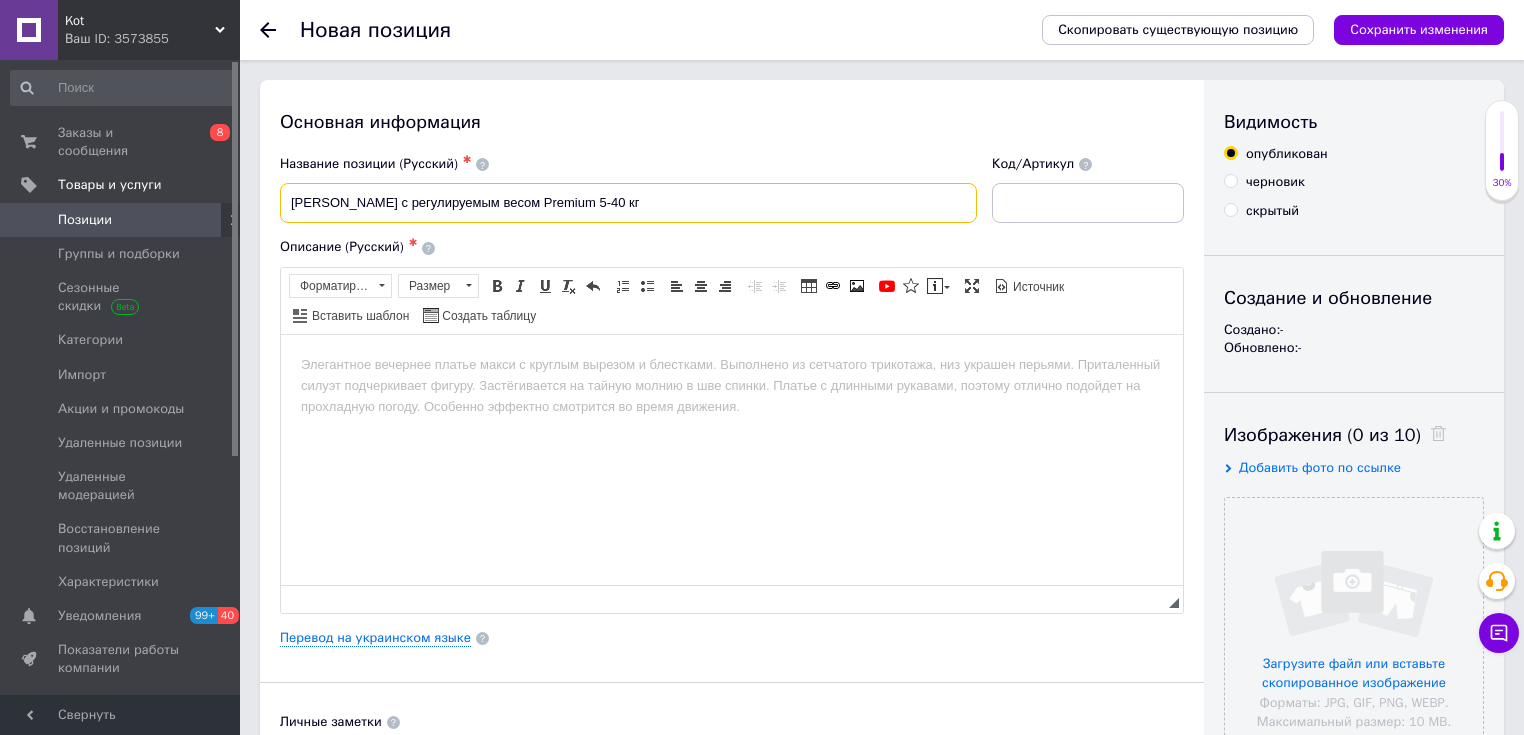 type on "[PERSON_NAME] с регулируемым весом Premium 5-40 кг" 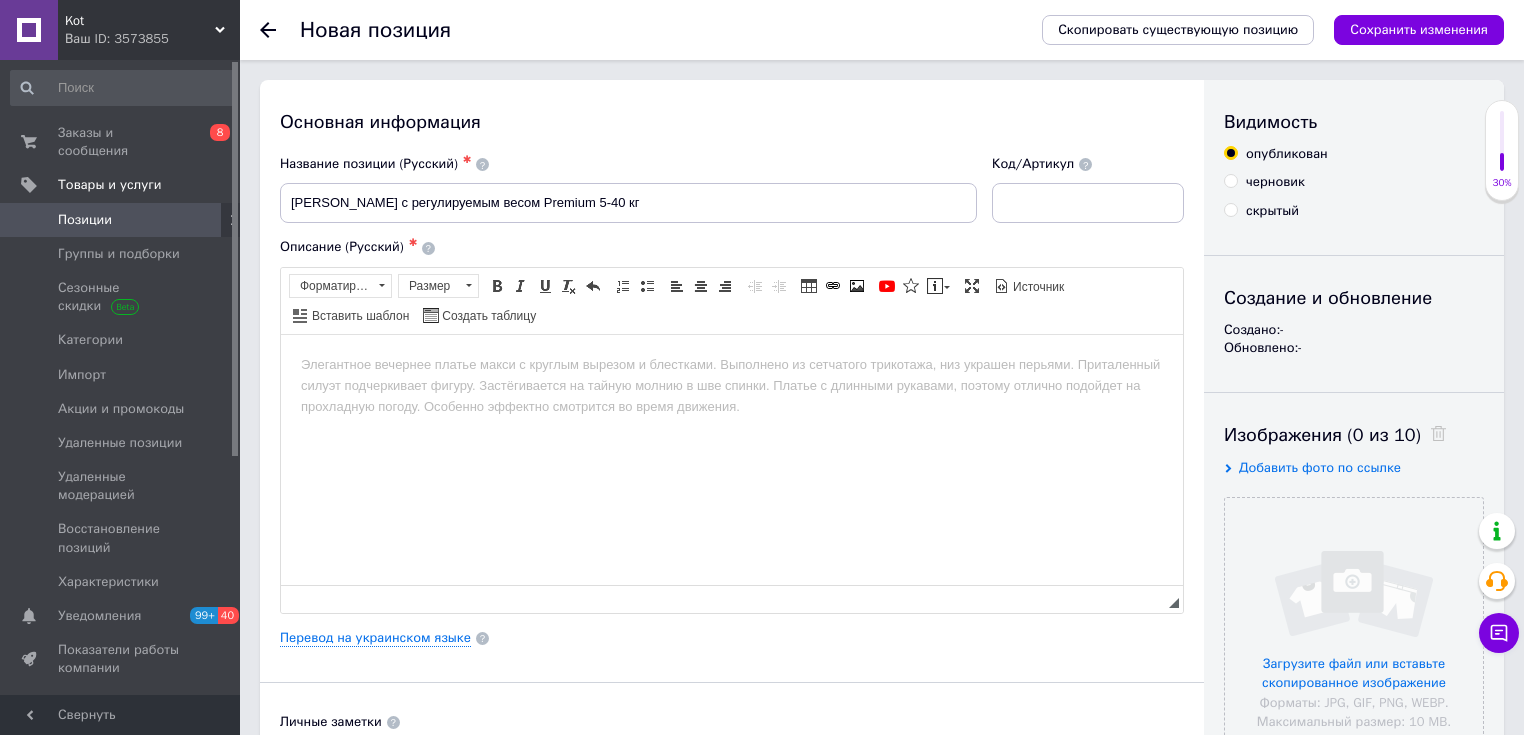 click at bounding box center [732, 364] 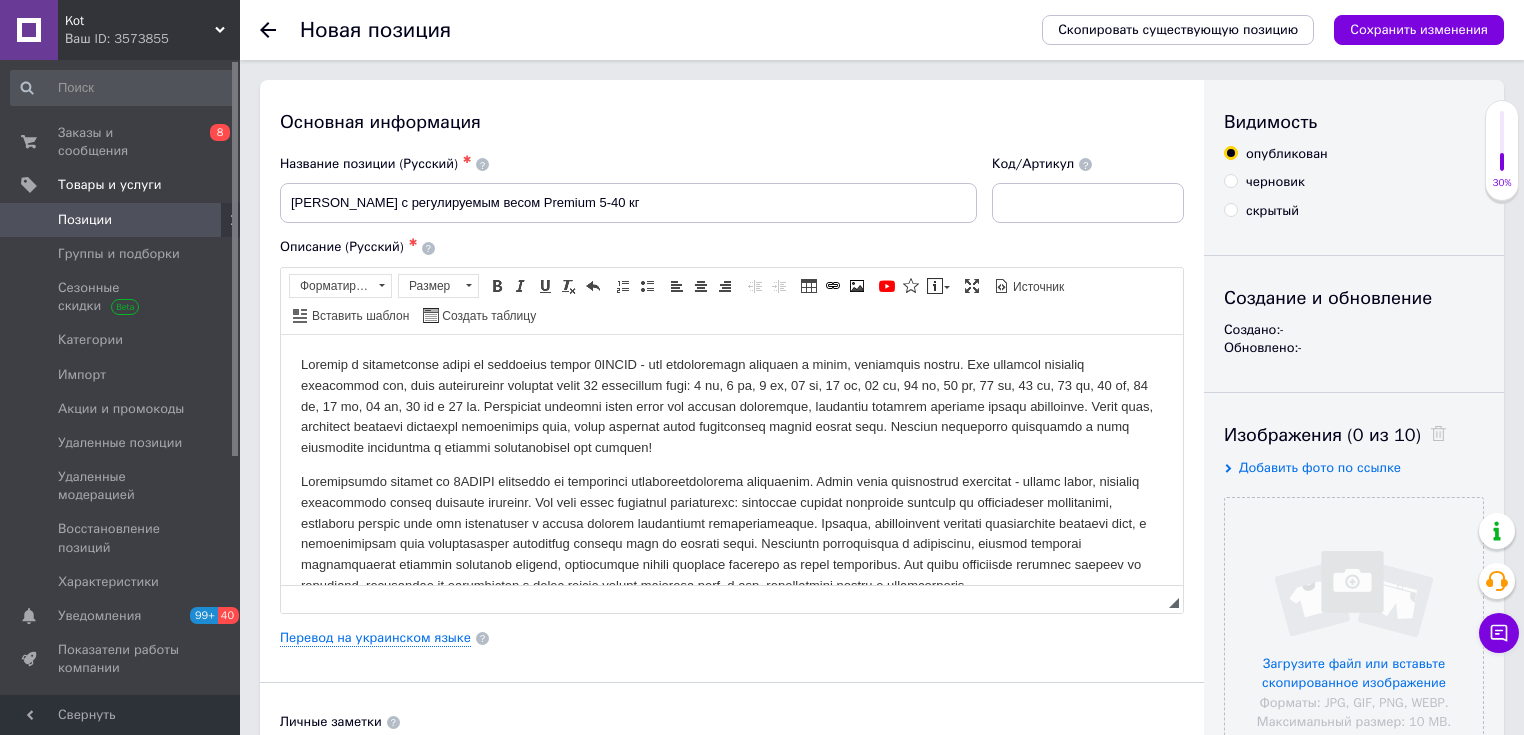 scroll, scrollTop: 234, scrollLeft: 0, axis: vertical 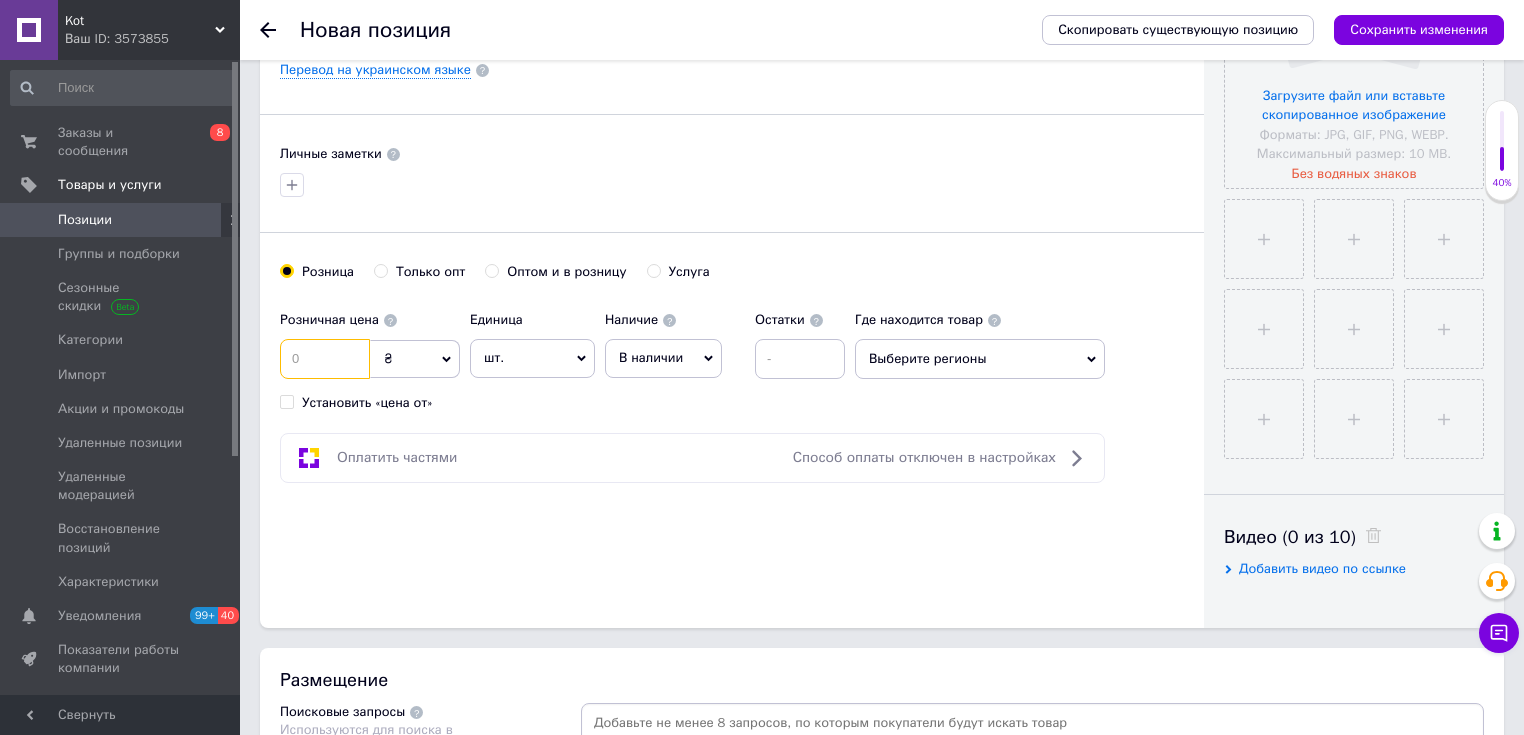 click at bounding box center (325, 359) 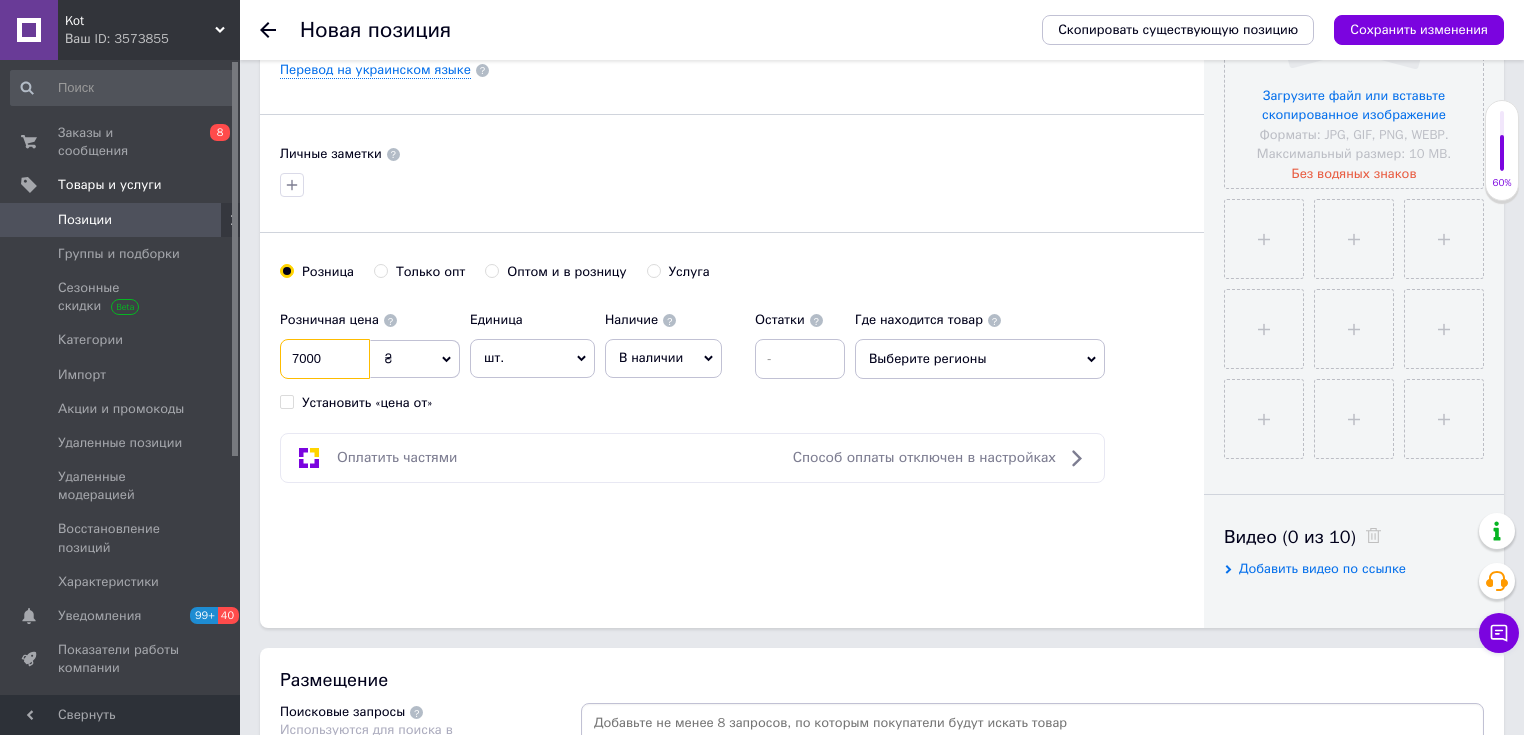 type on "7000" 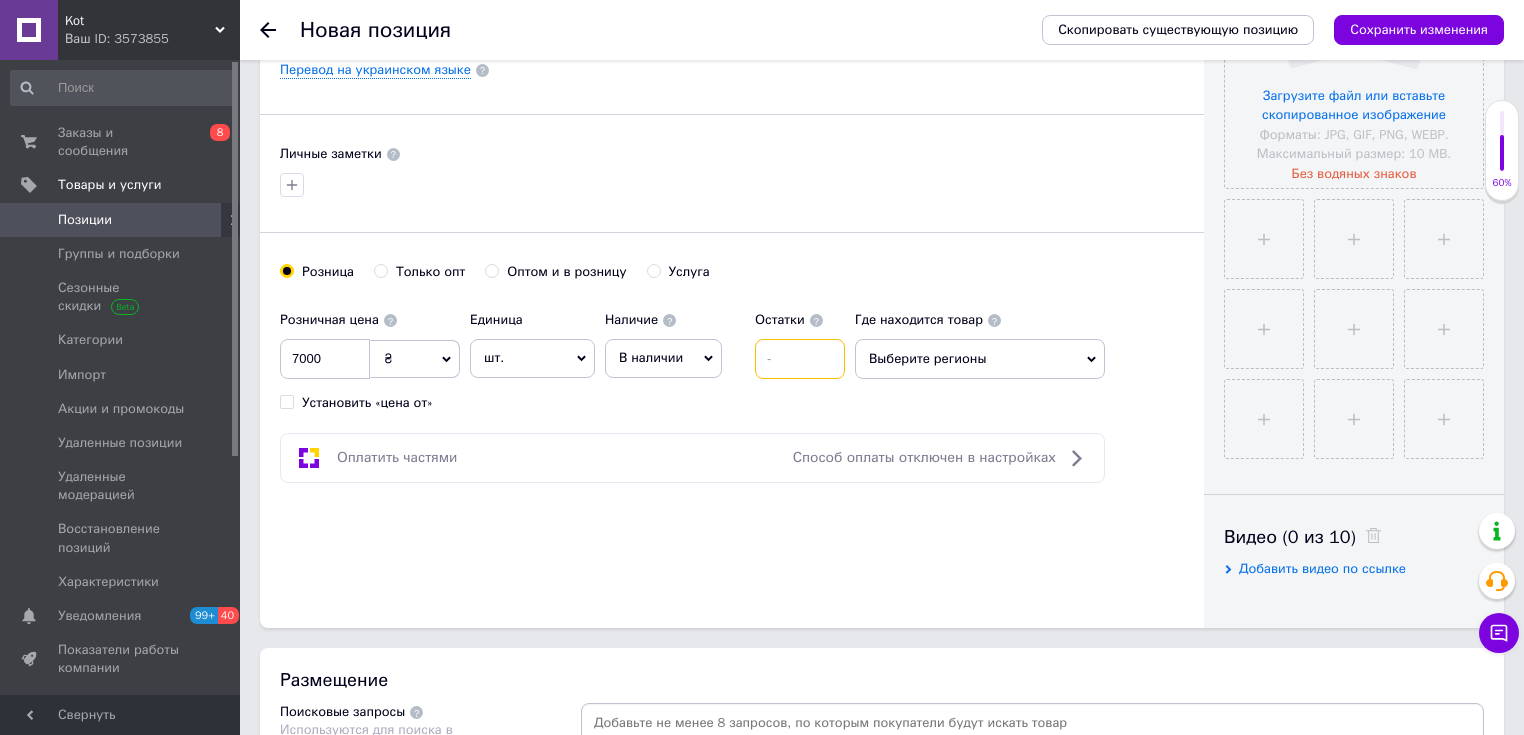 click at bounding box center [800, 359] 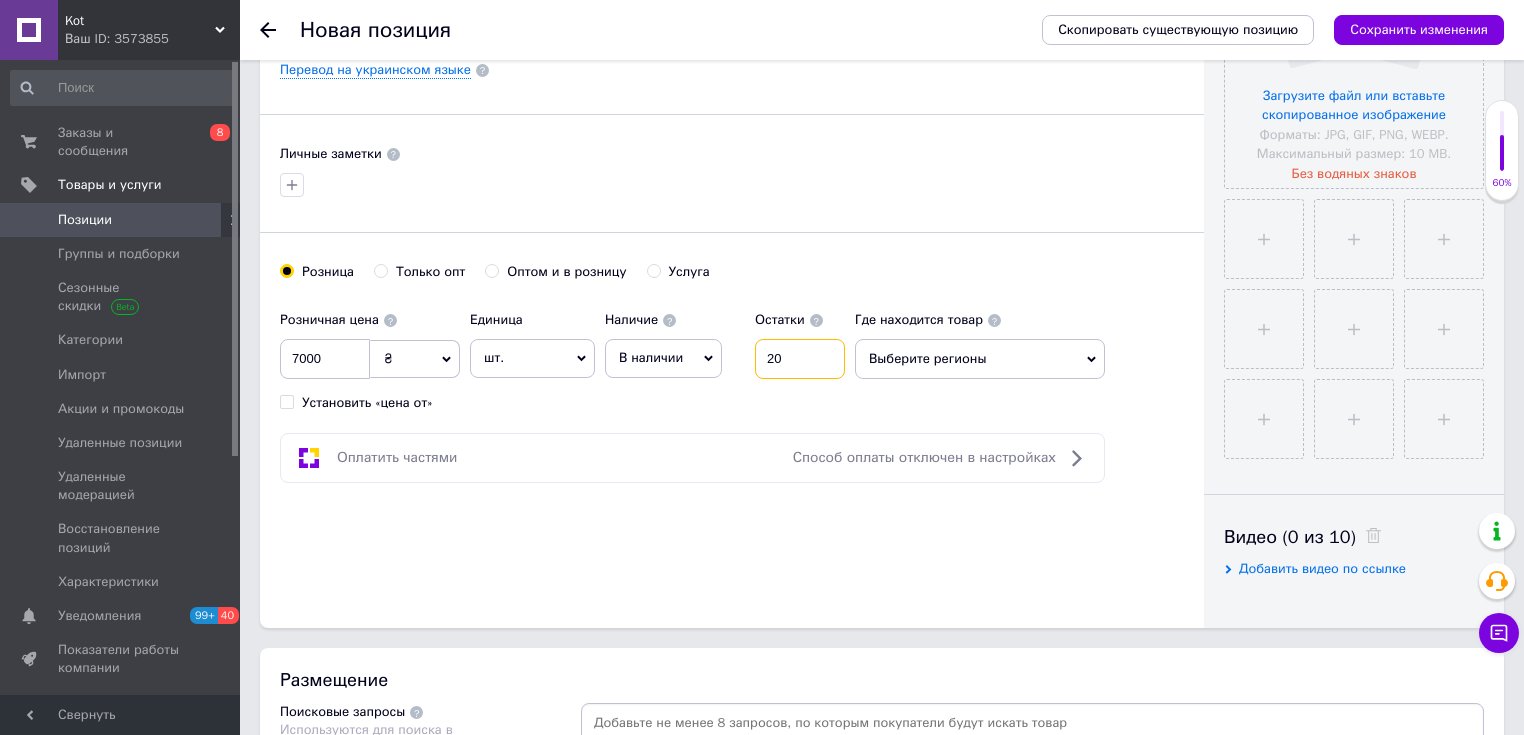 type on "20" 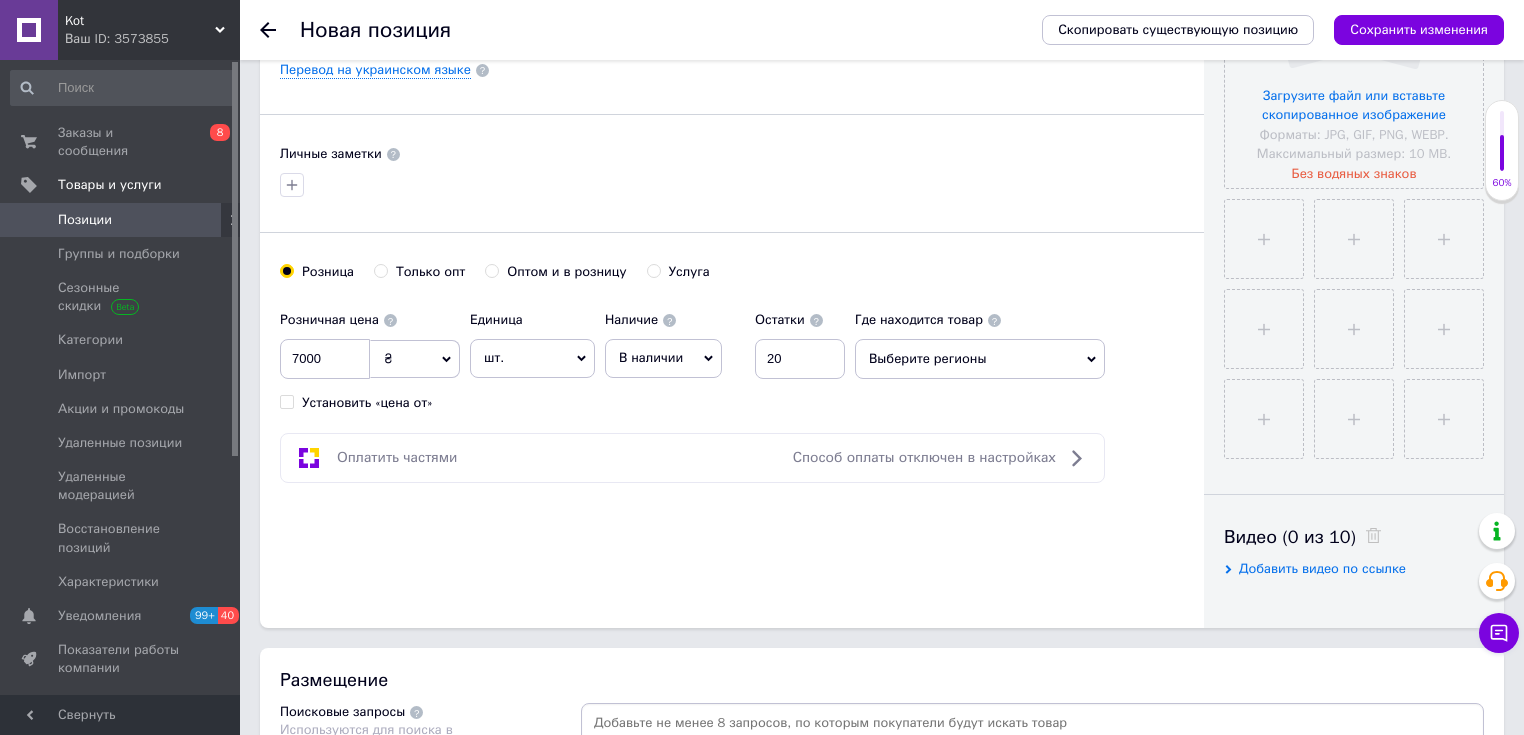 click 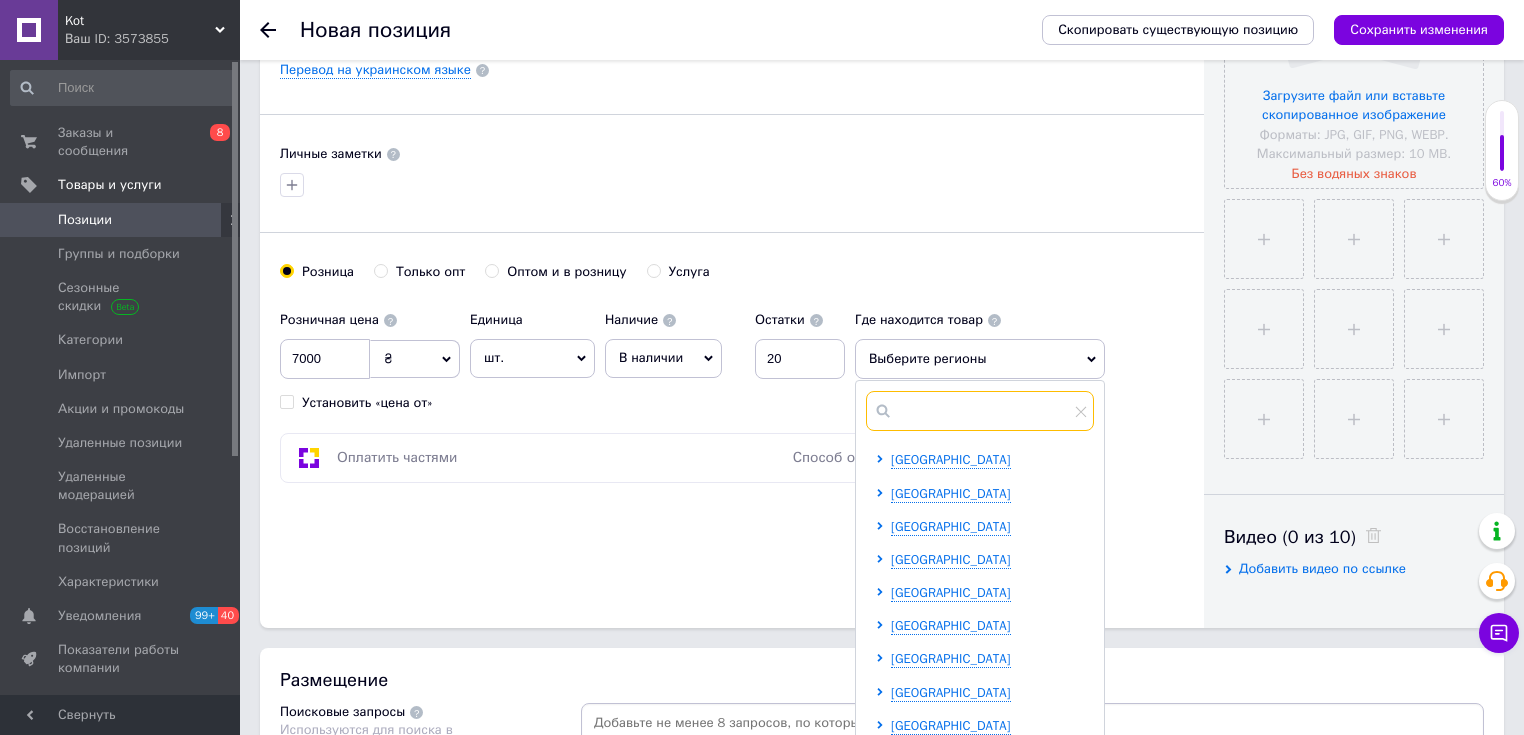 click at bounding box center [980, 411] 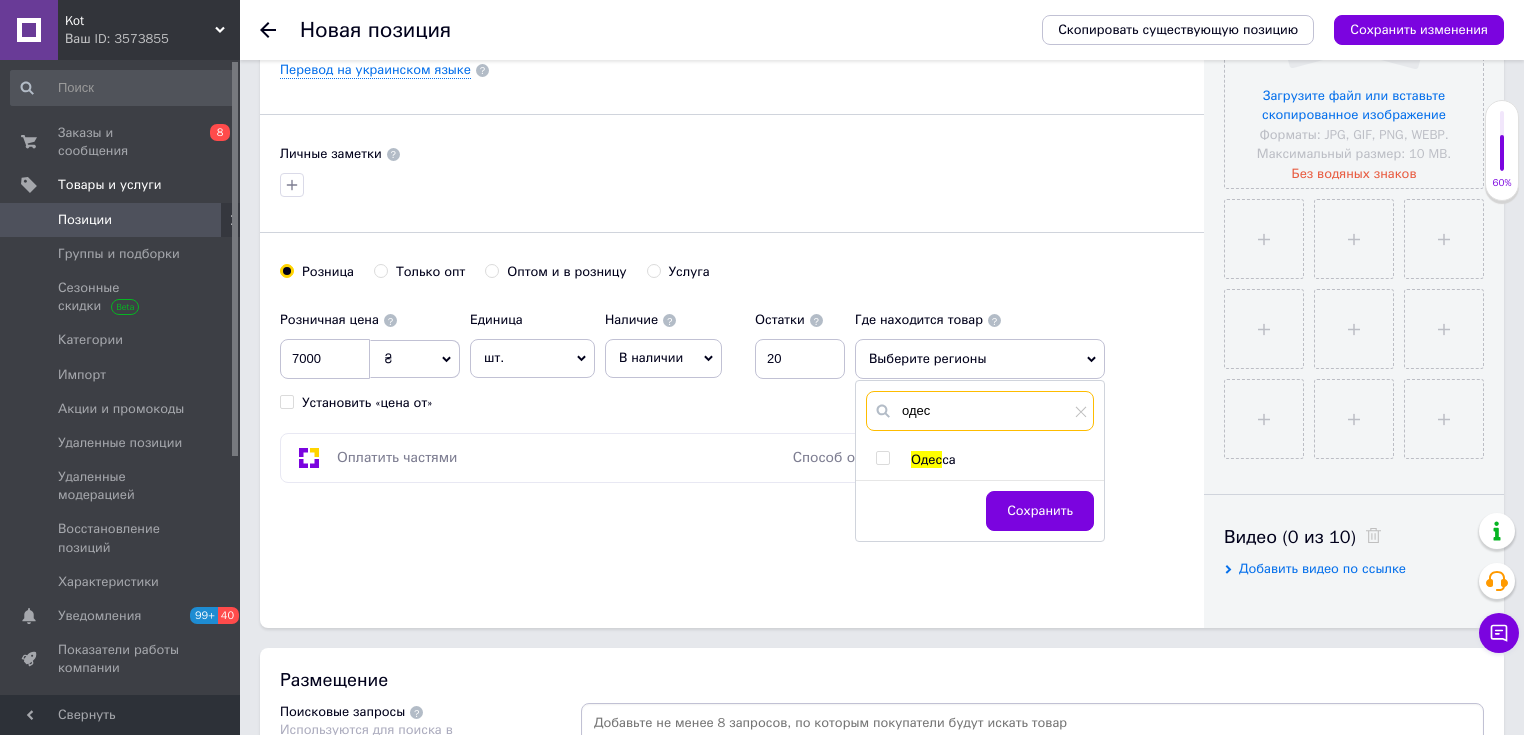 type on "одес" 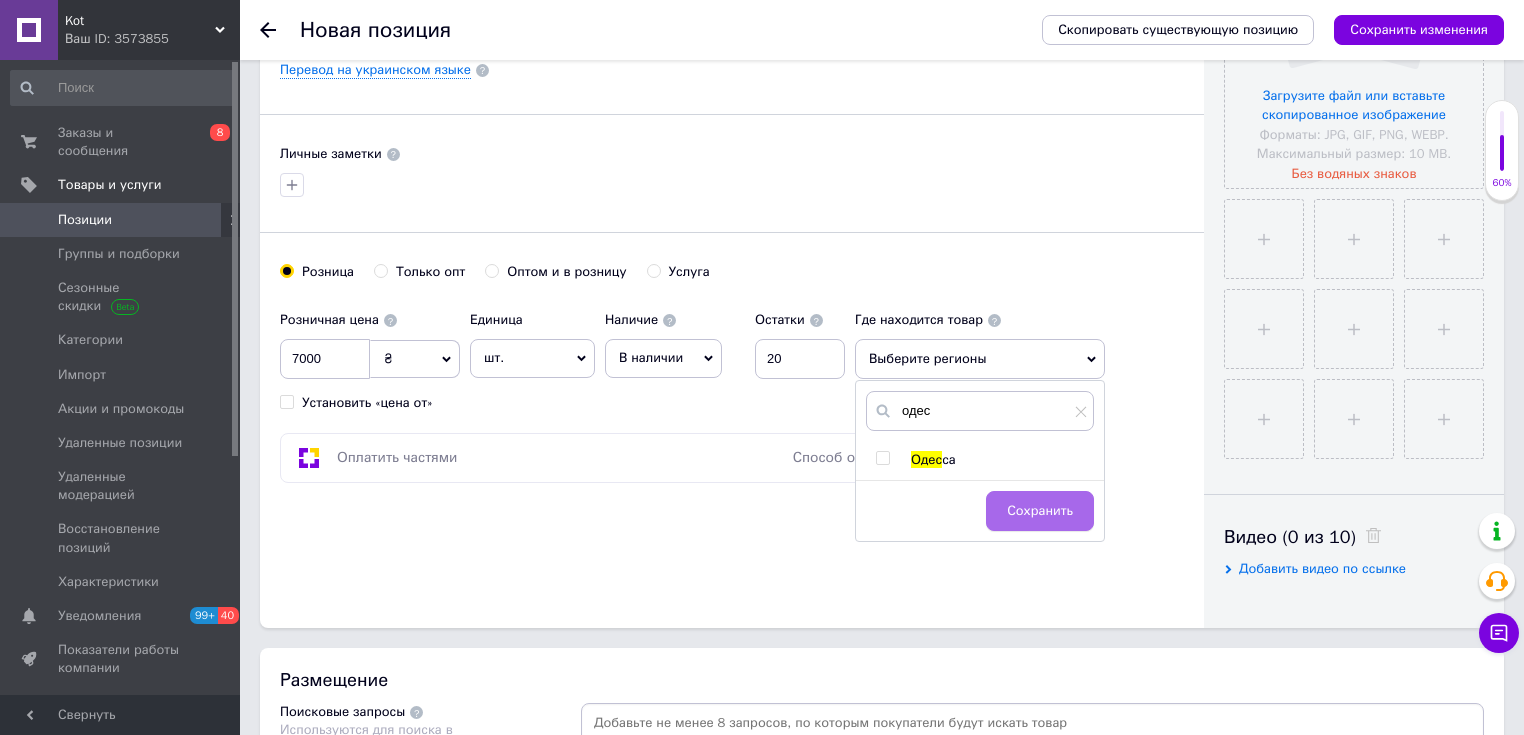 drag, startPoint x: 879, startPoint y: 452, endPoint x: 1012, endPoint y: 510, distance: 145.09653 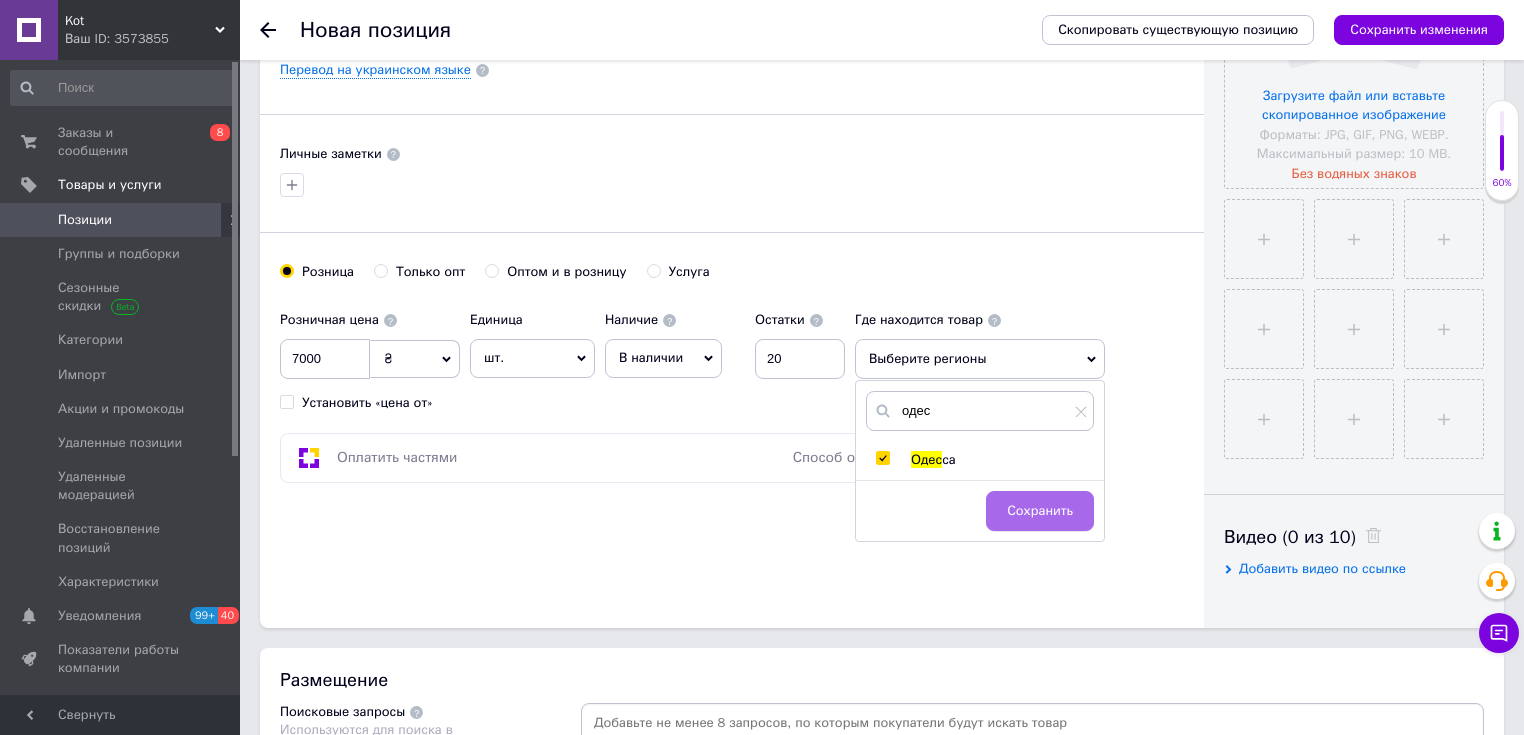 checkbox on "true" 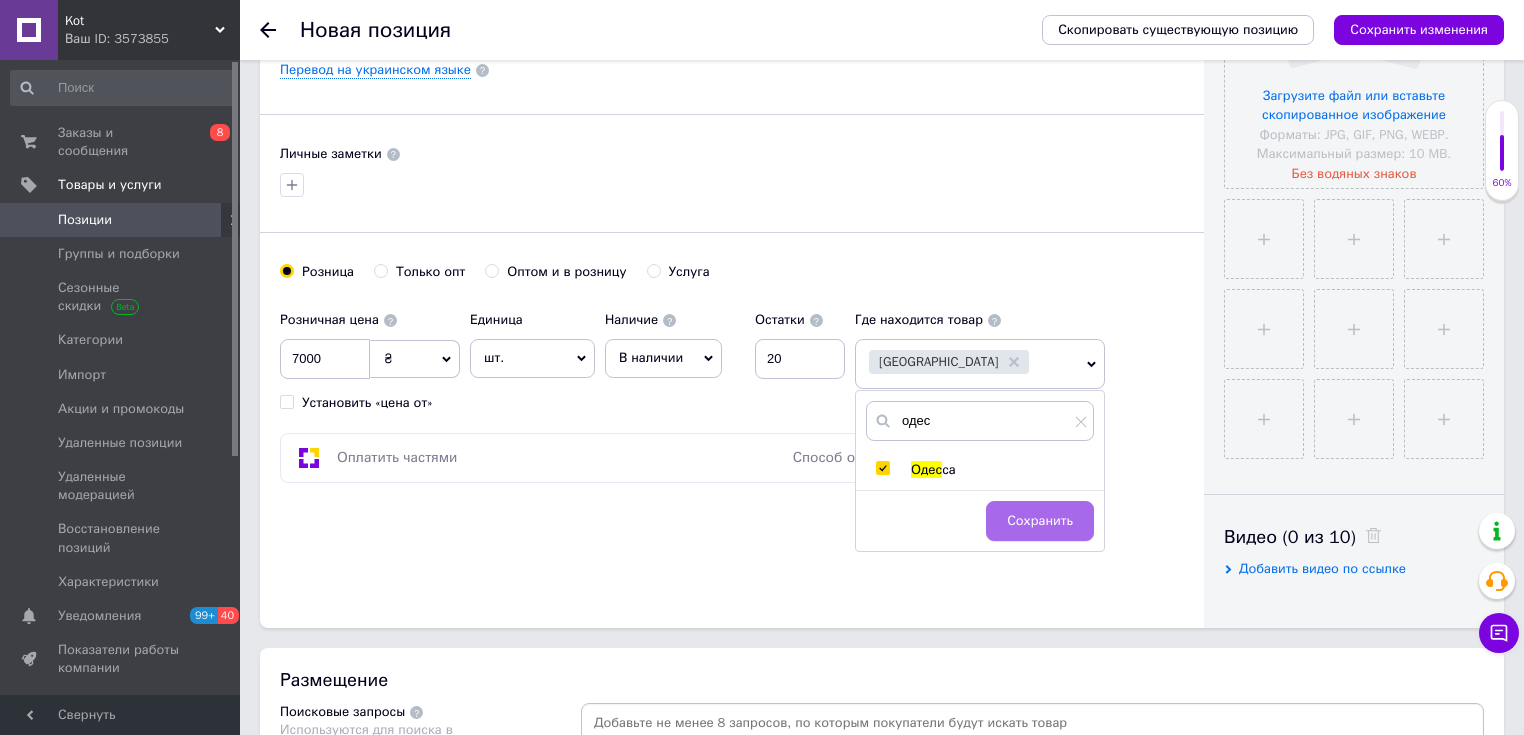 click on "Сохранить" at bounding box center (1040, 521) 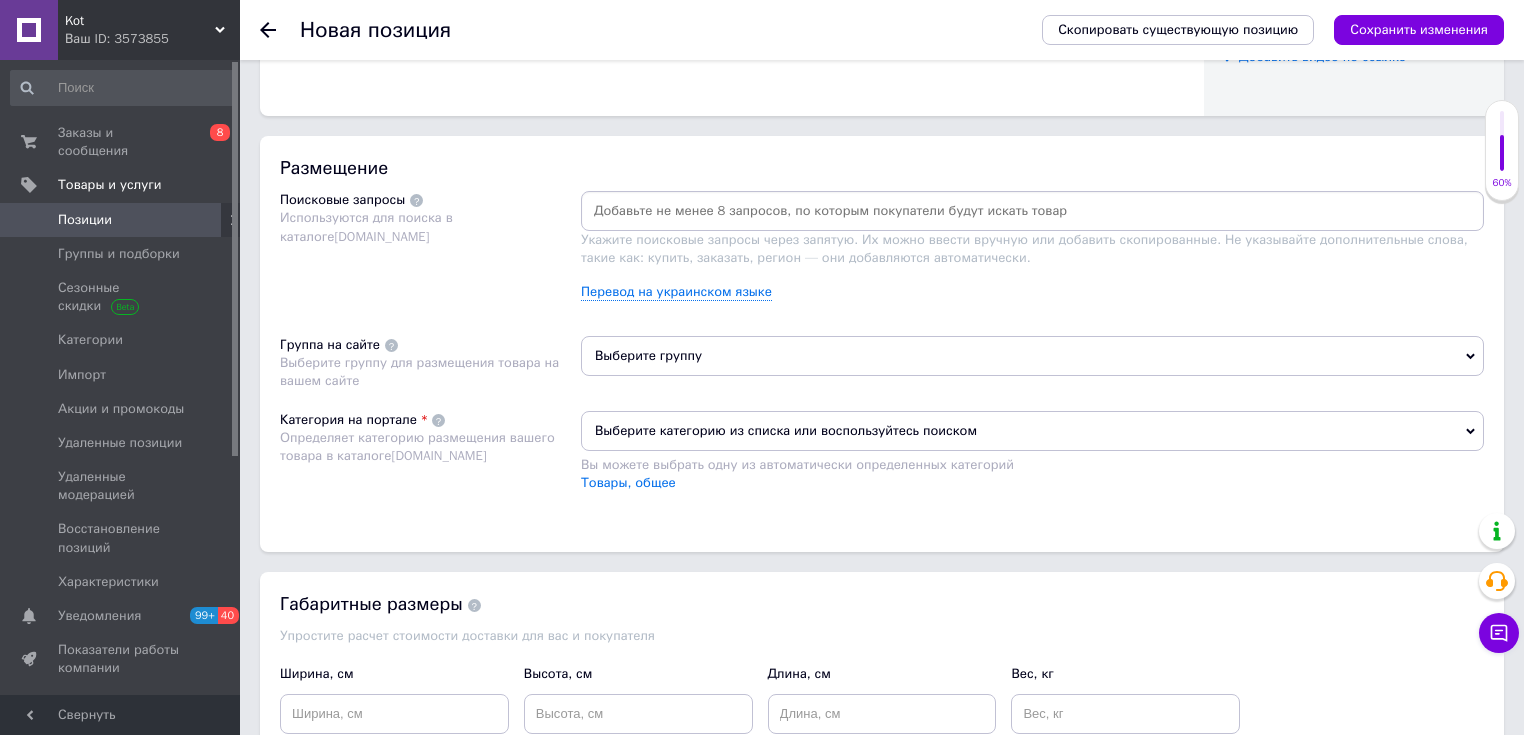 scroll, scrollTop: 1088, scrollLeft: 0, axis: vertical 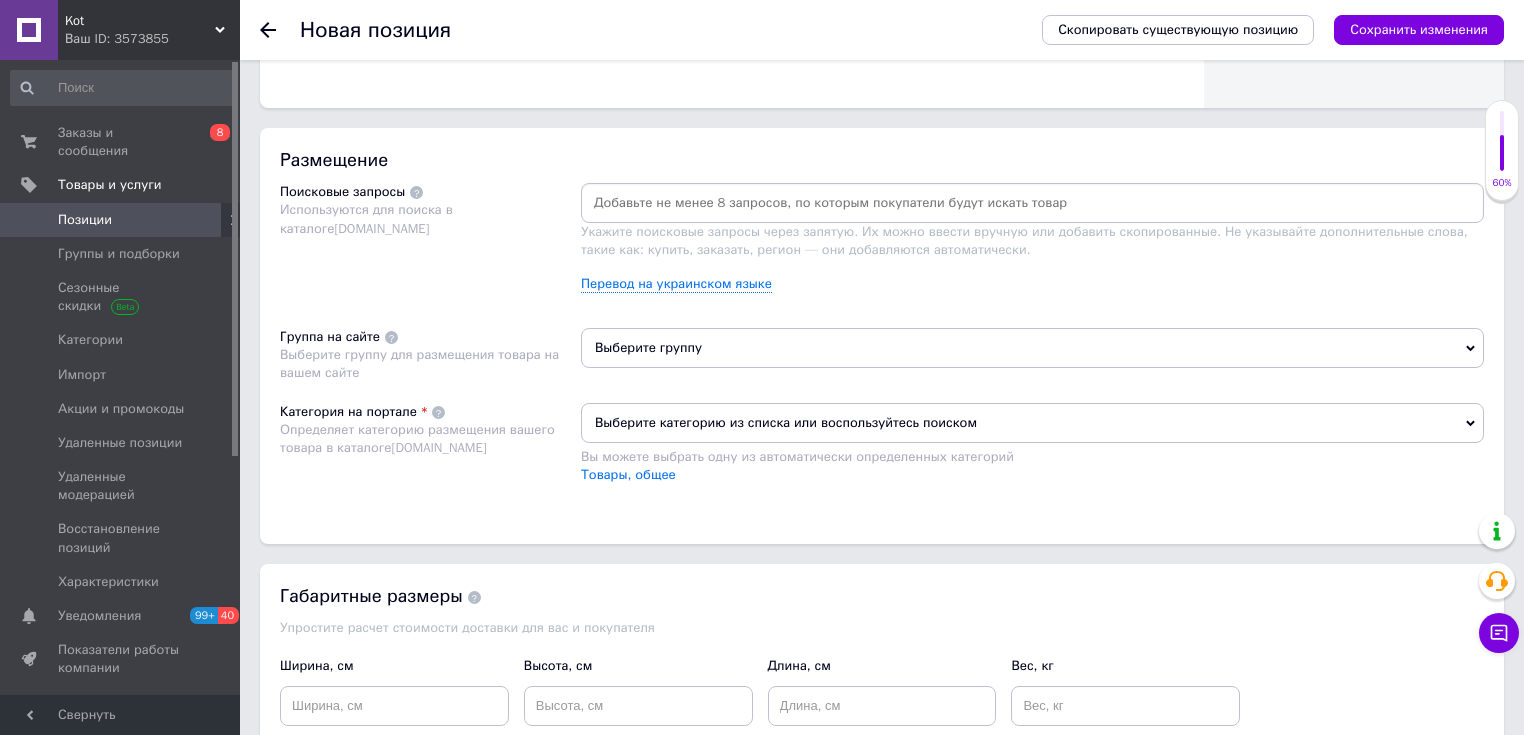 click 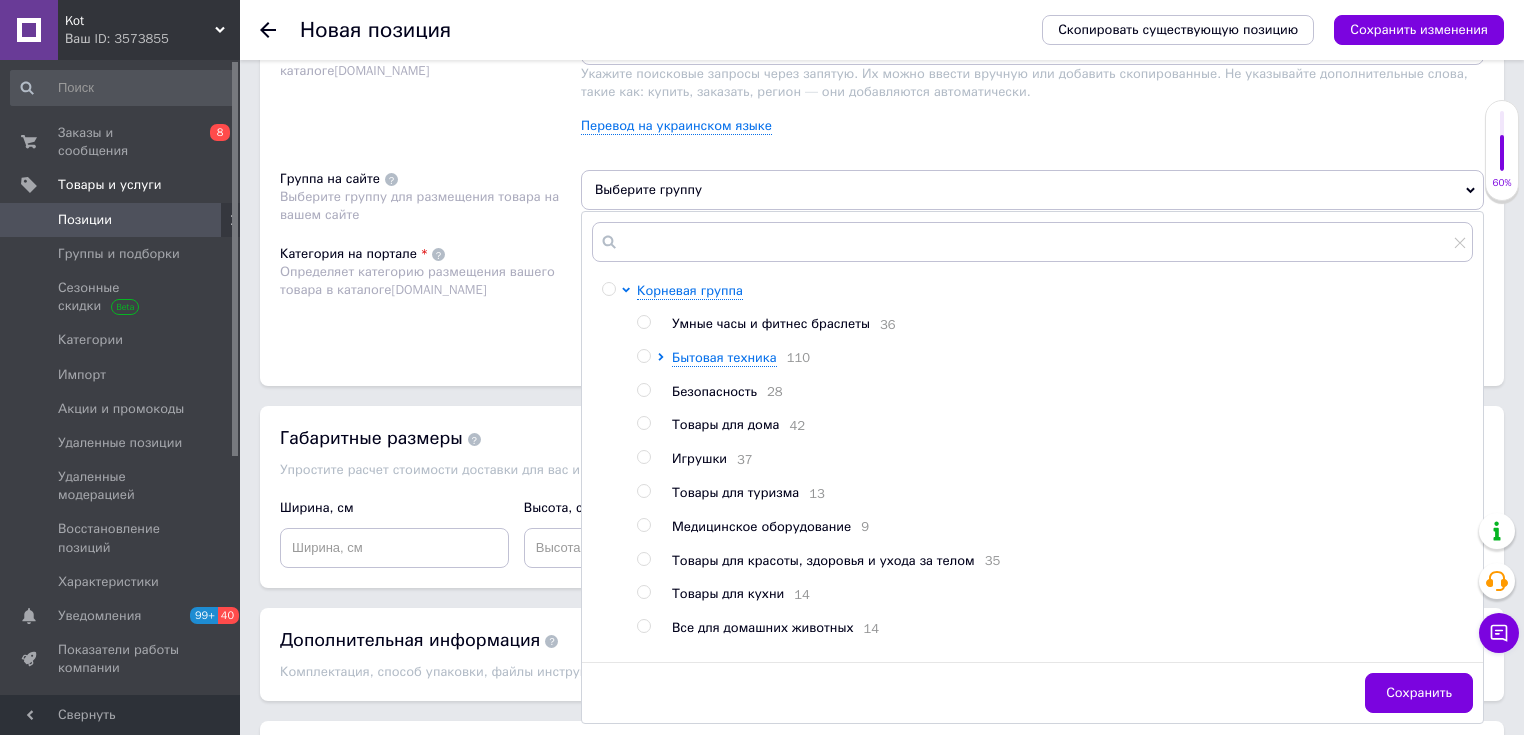 scroll, scrollTop: 1284, scrollLeft: 0, axis: vertical 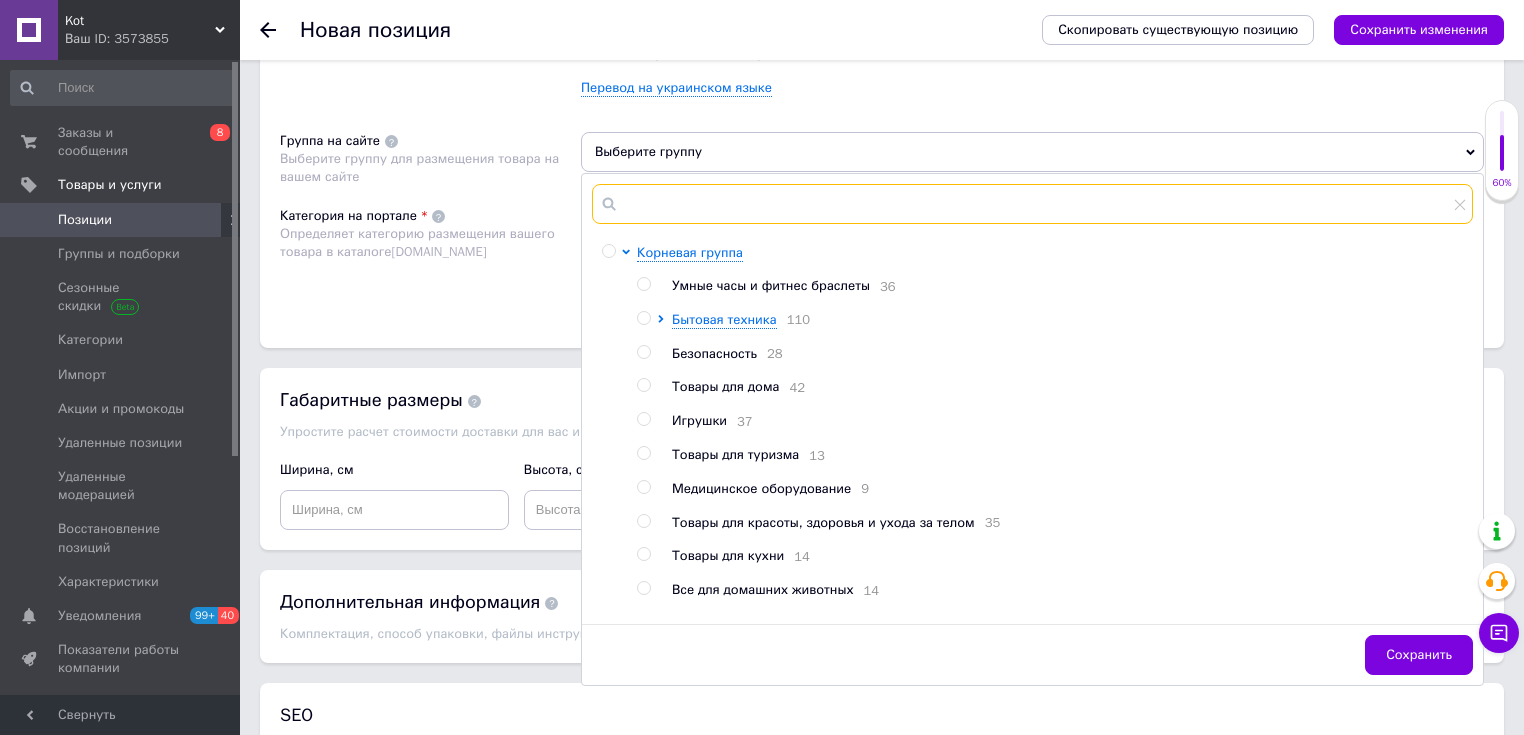 click at bounding box center [1032, 204] 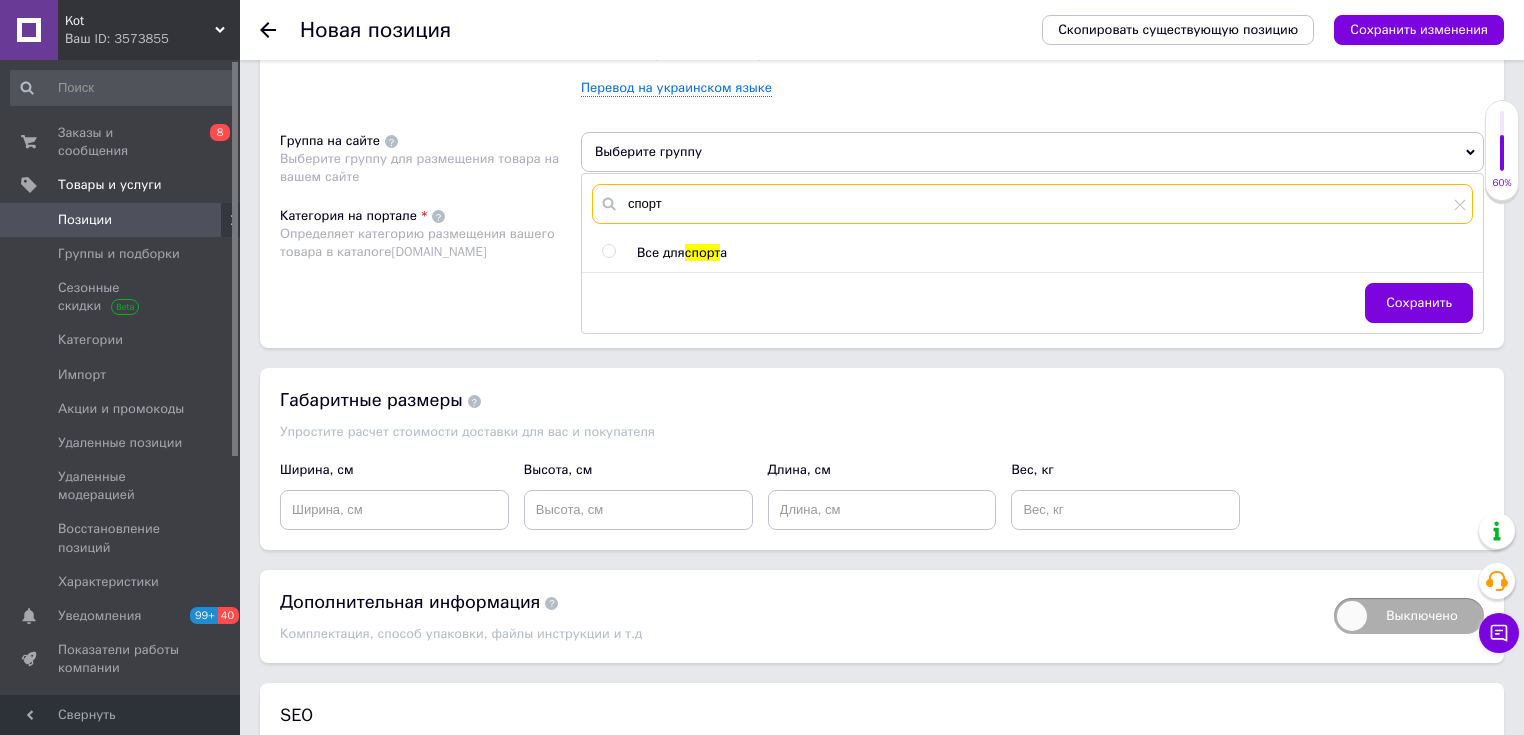 type on "спорт" 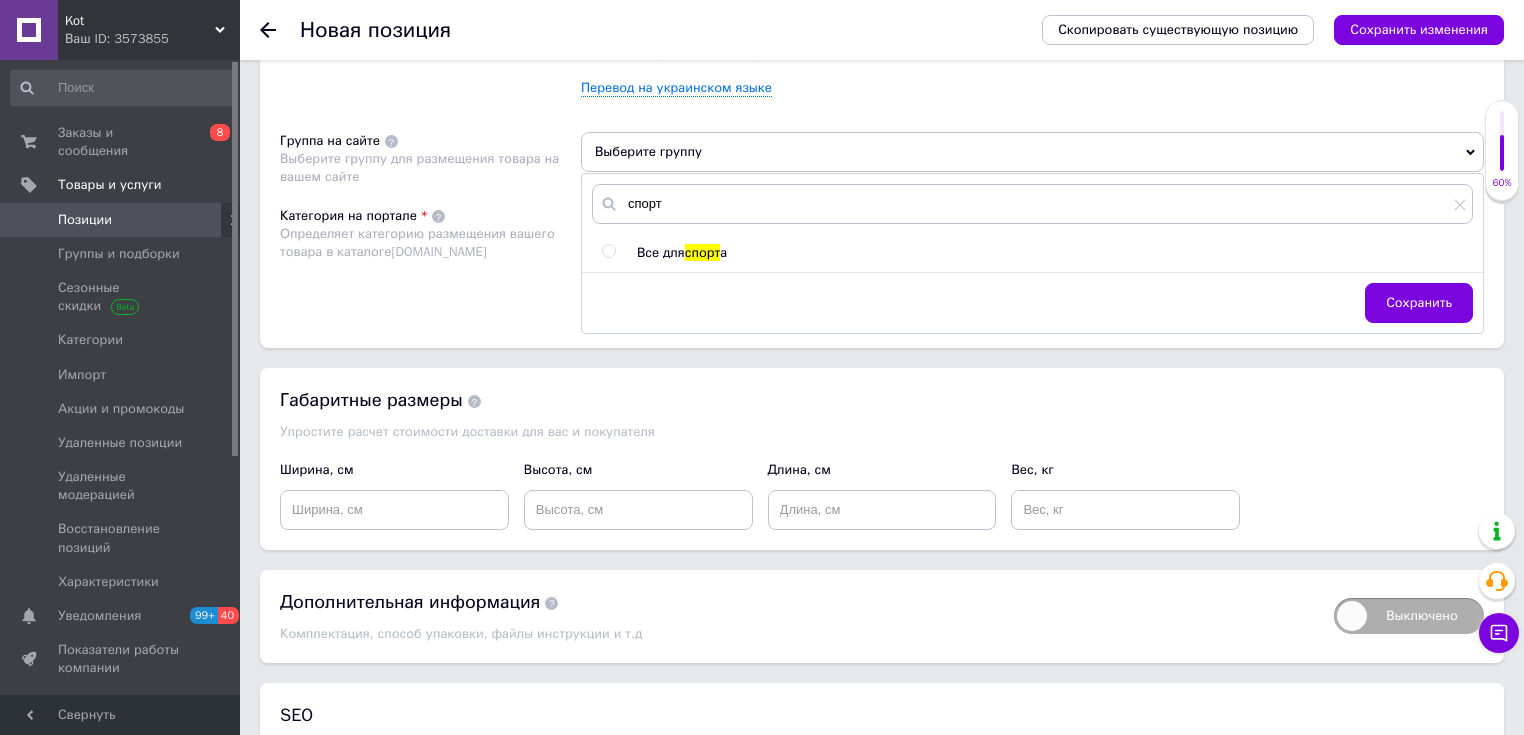 drag, startPoint x: 605, startPoint y: 246, endPoint x: 616, endPoint y: 241, distance: 12.083046 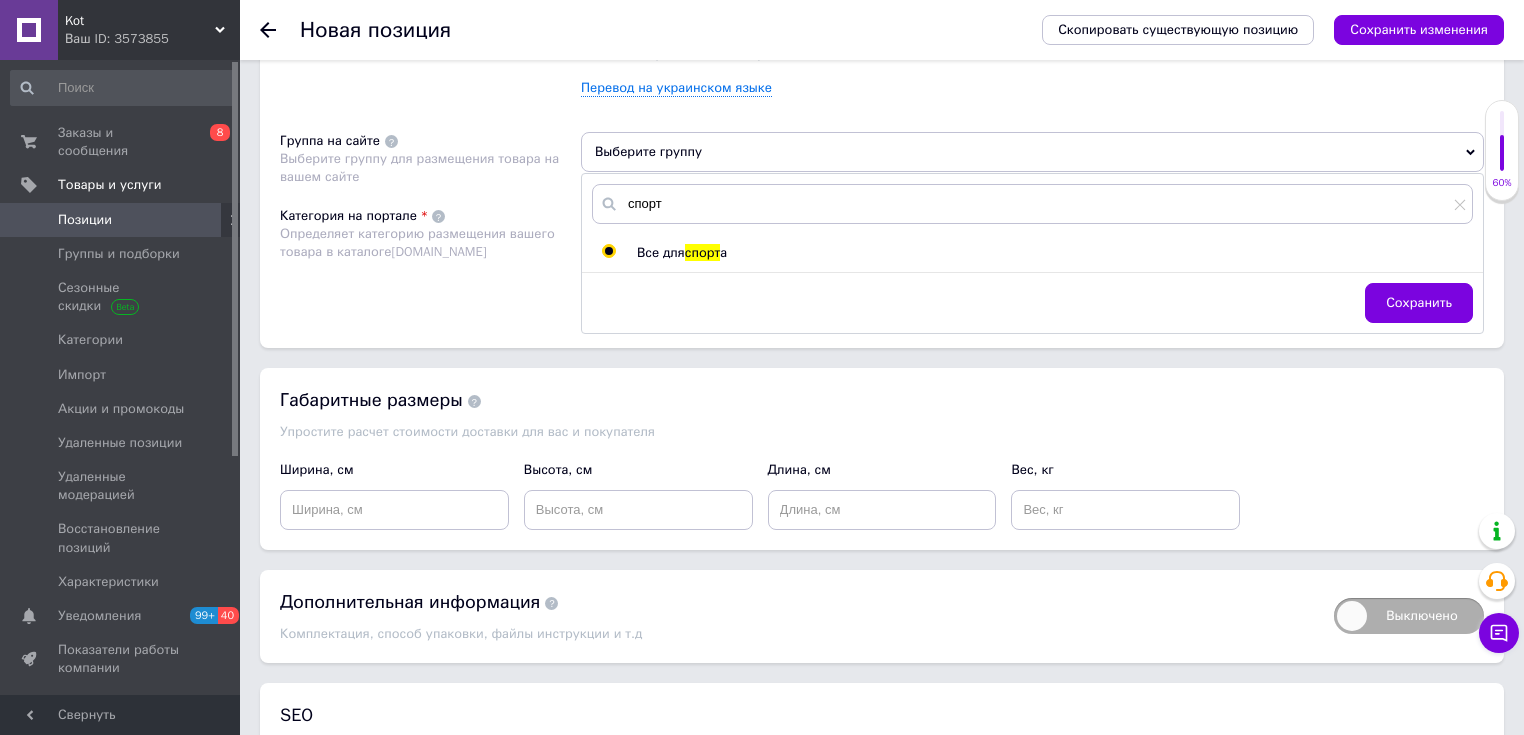 radio on "true" 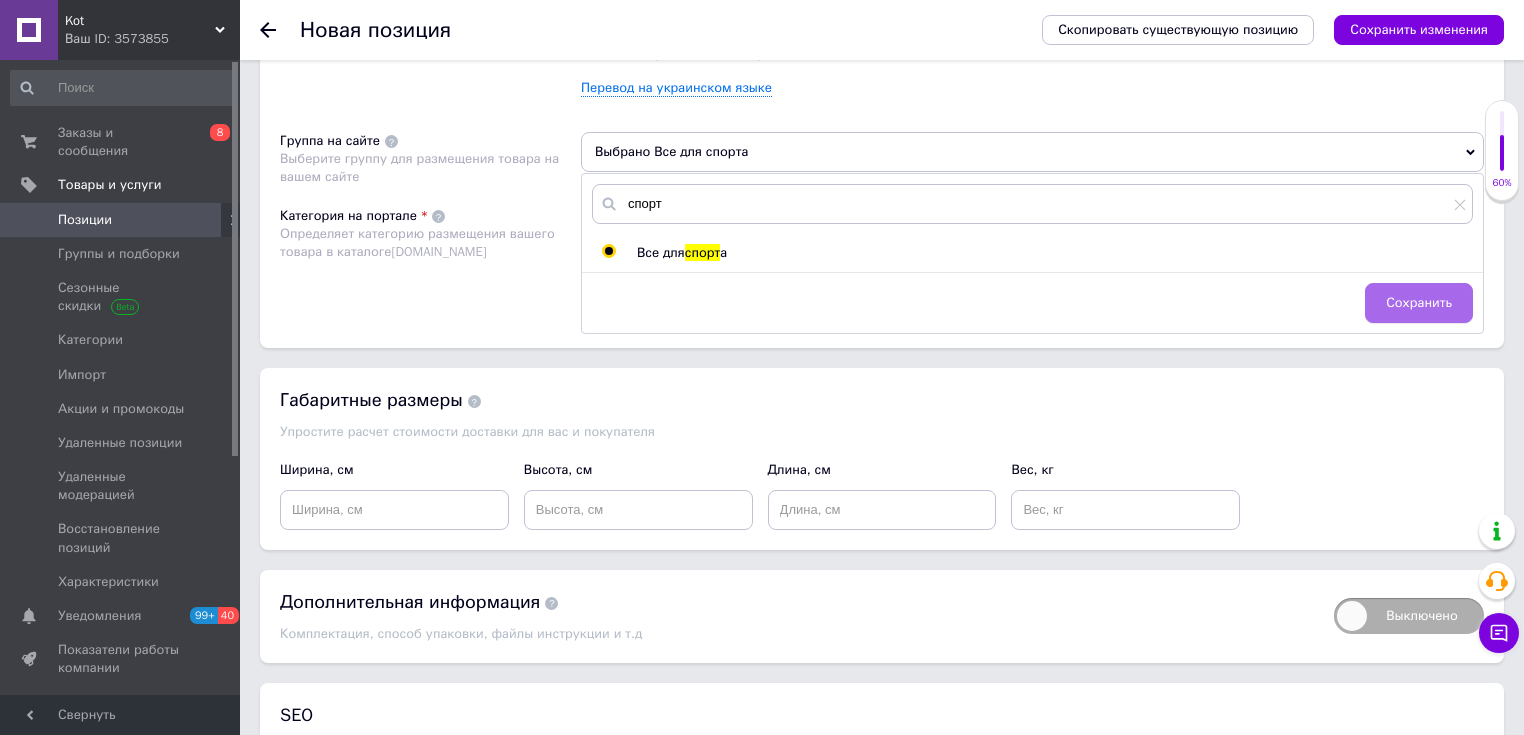 click on "Сохранить" at bounding box center [1419, 303] 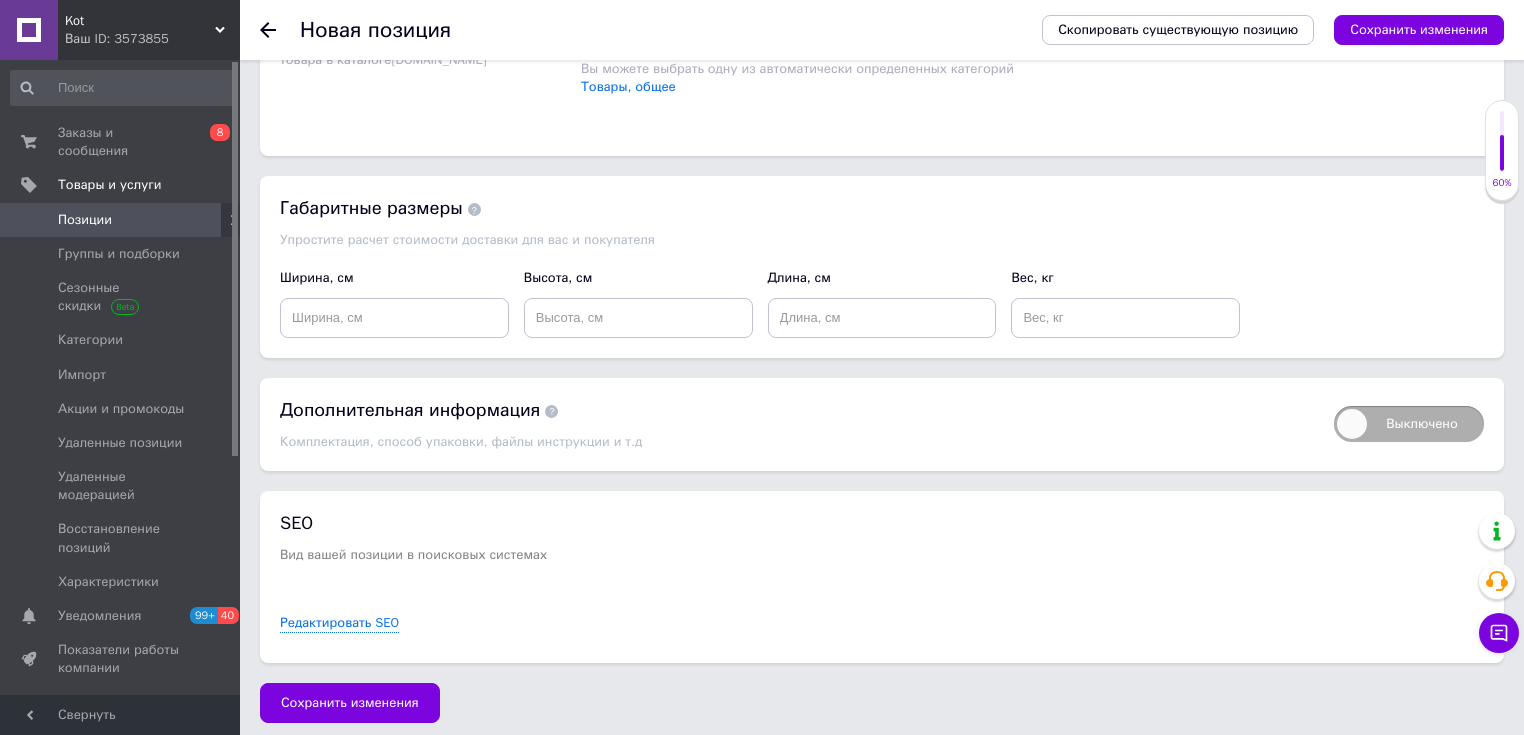 scroll, scrollTop: 1479, scrollLeft: 0, axis: vertical 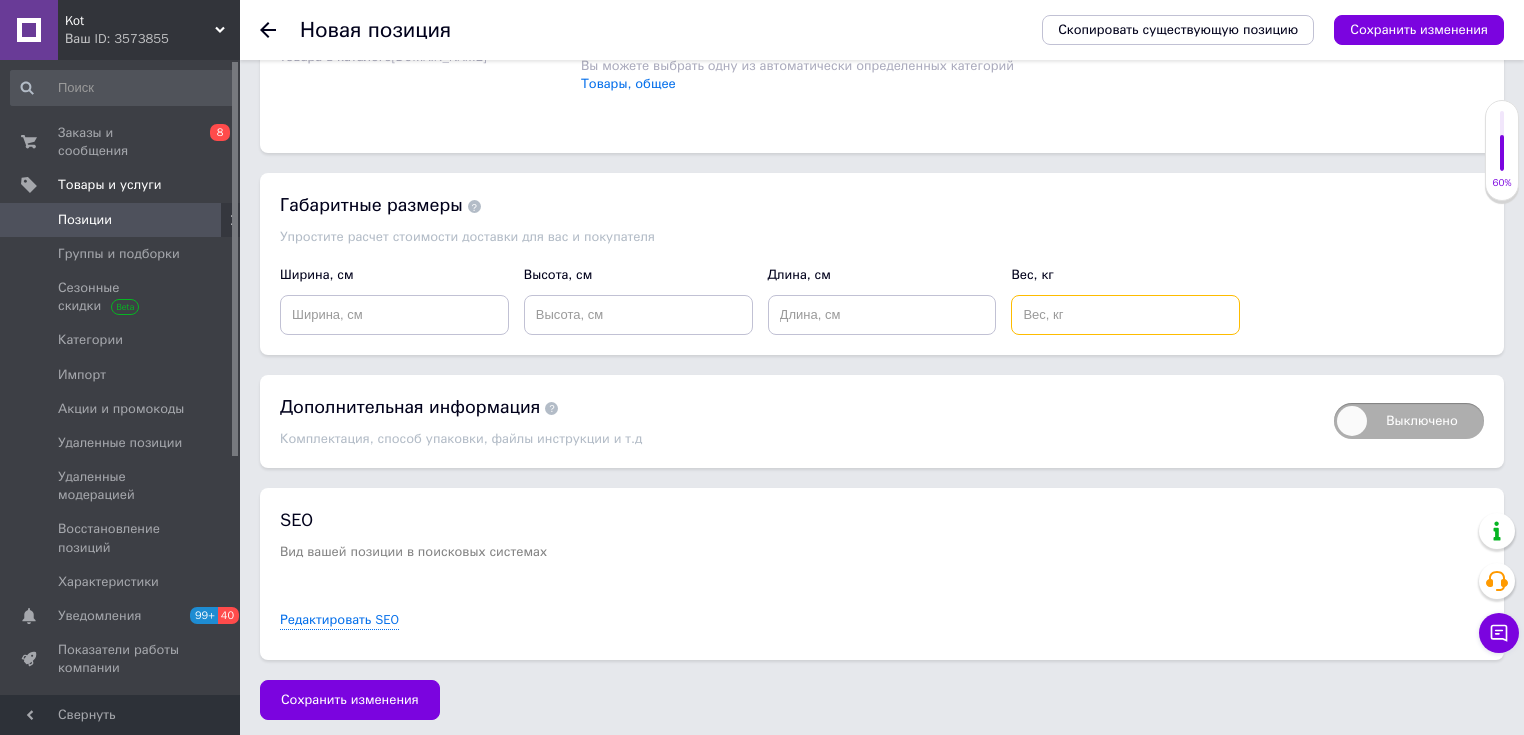 click at bounding box center (1125, 315) 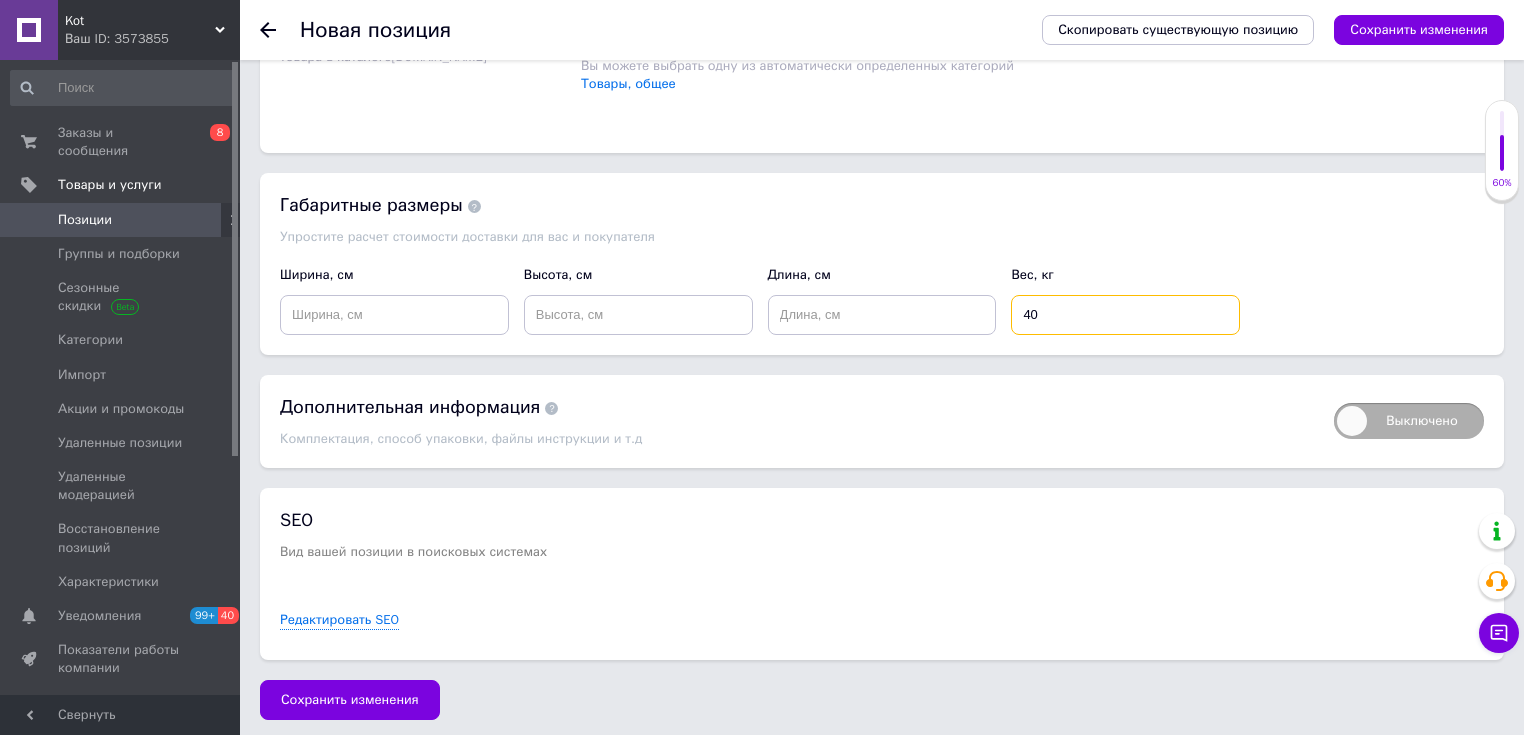 type on "40" 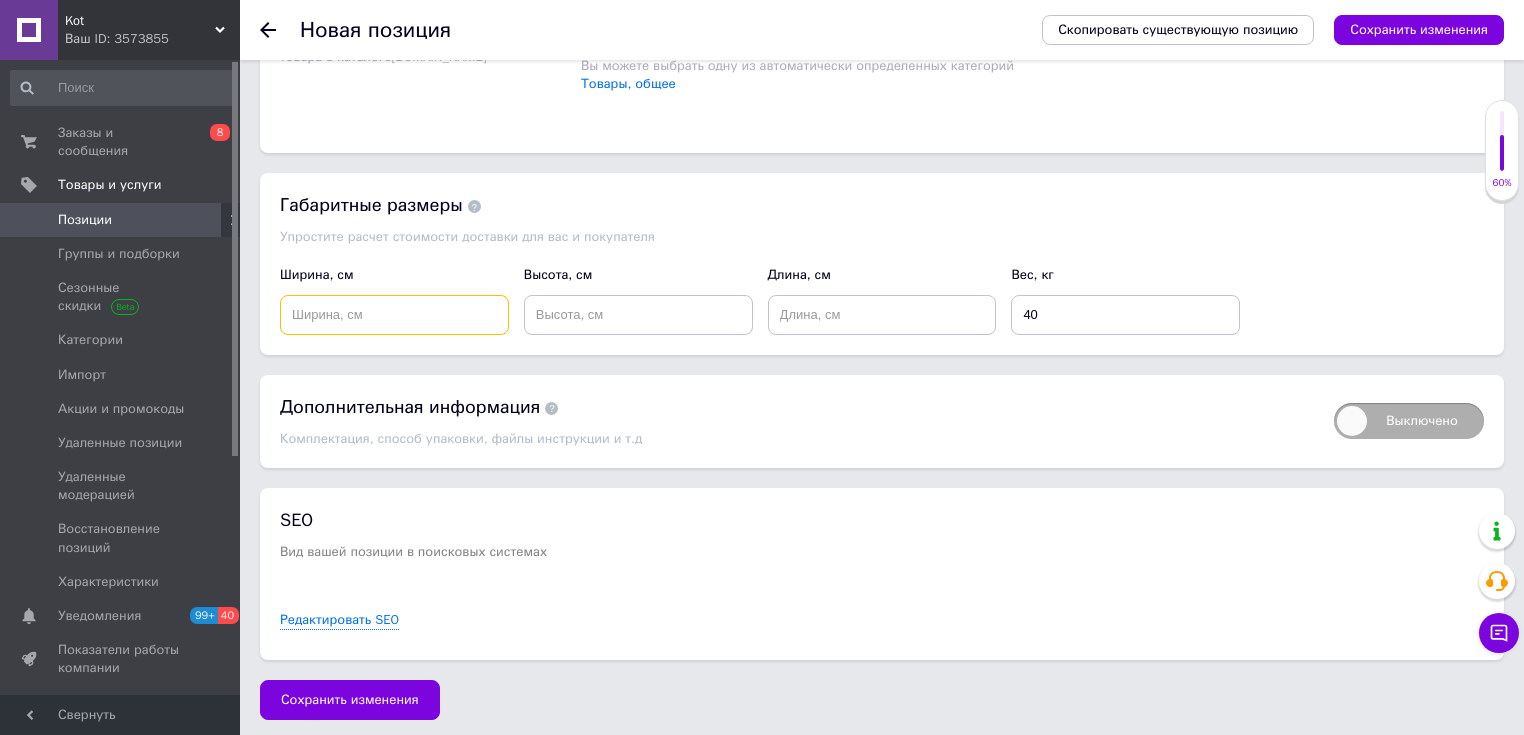 click at bounding box center (394, 315) 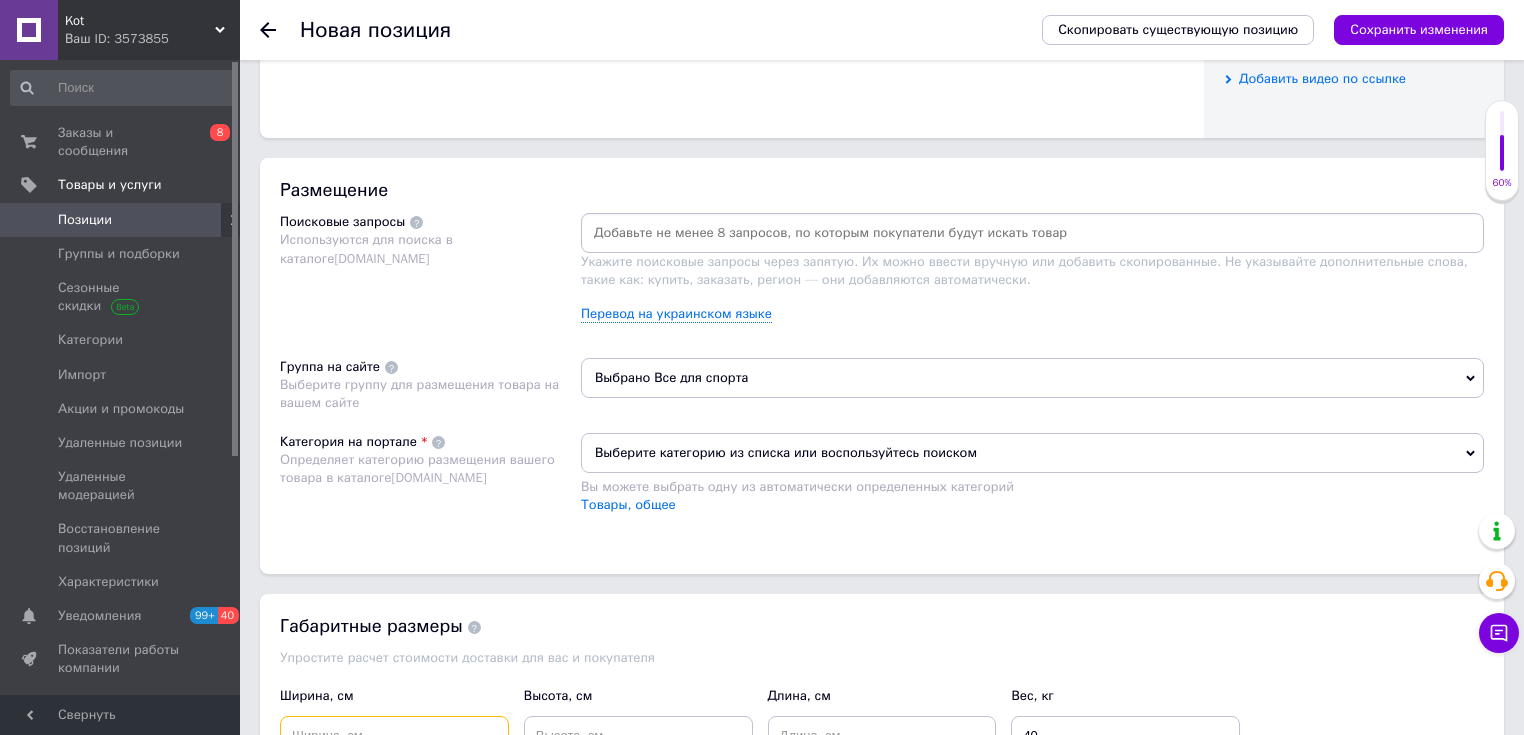 scroll, scrollTop: 1010, scrollLeft: 0, axis: vertical 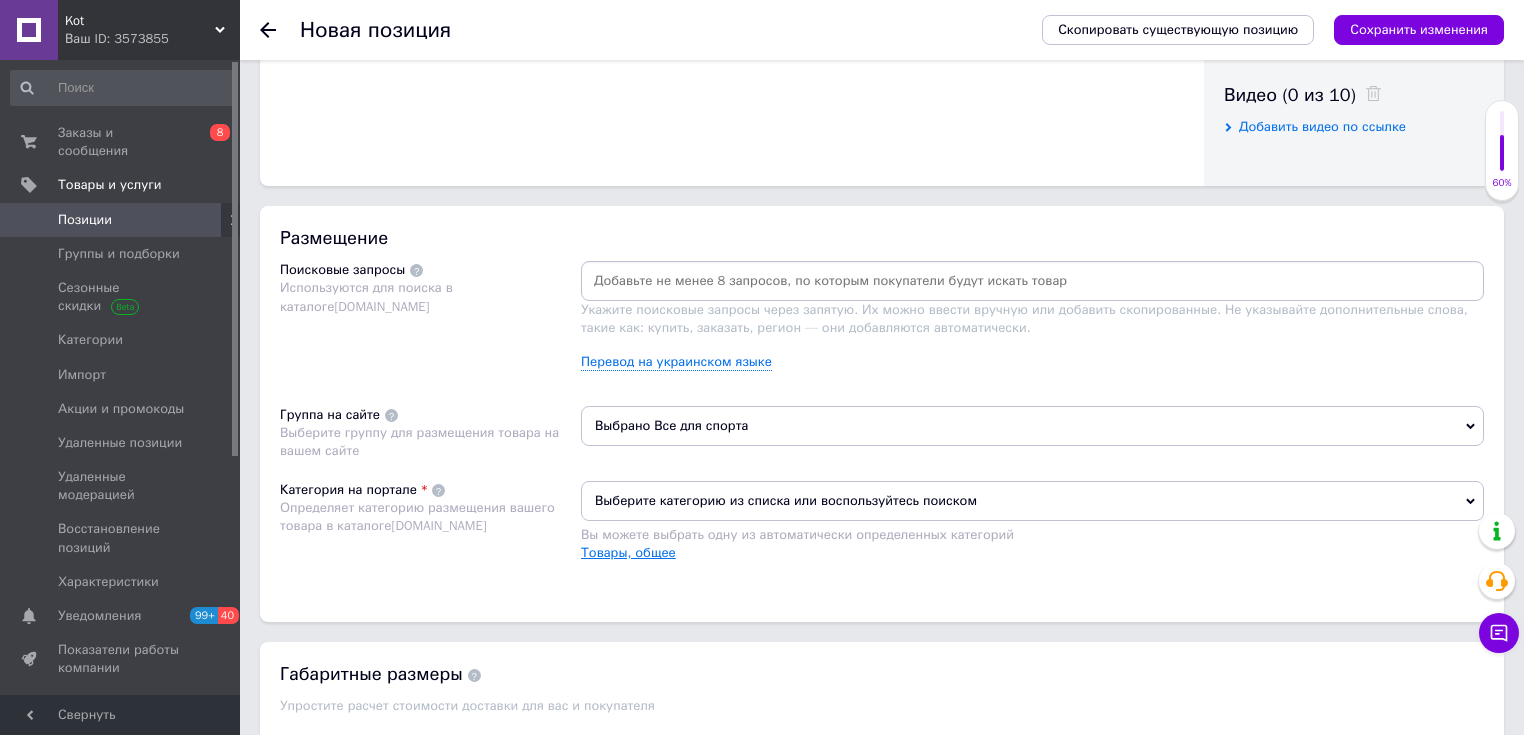 click on "Товары, общее" at bounding box center (628, 552) 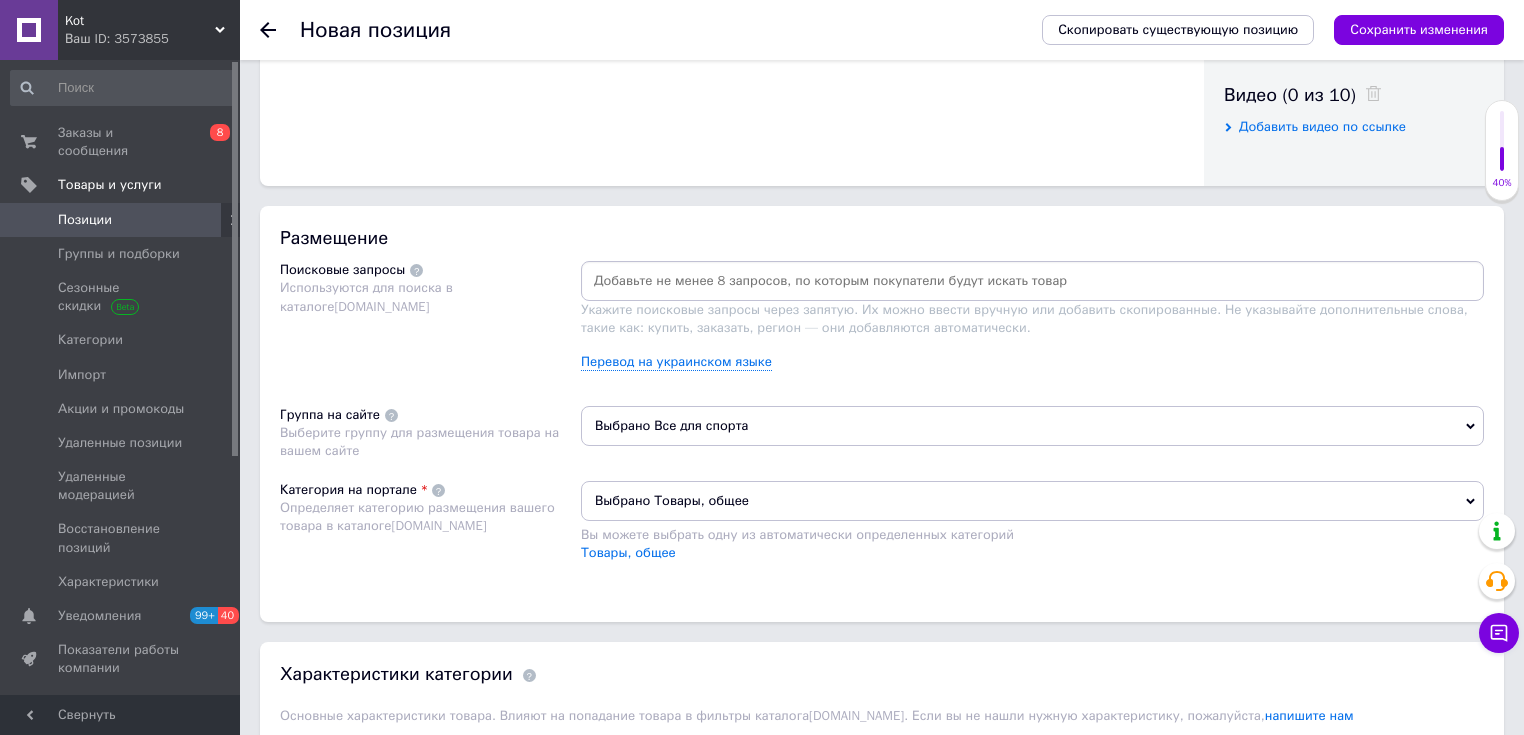 click on "Выбрано Товары, общее" at bounding box center [1032, 501] 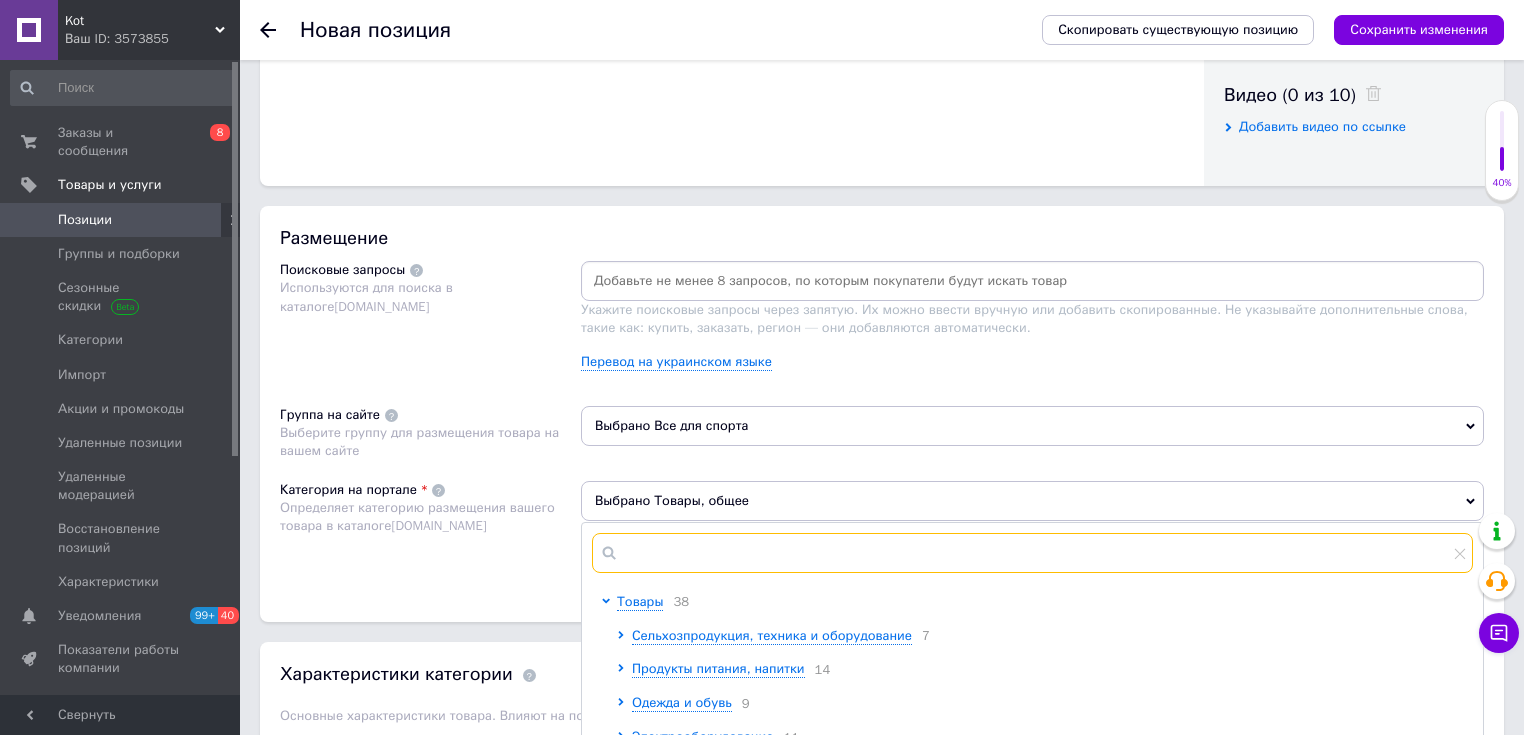 click at bounding box center [1032, 553] 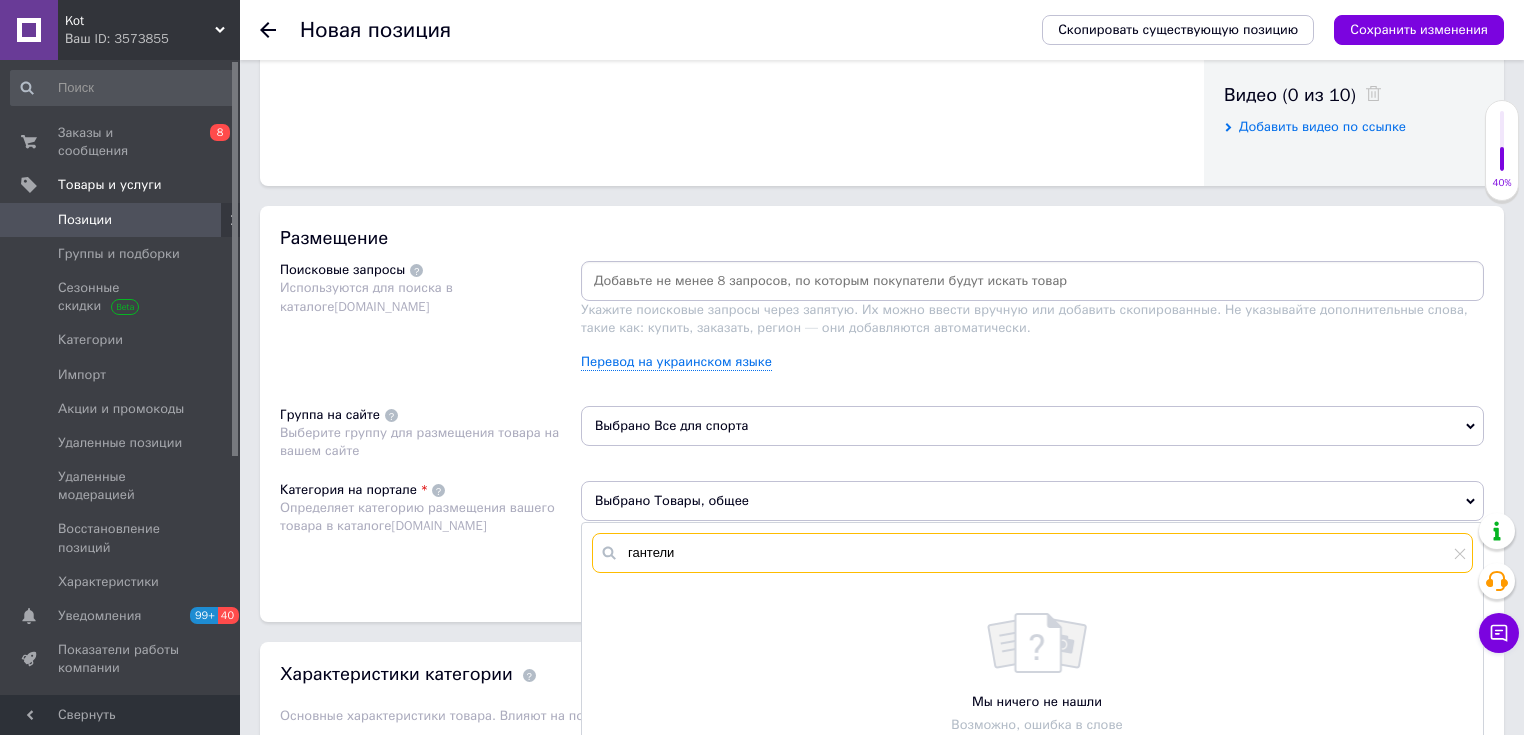 type on "гантели" 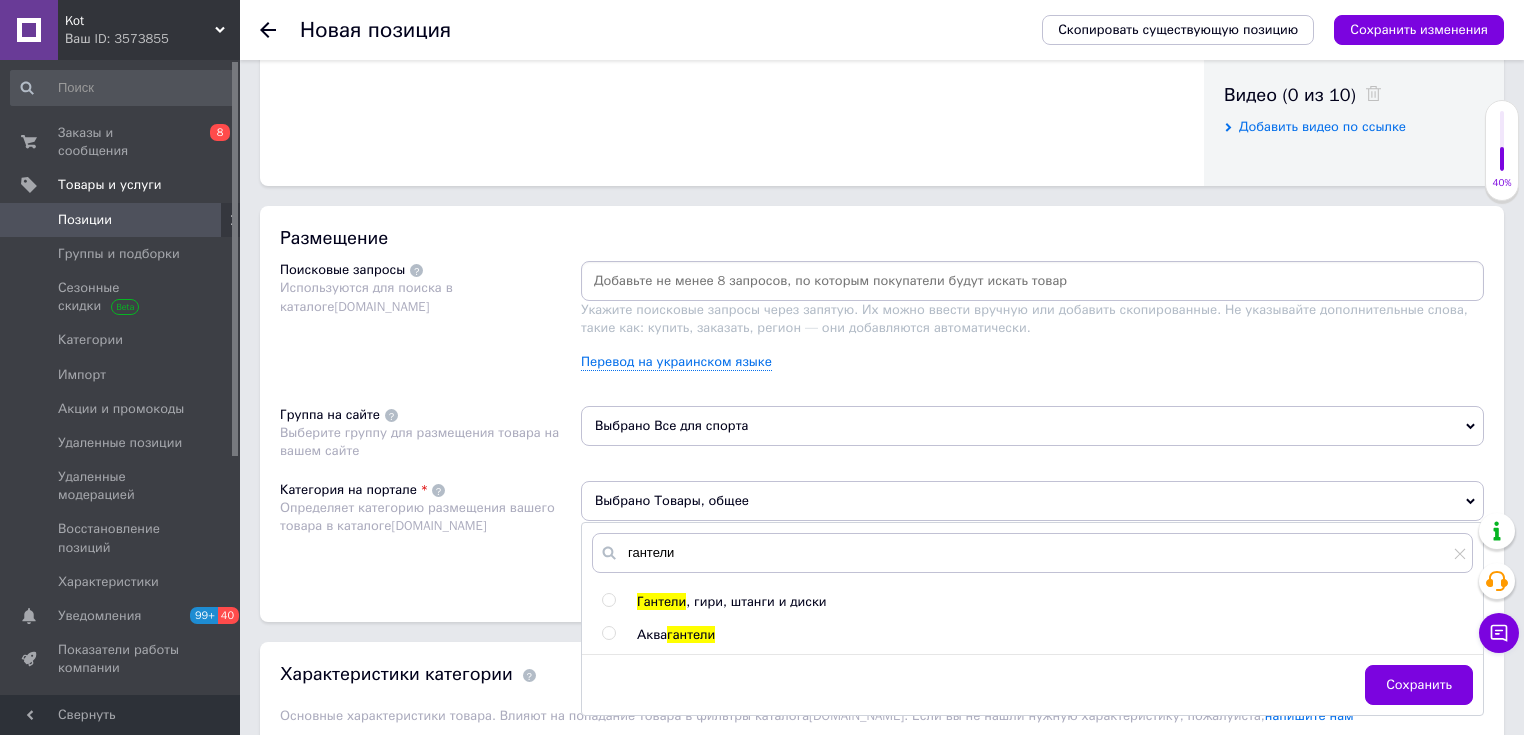 click at bounding box center (608, 600) 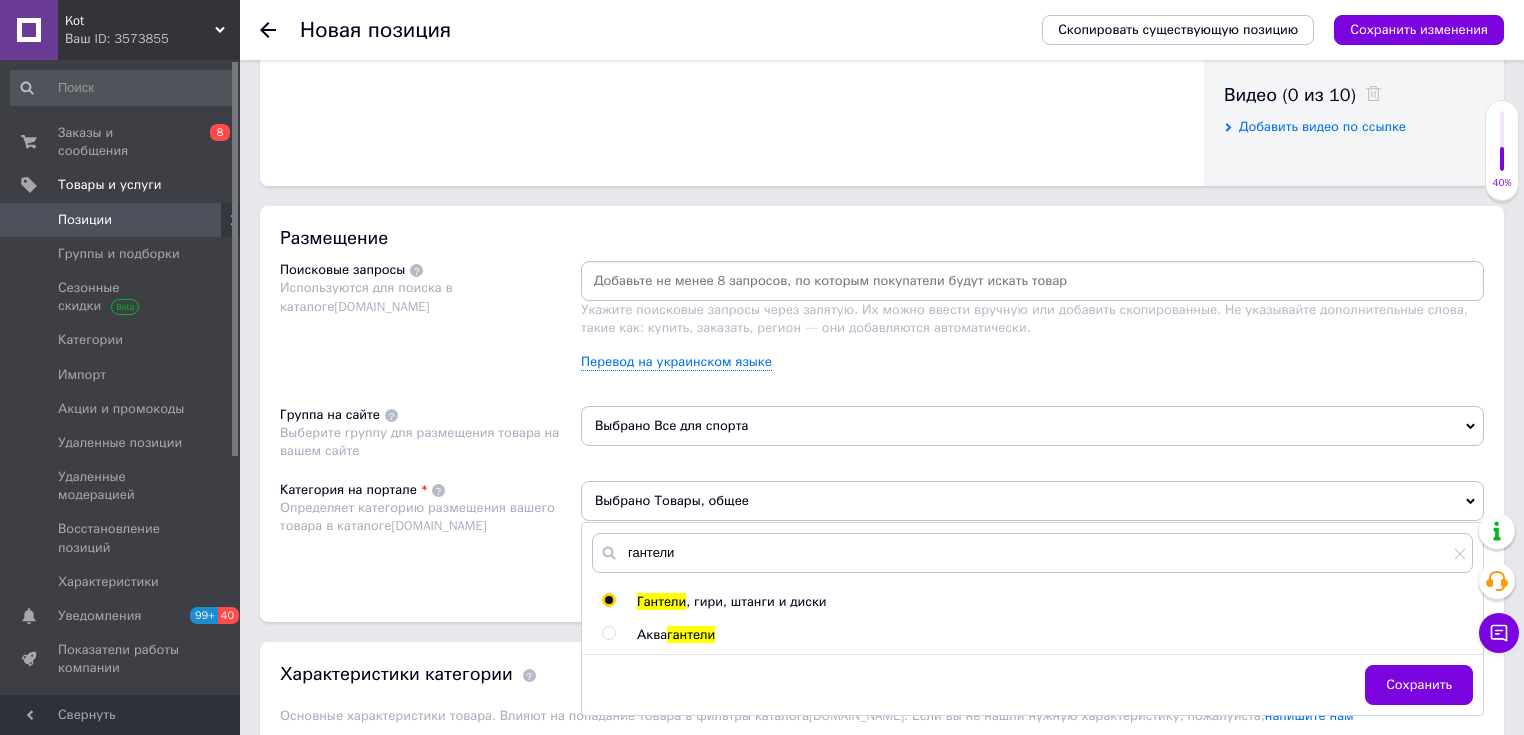 radio on "true" 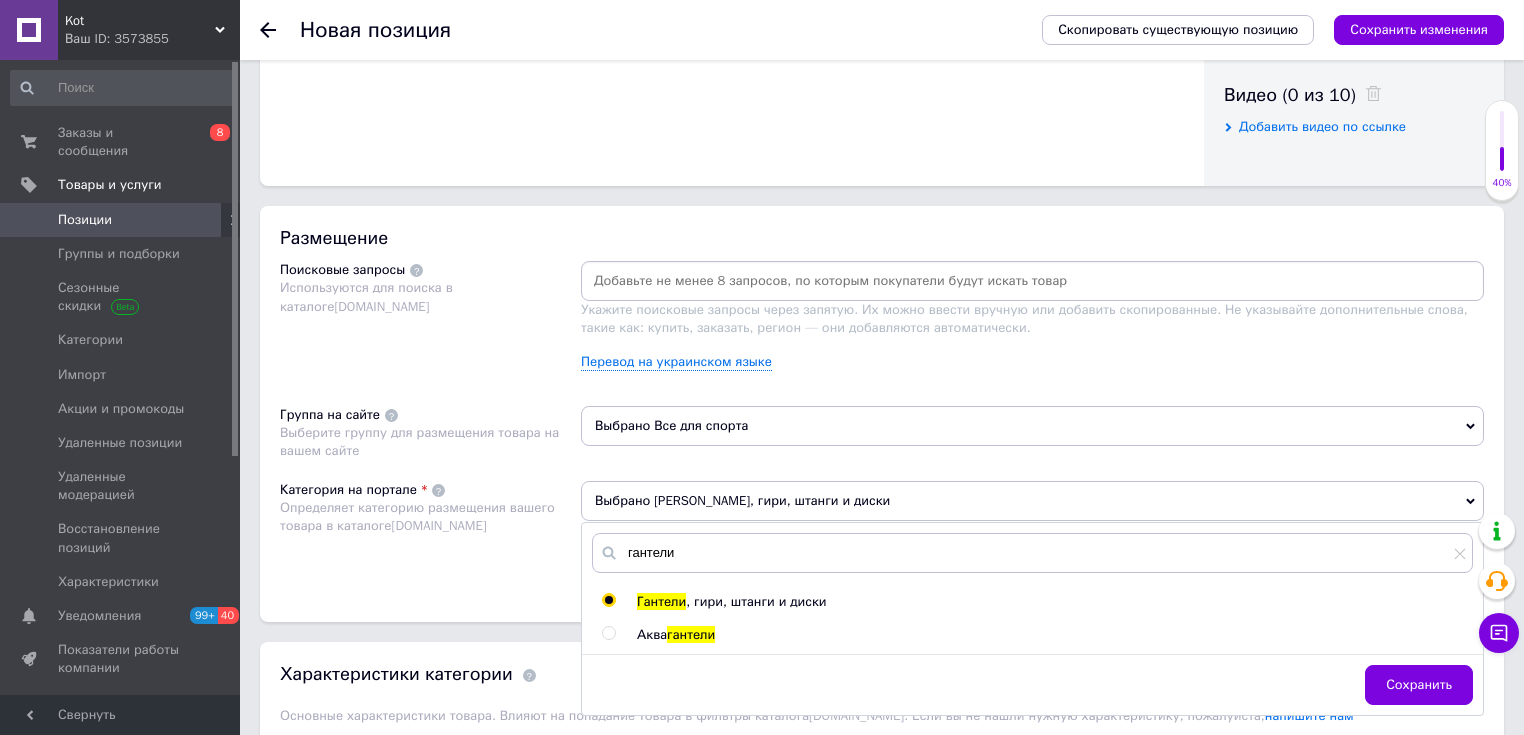 click on "Сохранить" at bounding box center (1419, 685) 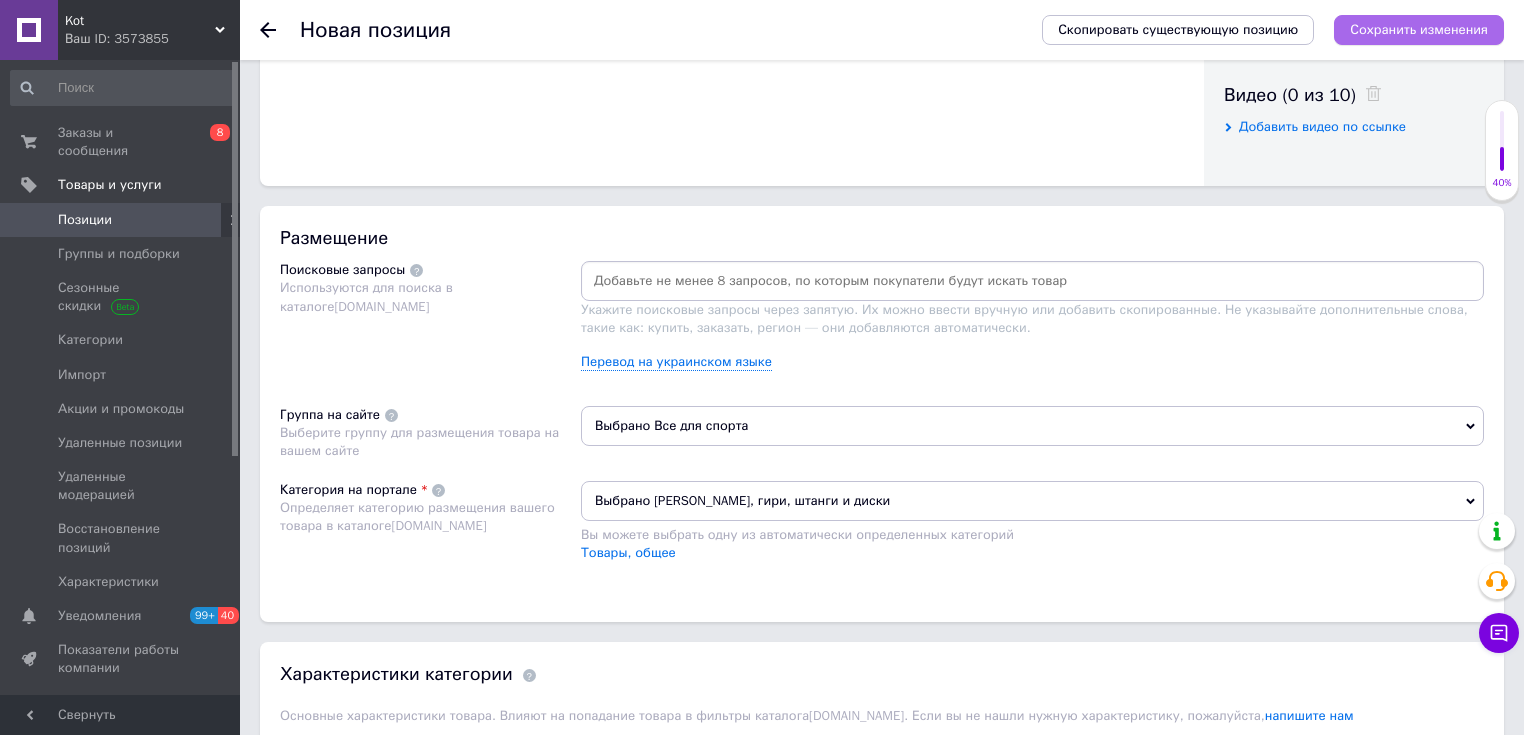 click on "Сохранить изменения" at bounding box center (1419, 29) 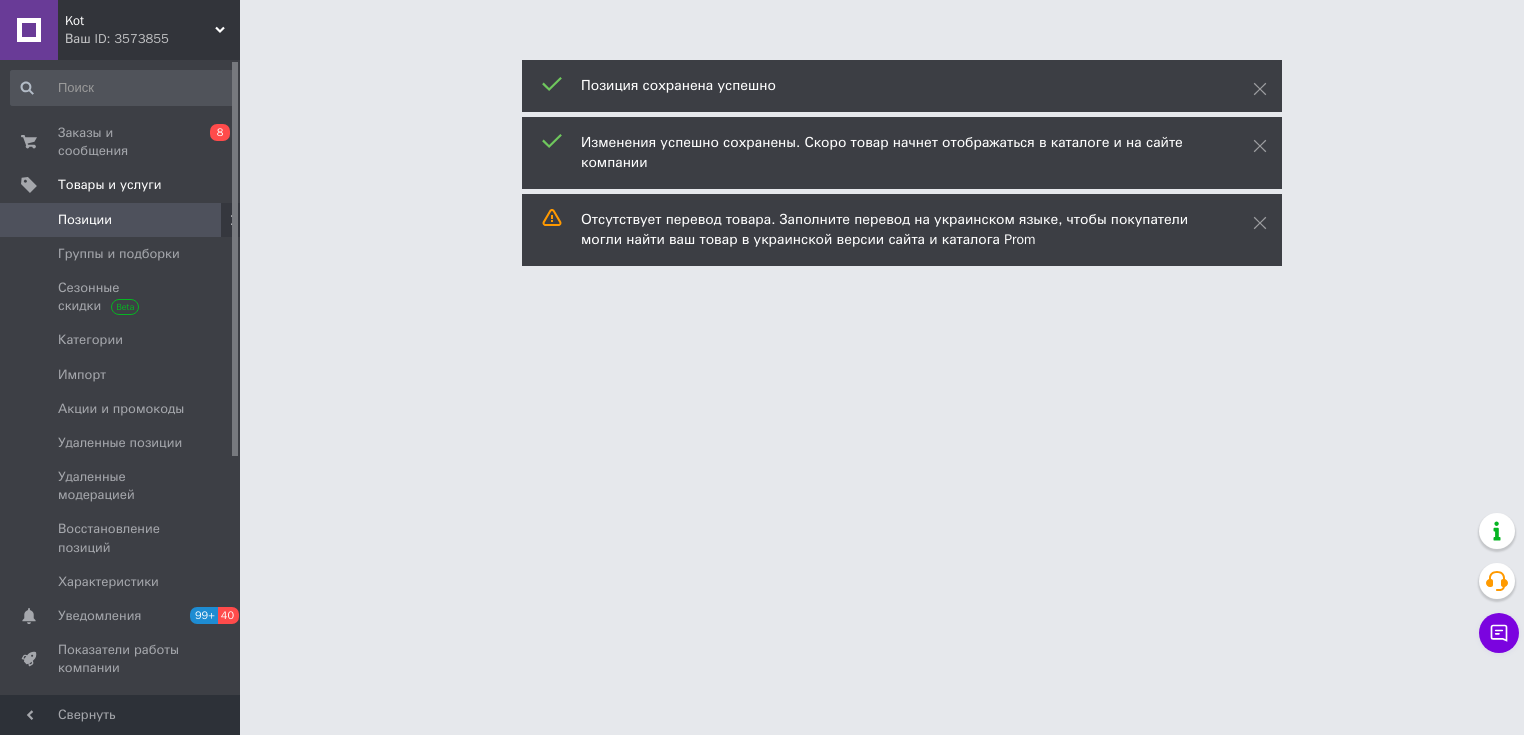 scroll, scrollTop: 0, scrollLeft: 0, axis: both 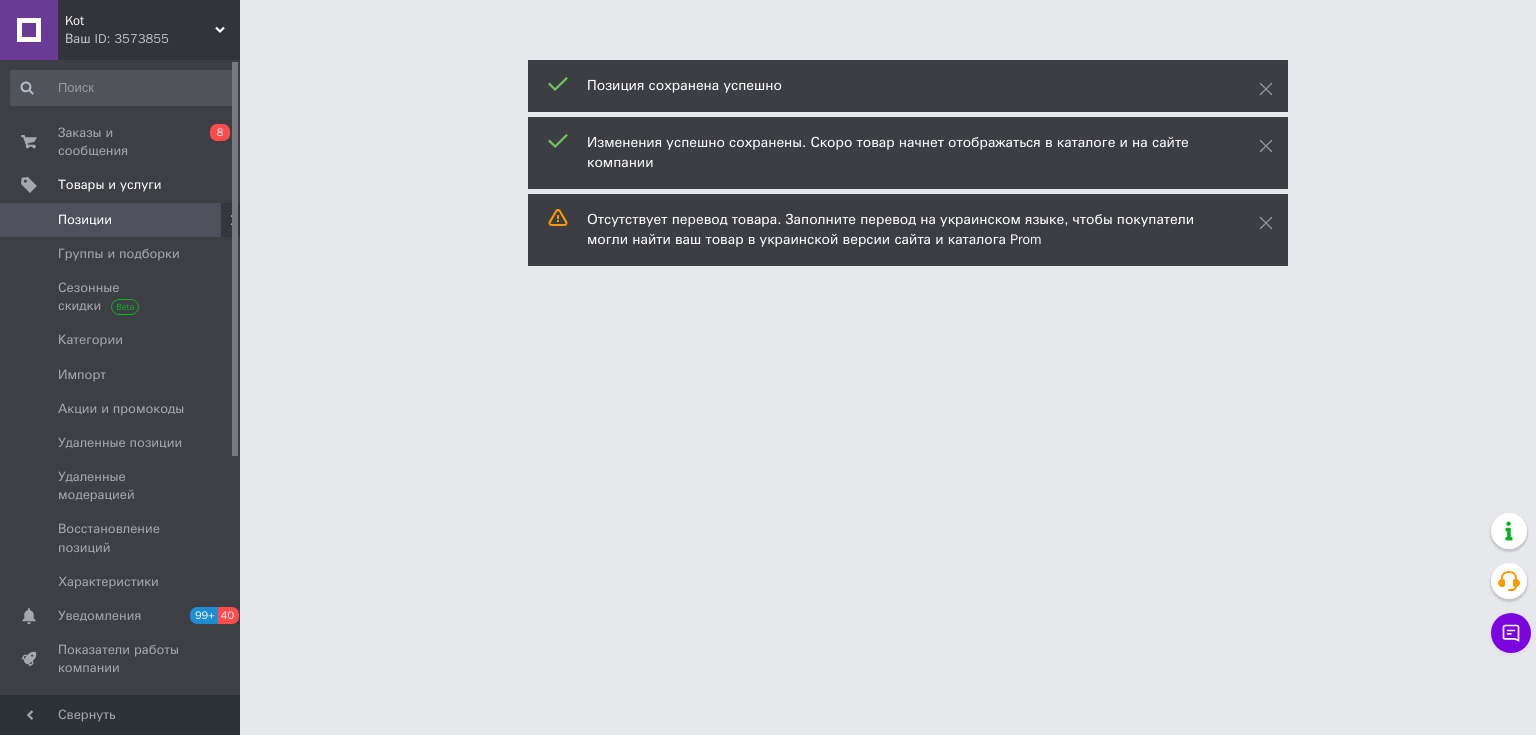 drag, startPoint x: 1535, startPoint y: 399, endPoint x: 1535, endPoint y: 374, distance: 25 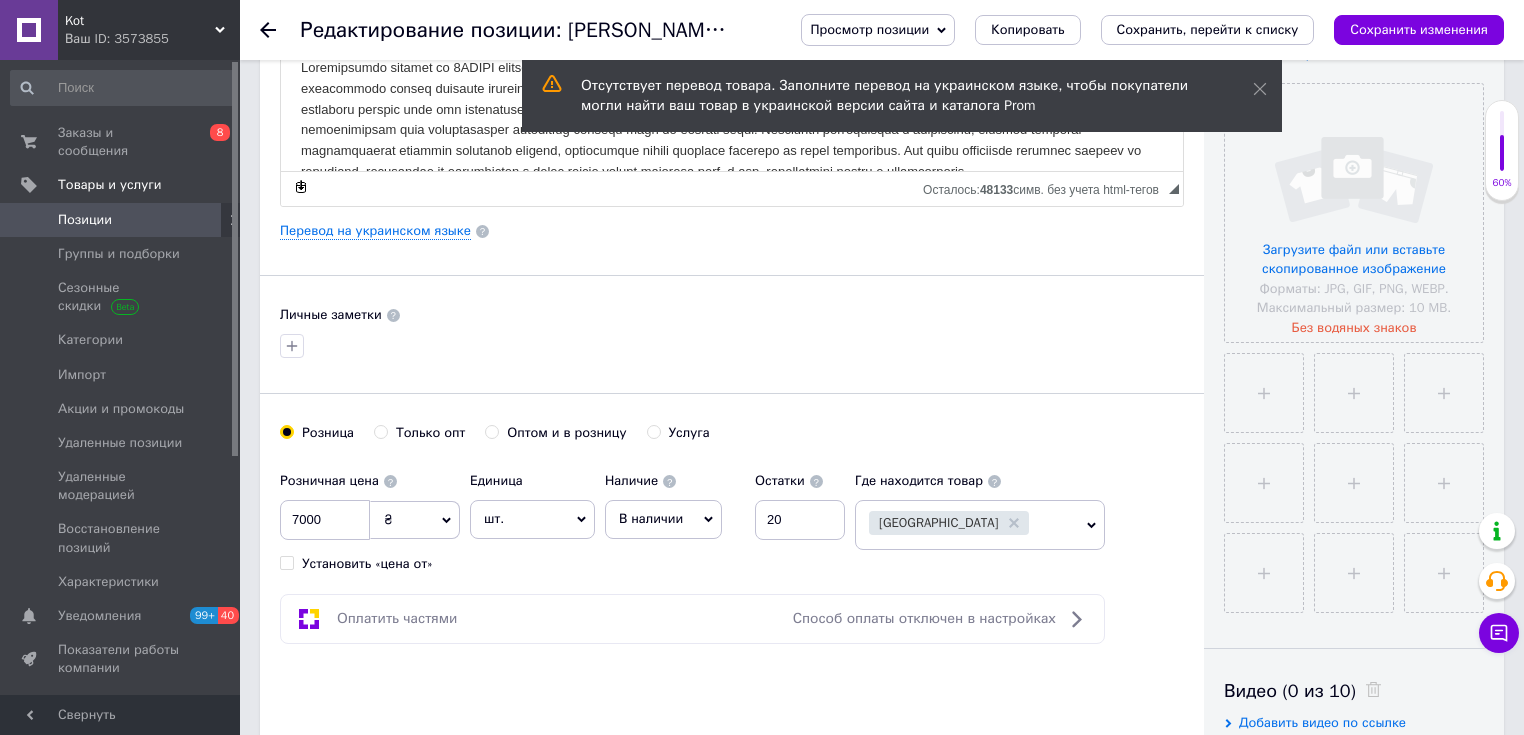 scroll, scrollTop: 408, scrollLeft: 0, axis: vertical 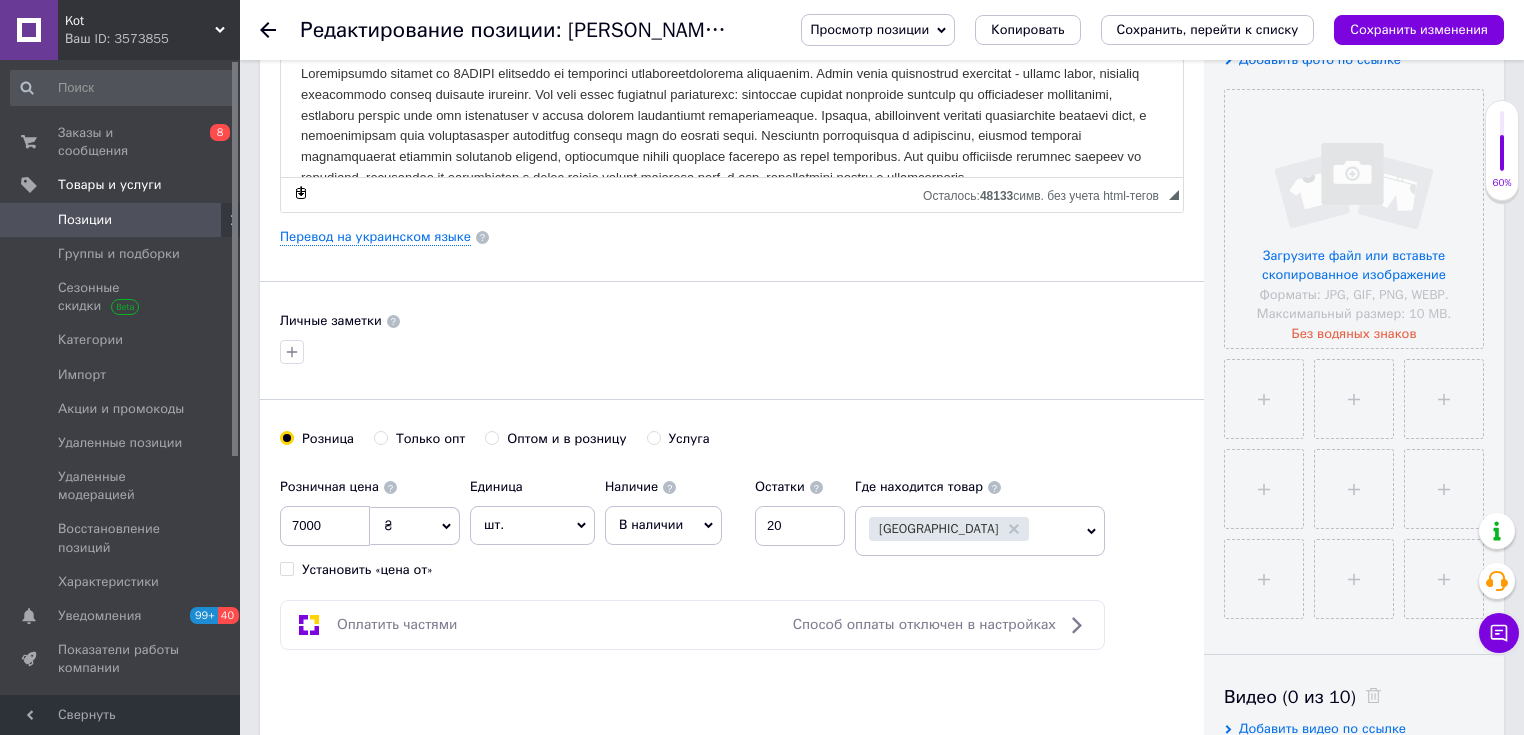 click 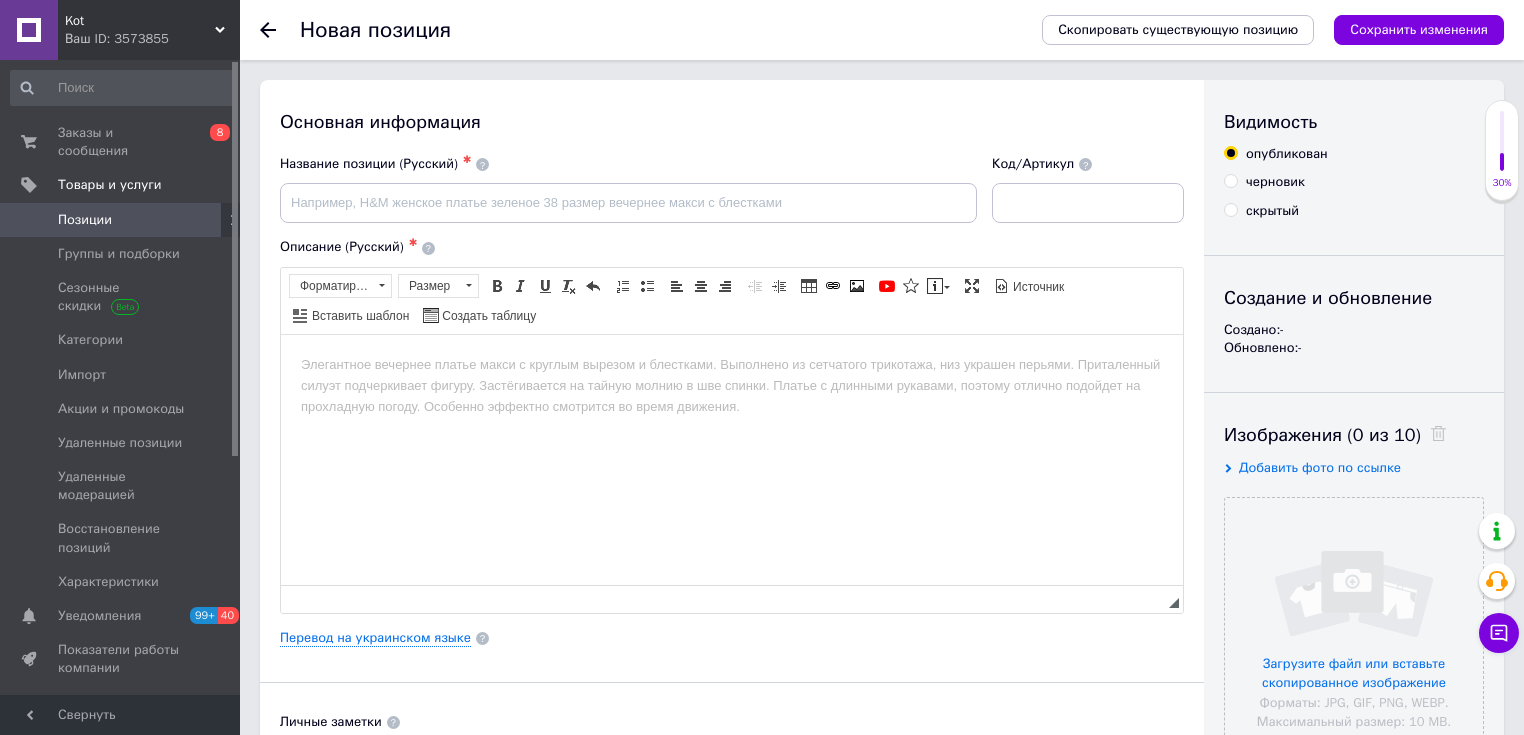 scroll, scrollTop: 0, scrollLeft: 0, axis: both 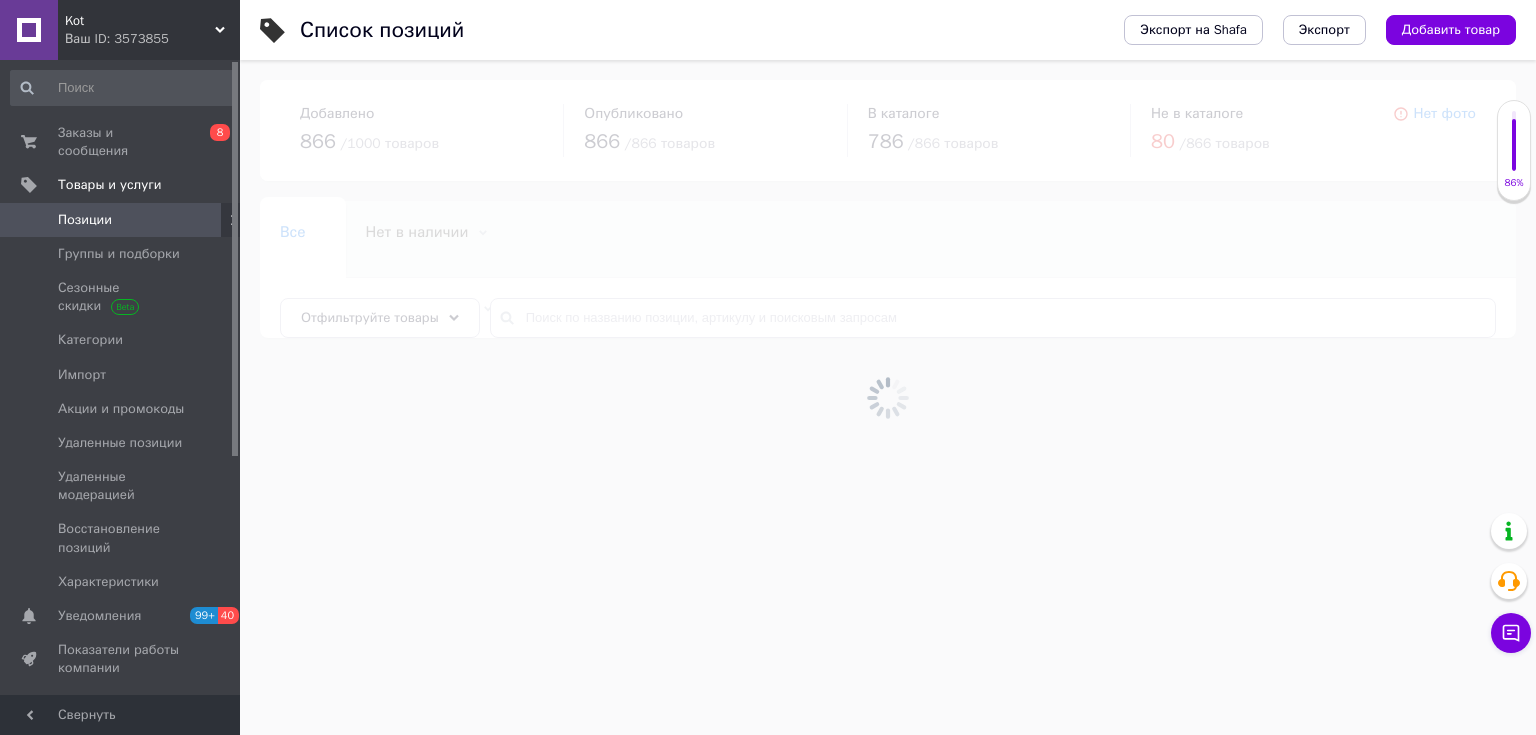 click on "Позиции" at bounding box center [85, 220] 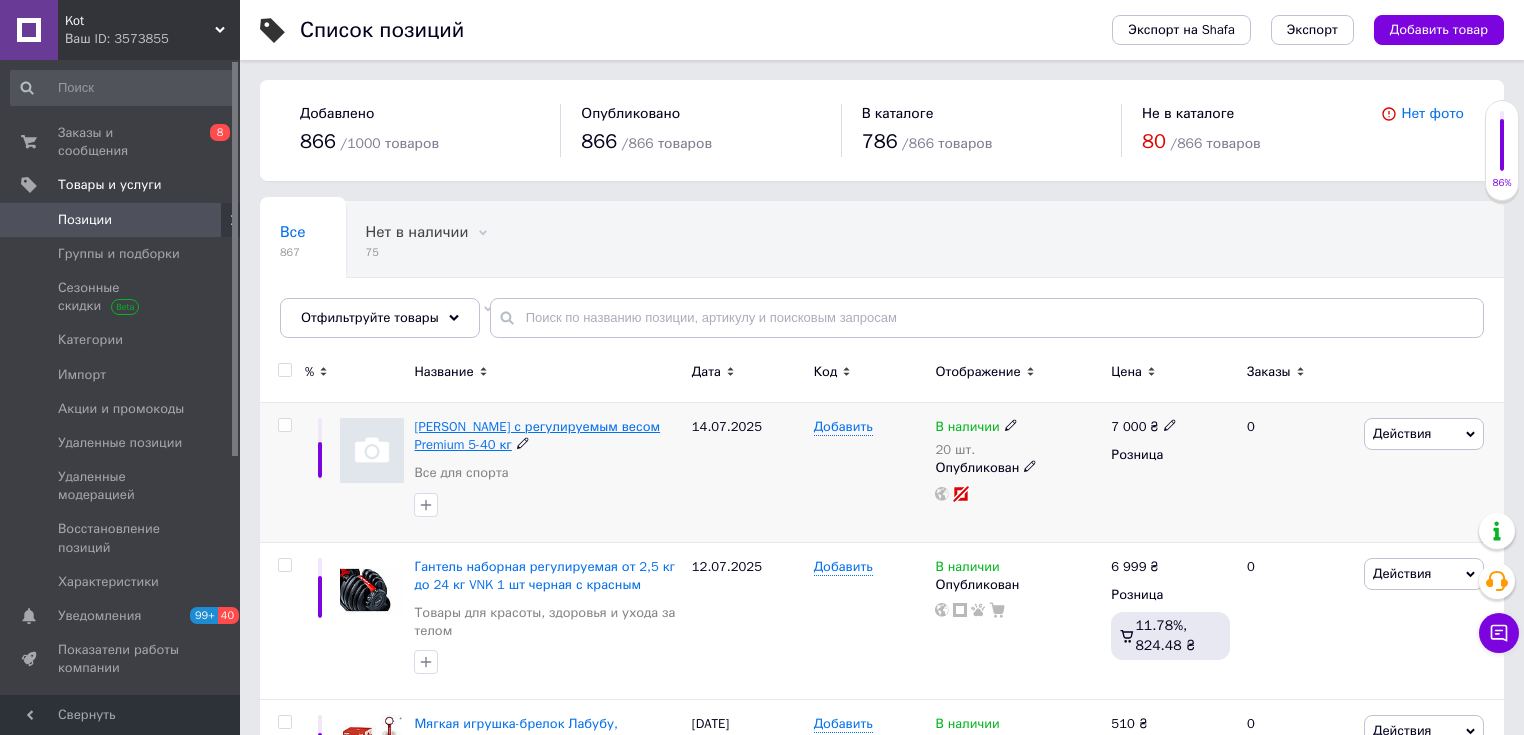 click on "[PERSON_NAME] с регулируемым весом Premium 5-40 кг" at bounding box center (537, 435) 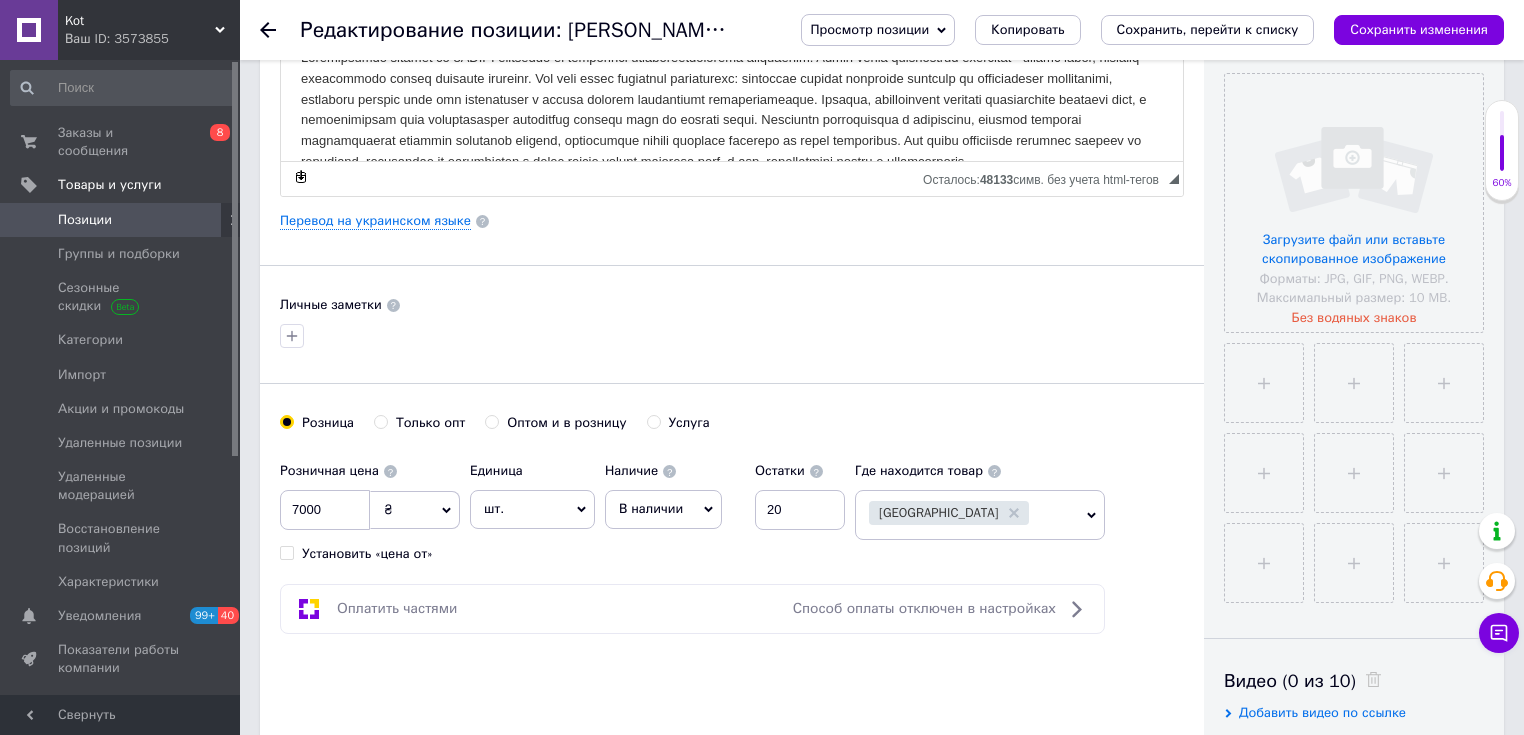 scroll, scrollTop: 430, scrollLeft: 0, axis: vertical 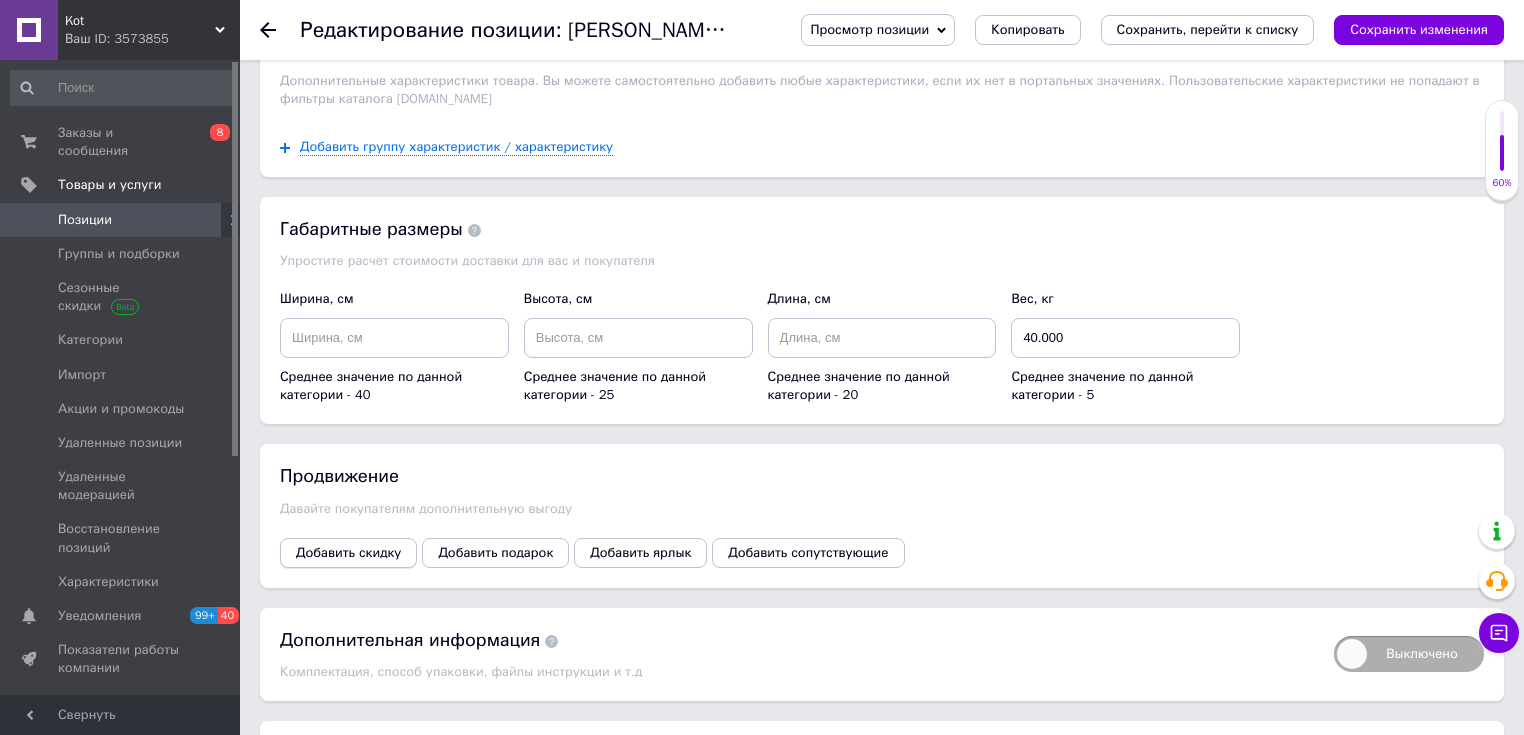 click on "Добавить скидку" at bounding box center [348, 553] 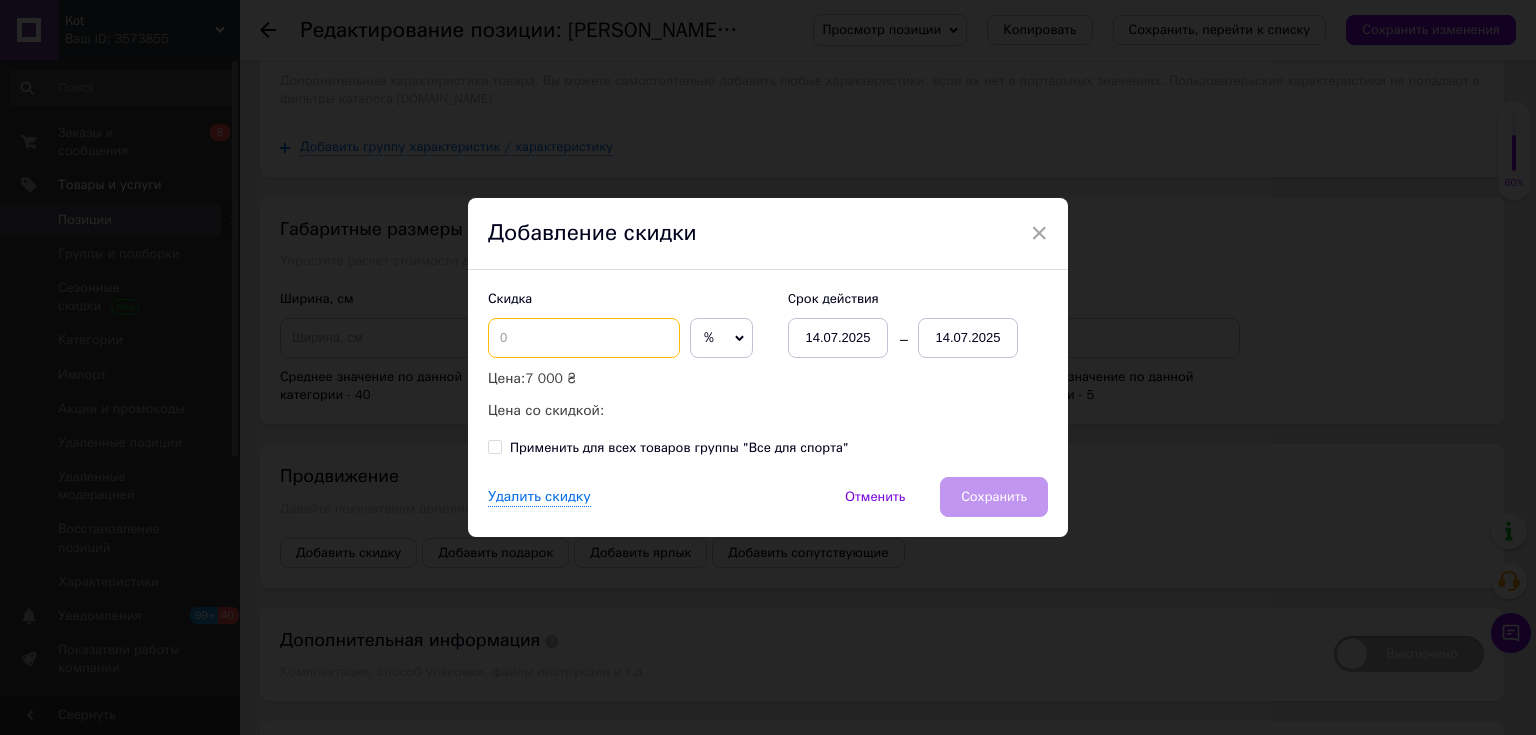 click at bounding box center (584, 338) 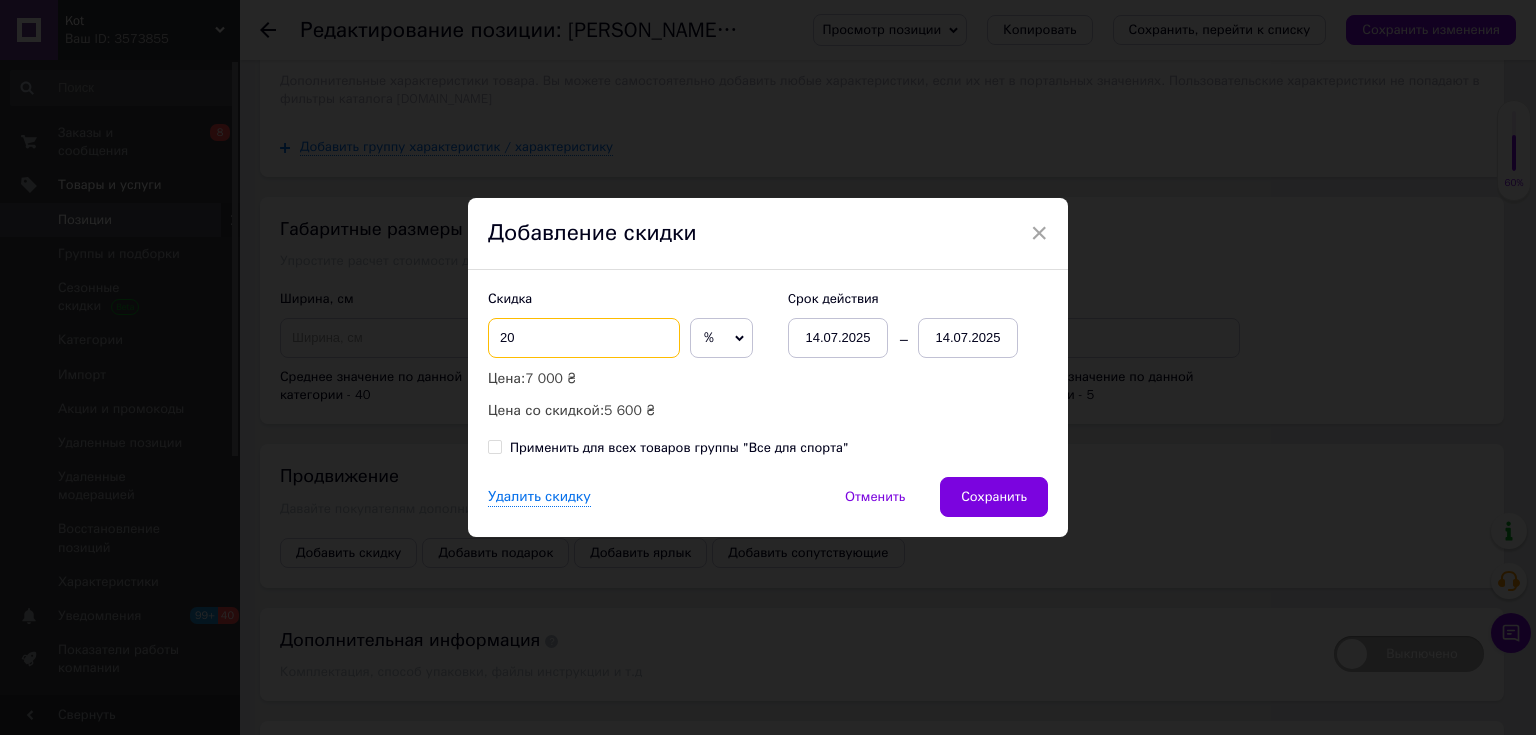 type on "2" 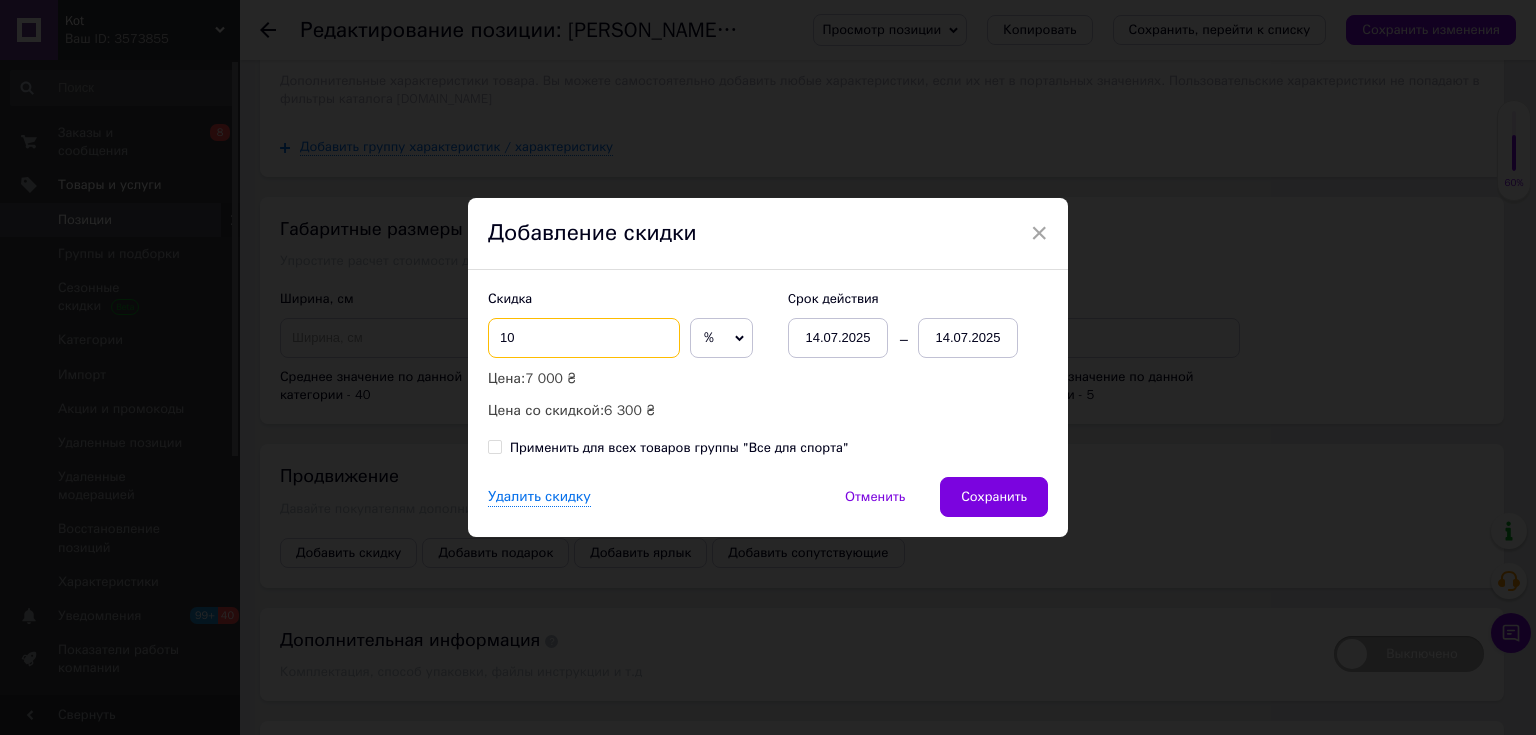 type on "10" 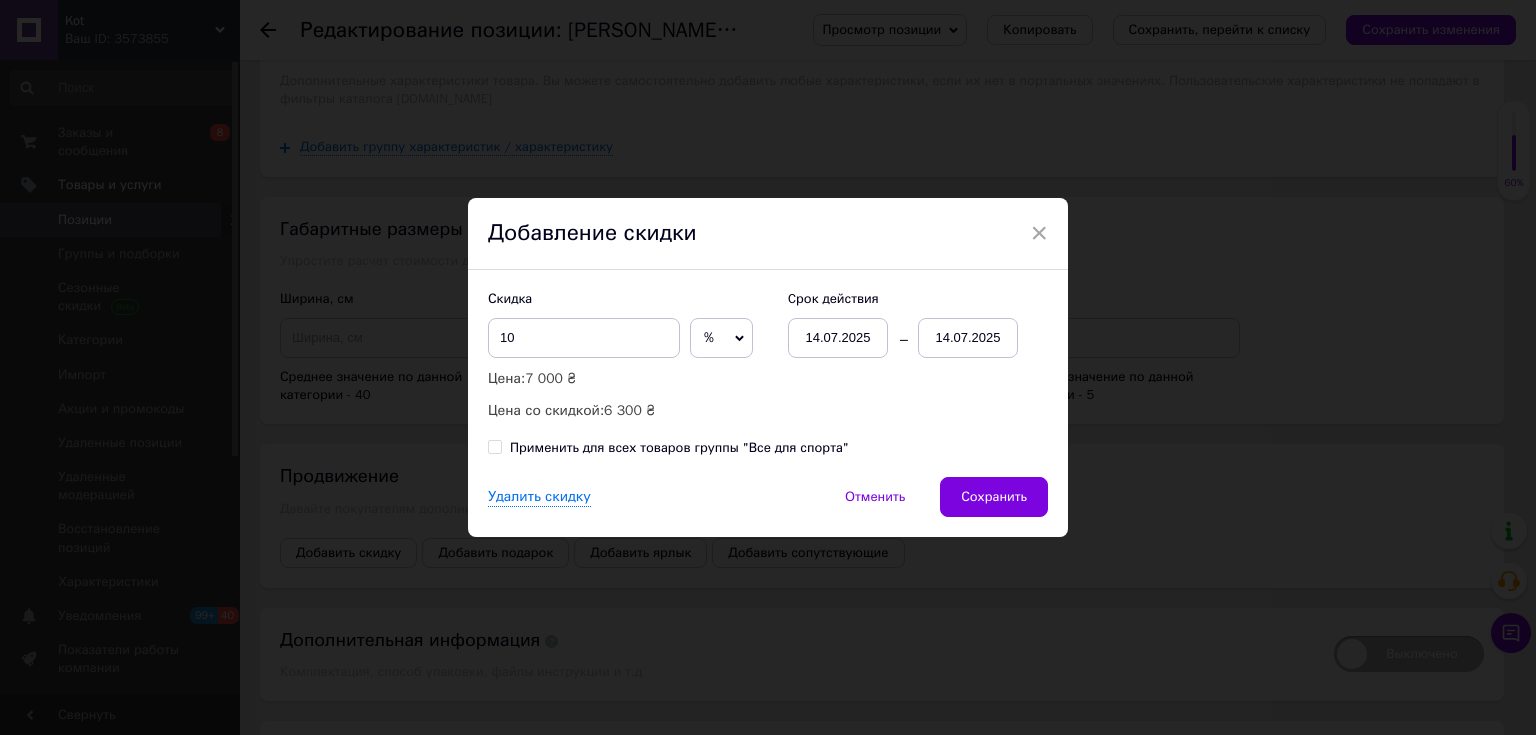 click on "14.07.2025" at bounding box center (968, 338) 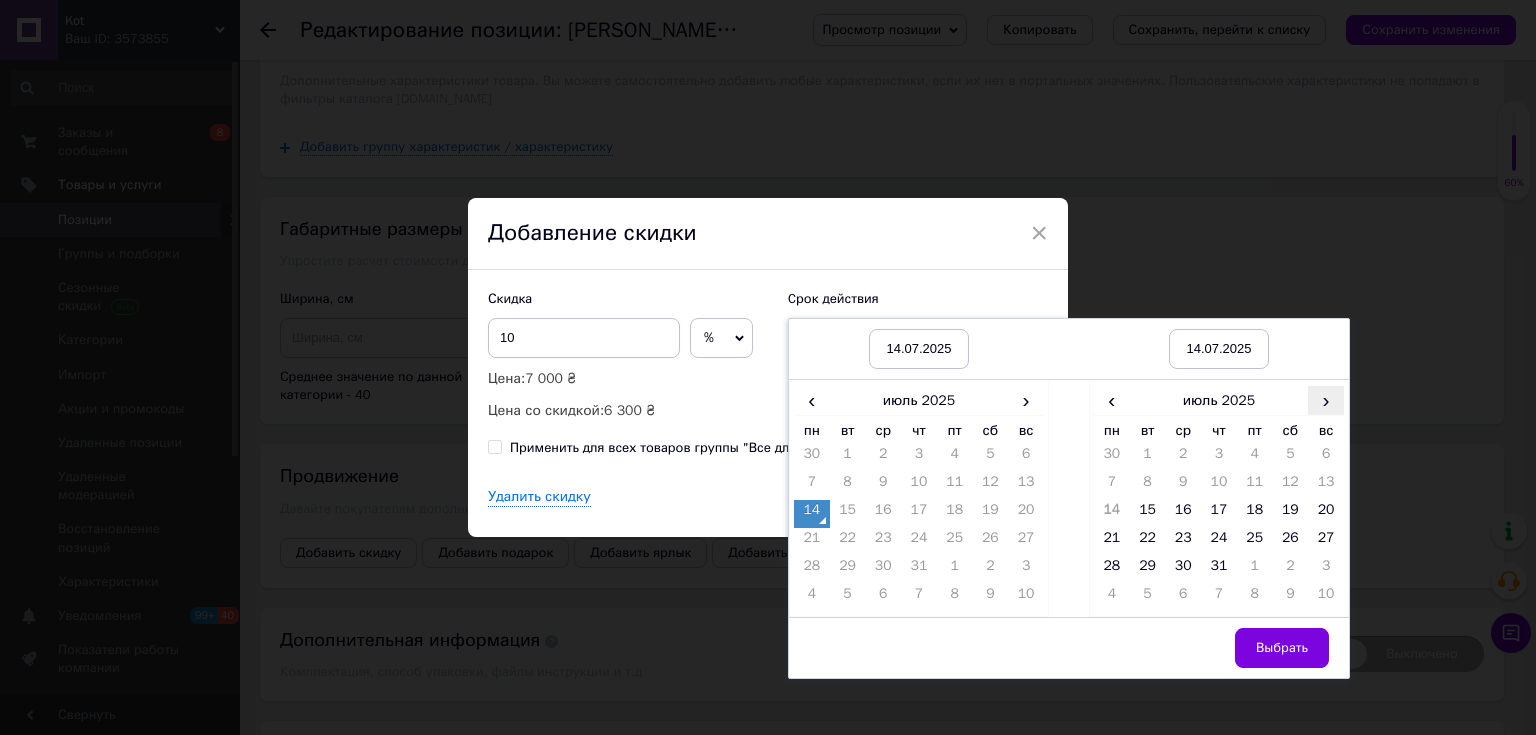 click on "›" at bounding box center [1326, 400] 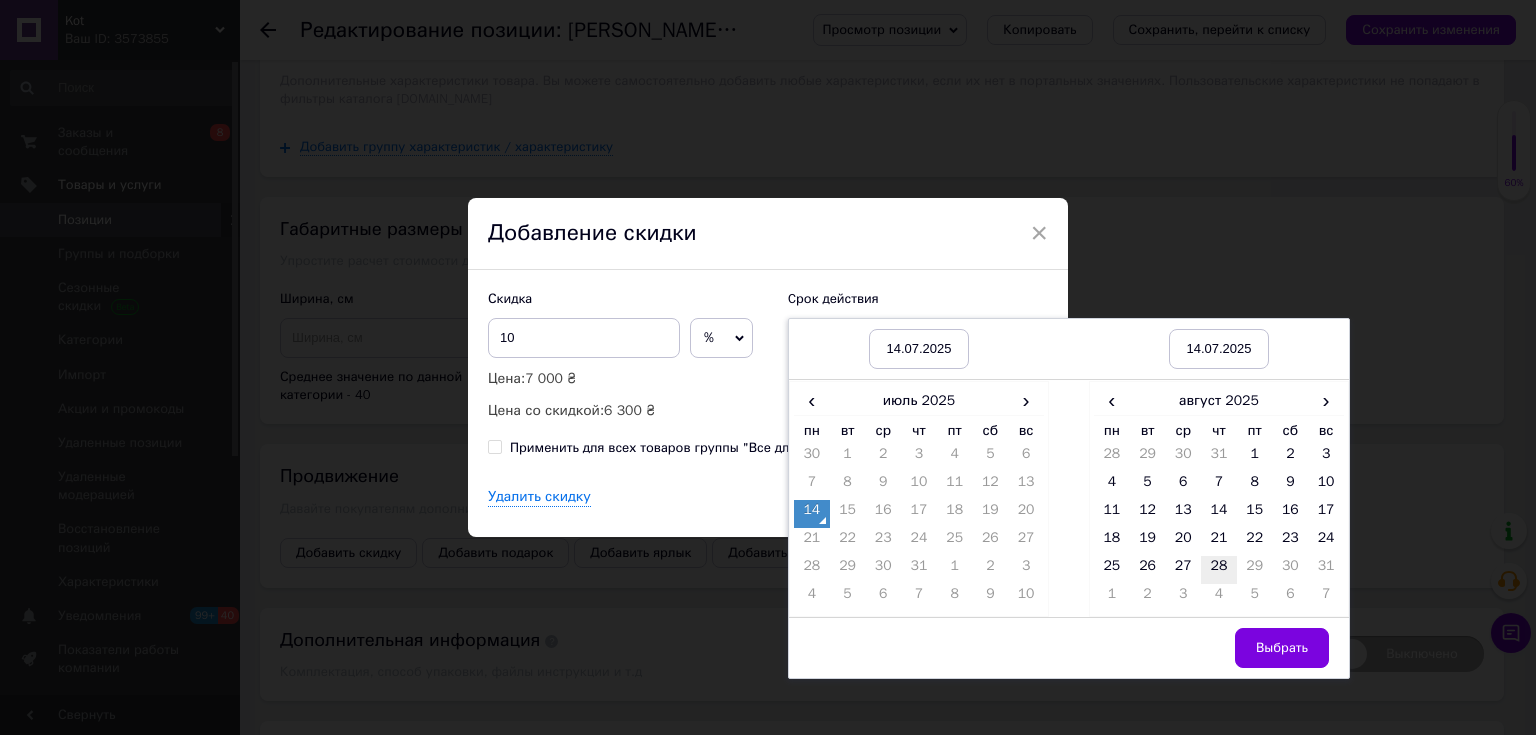 click on "28" at bounding box center [1219, 570] 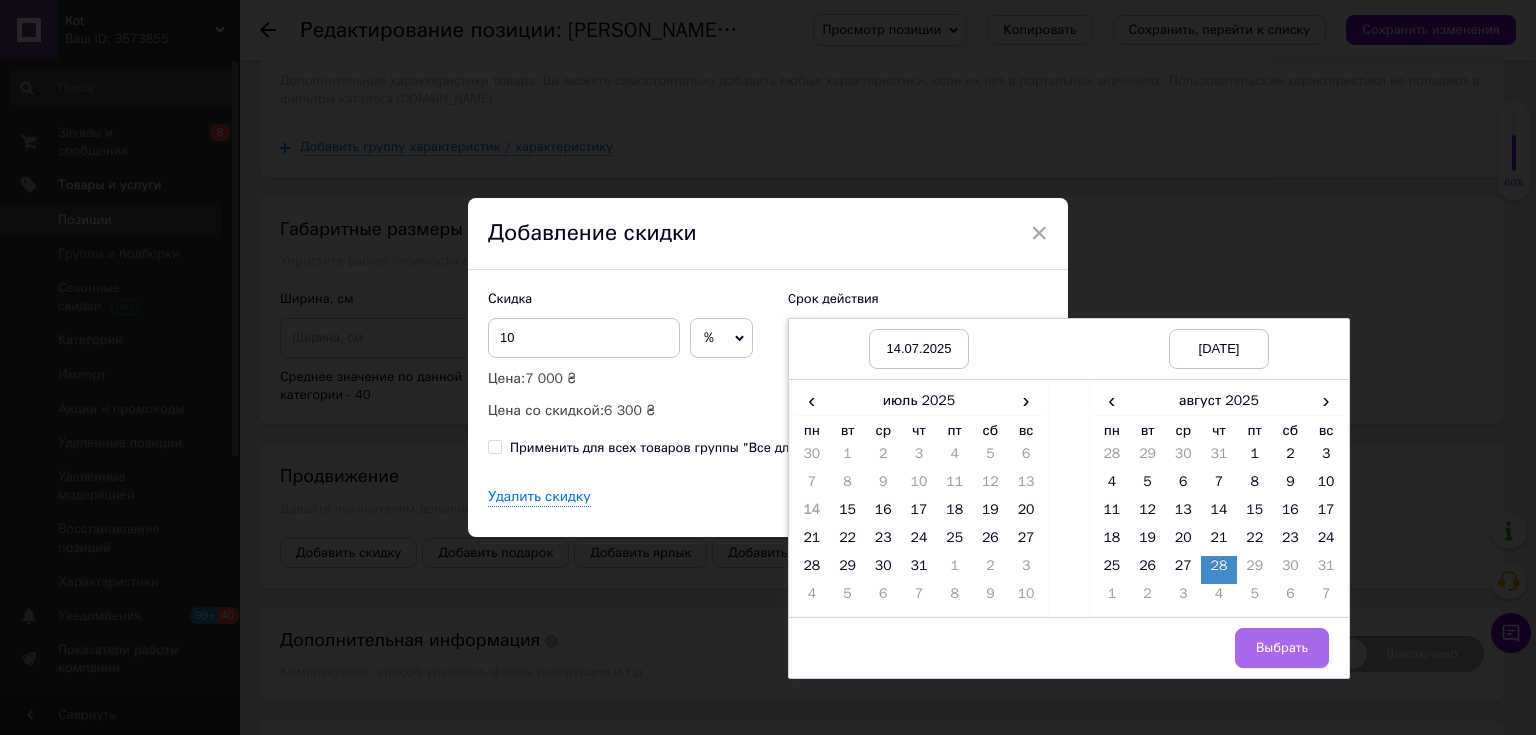 click on "Выбрать" at bounding box center [1282, 648] 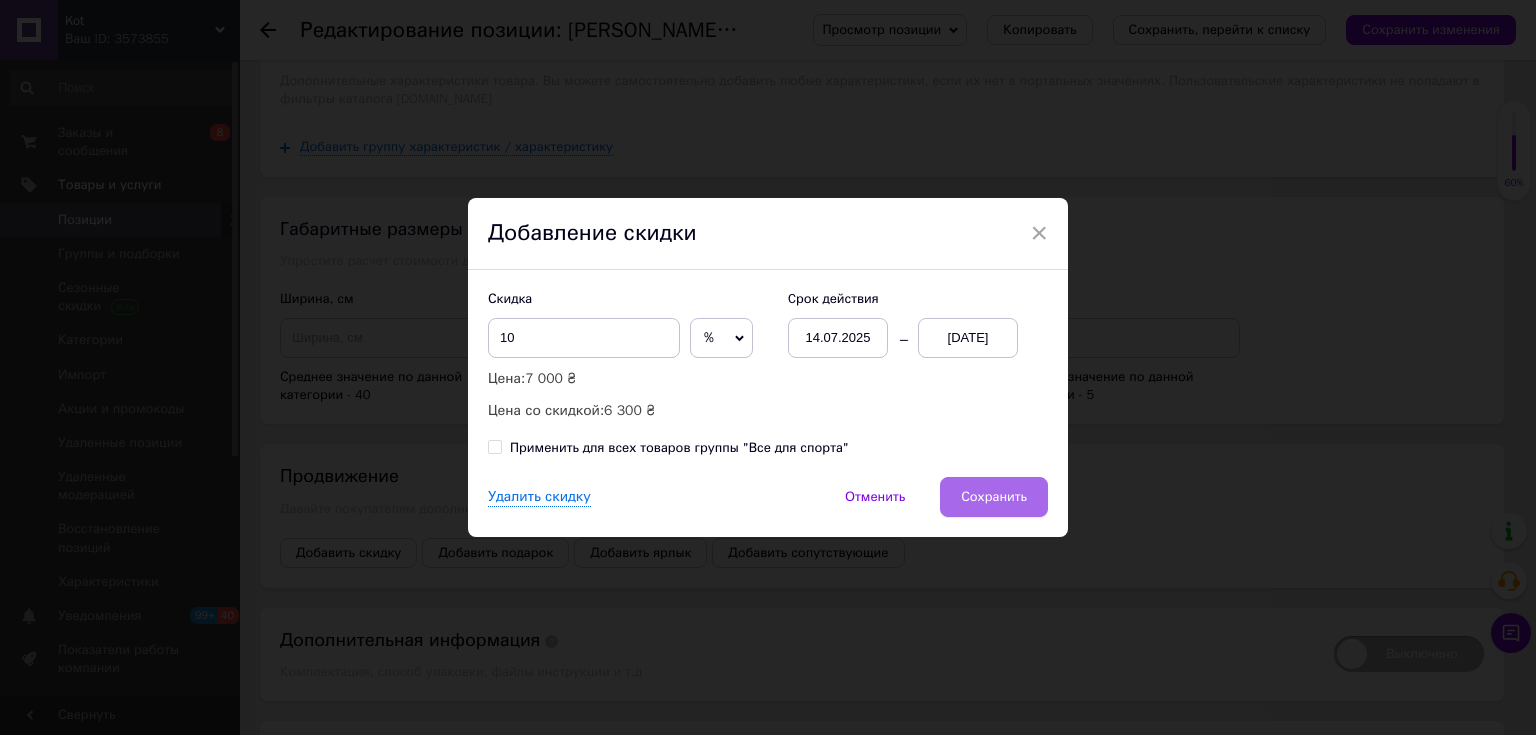 click on "Сохранить" at bounding box center [994, 497] 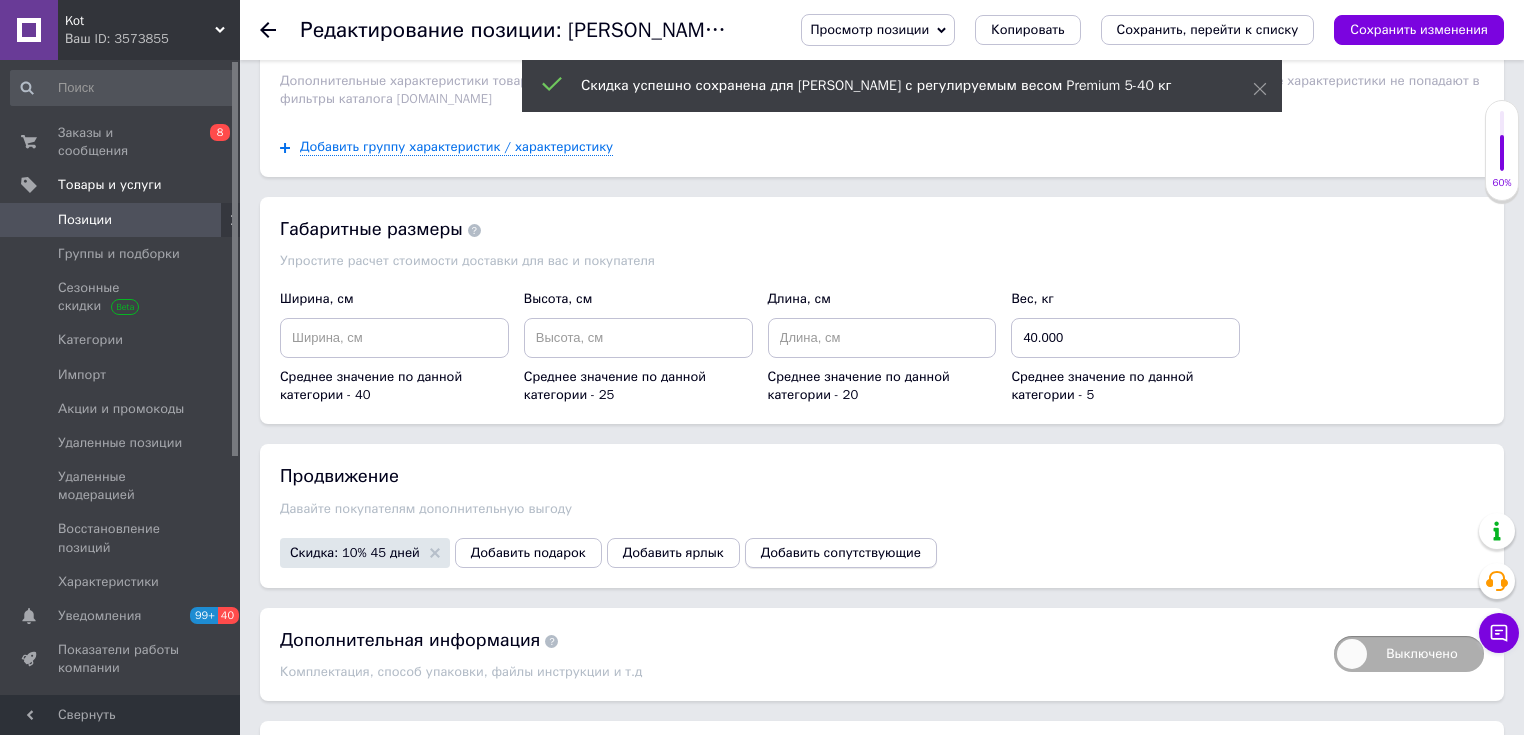 click on "Добавить сопутствующие" at bounding box center (841, 553) 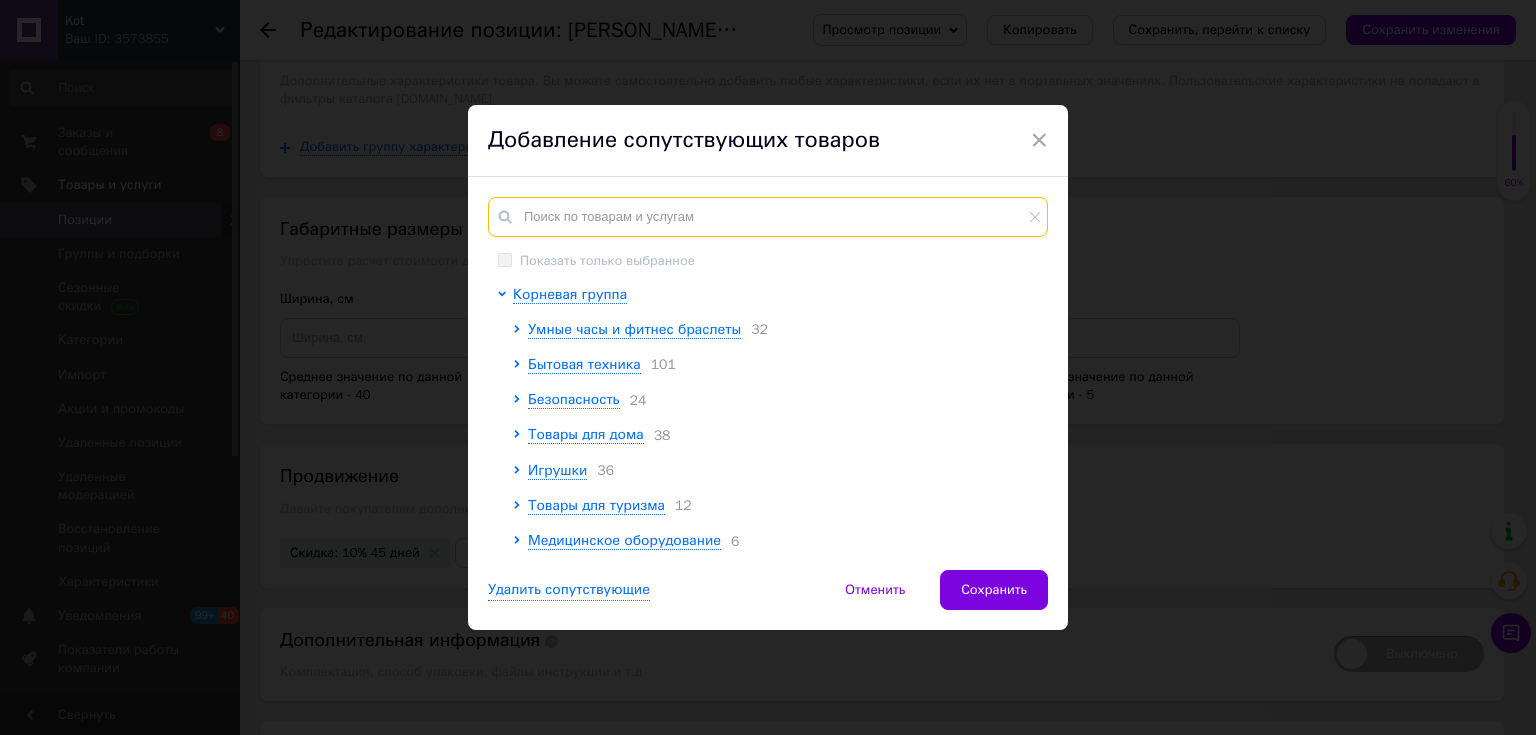 click at bounding box center (768, 217) 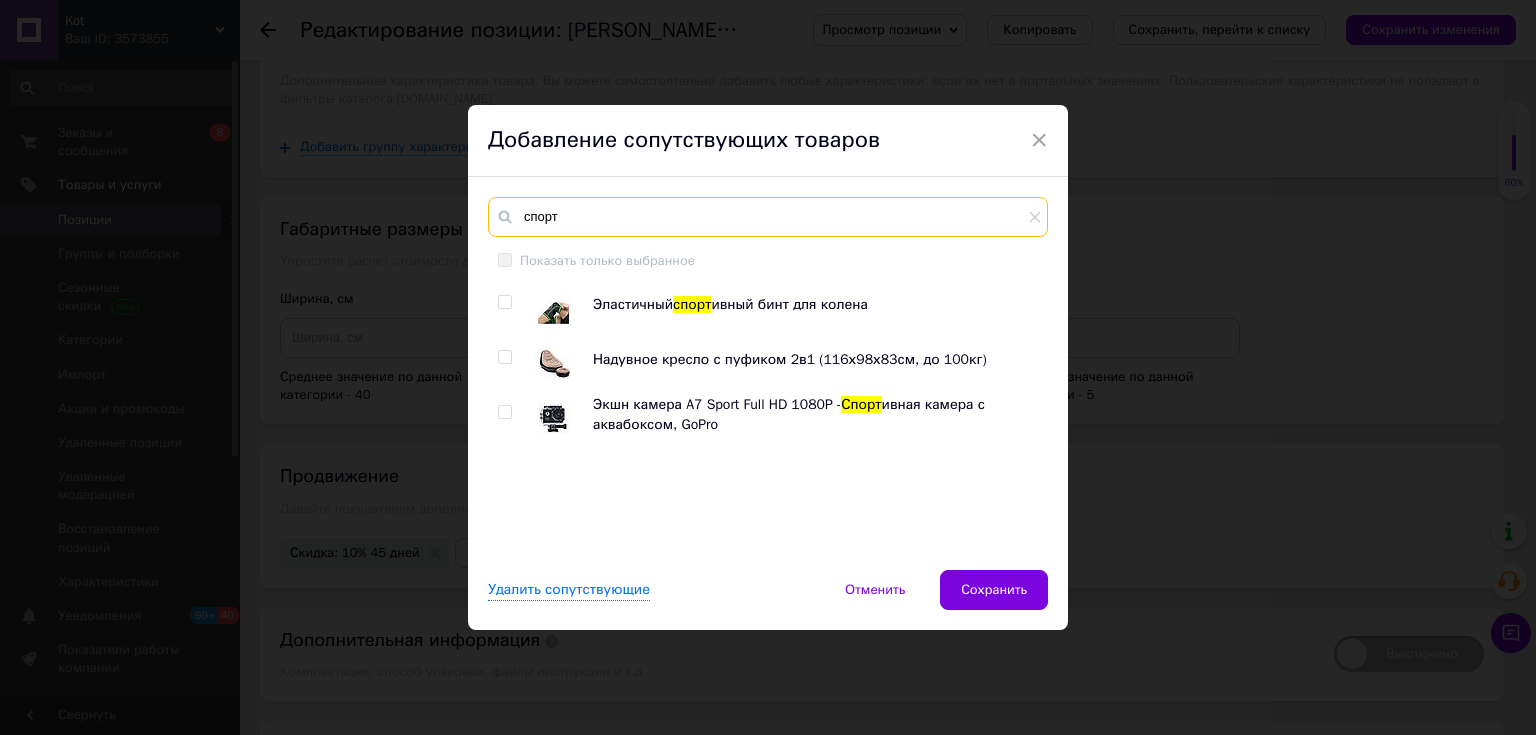 click on "спорт" at bounding box center (768, 217) 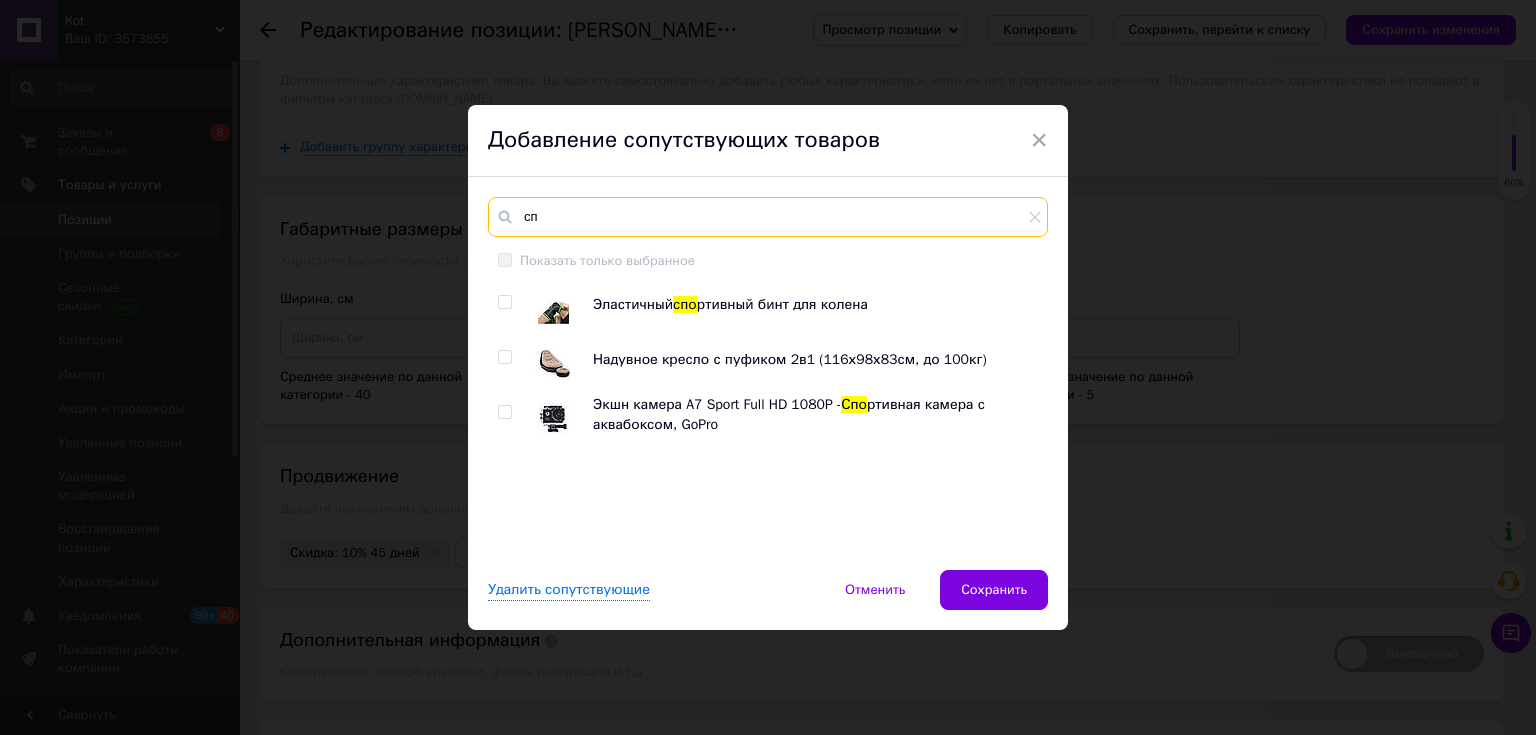 type on "с" 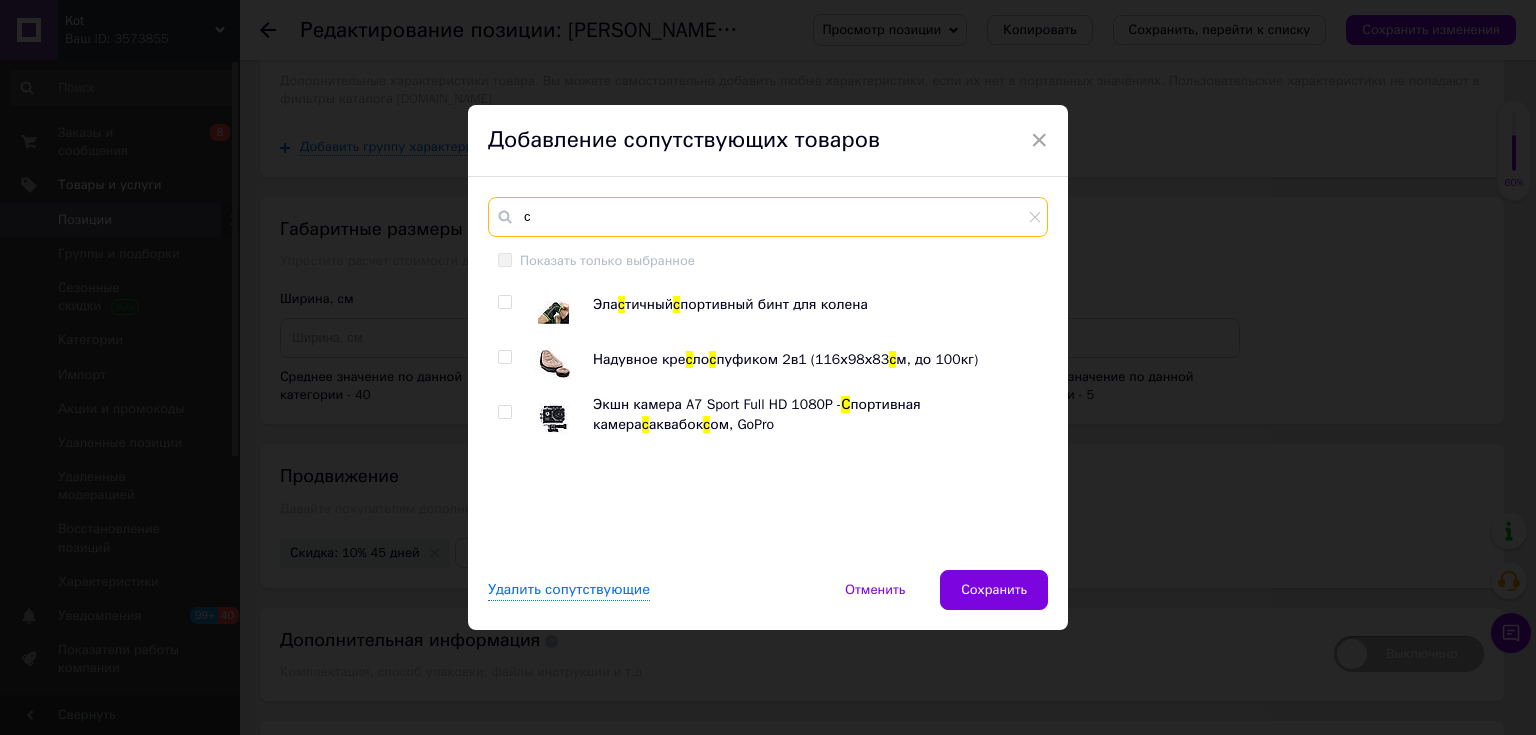type 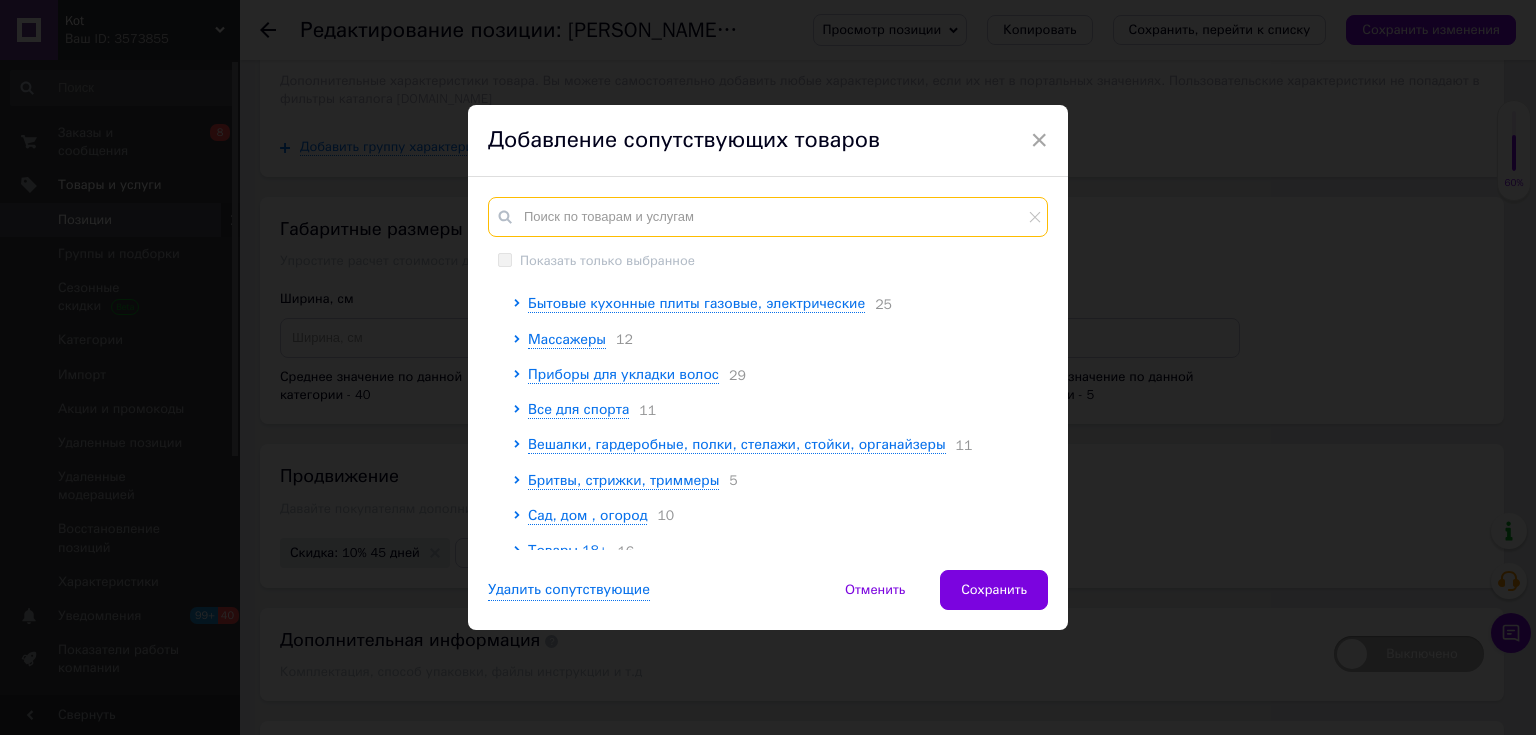scroll, scrollTop: 959, scrollLeft: 0, axis: vertical 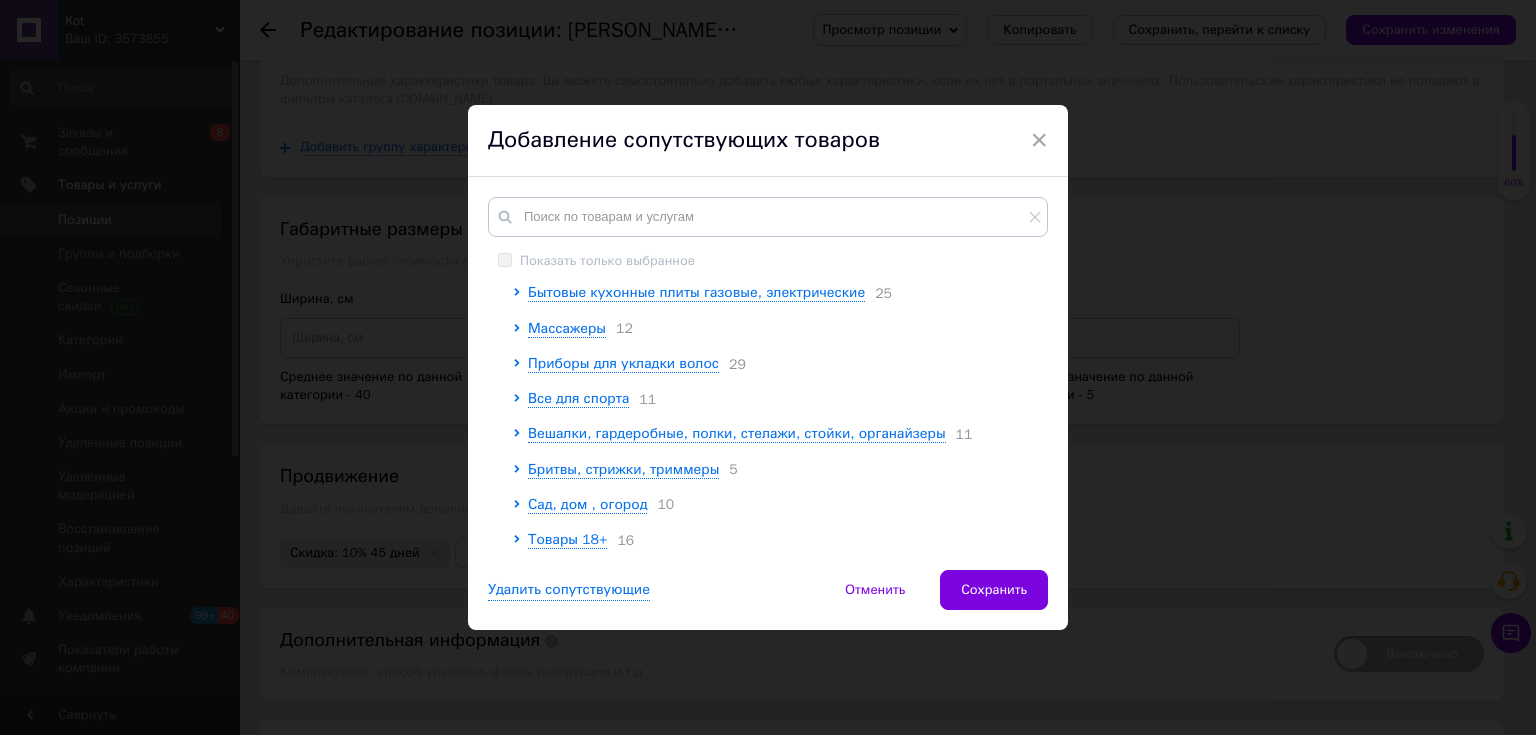 click on "Корневая группа Умные часы и фитнес браслеты 32 Бытовая техника 101 Безопасность 24 Товары для дома 38 Игрушки 36 Товары для туризма 12 Медицинское оборудование 6 Товары для красоты, здоровья и ухода за телом 32 Товары для кухни 10 Все для домашних животных 13 Селфи лампы  6 Квадрокоптеры и дроны 3 Автотовары 35 Портативные колонки 10 Техника и электроника 26 Телевизоры 13  Микрофоны 4 Проекторы 1 Наушники 48 Счетчики банкнот аппараты для проверки купюр BILL COUNTER 1 Портативные зарядные устройства Powerbank 15 Обогреватели газовые, керосиновые, электрические 8 16 Генератор 5 23 25 12 29" at bounding box center [767, 417] 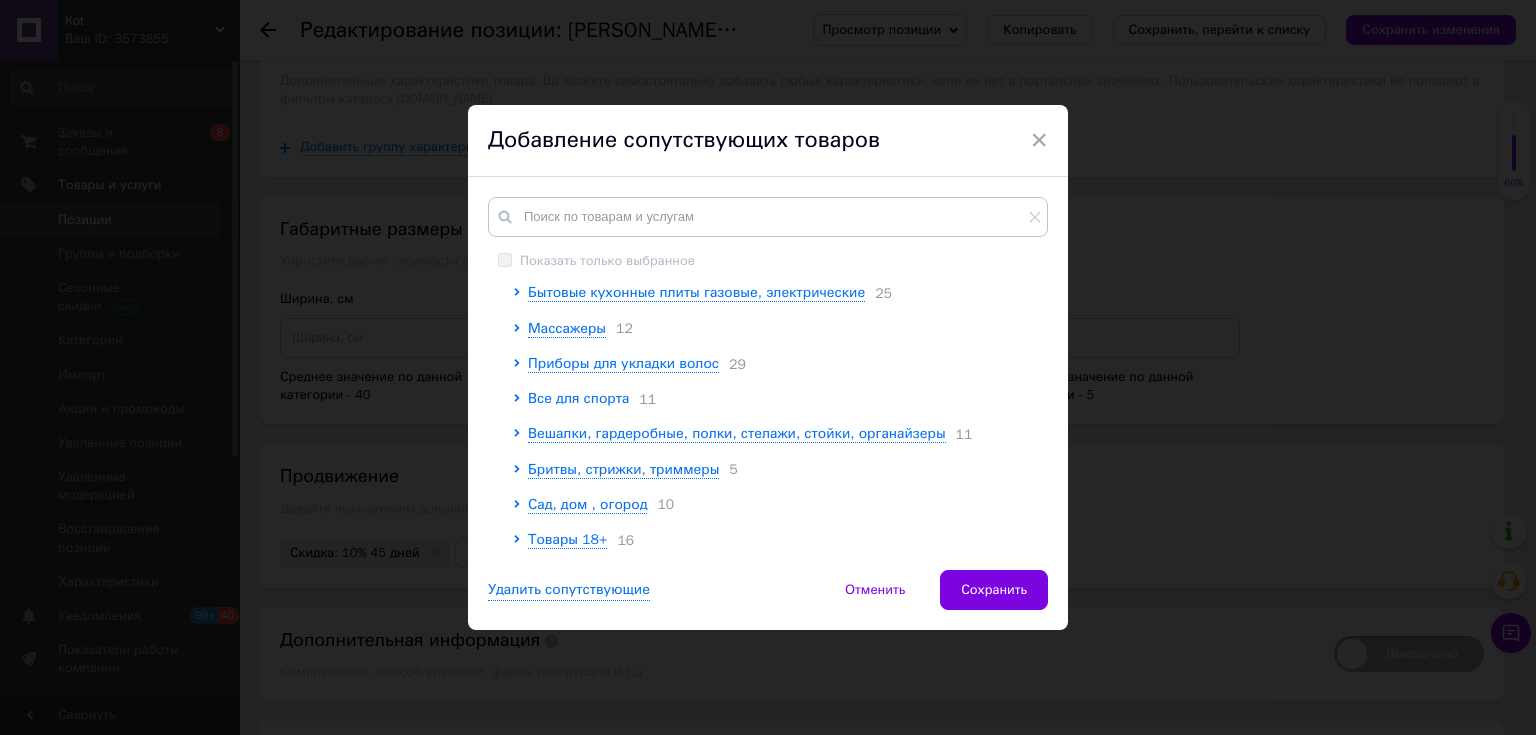 click on "Все для спорта" at bounding box center [578, 398] 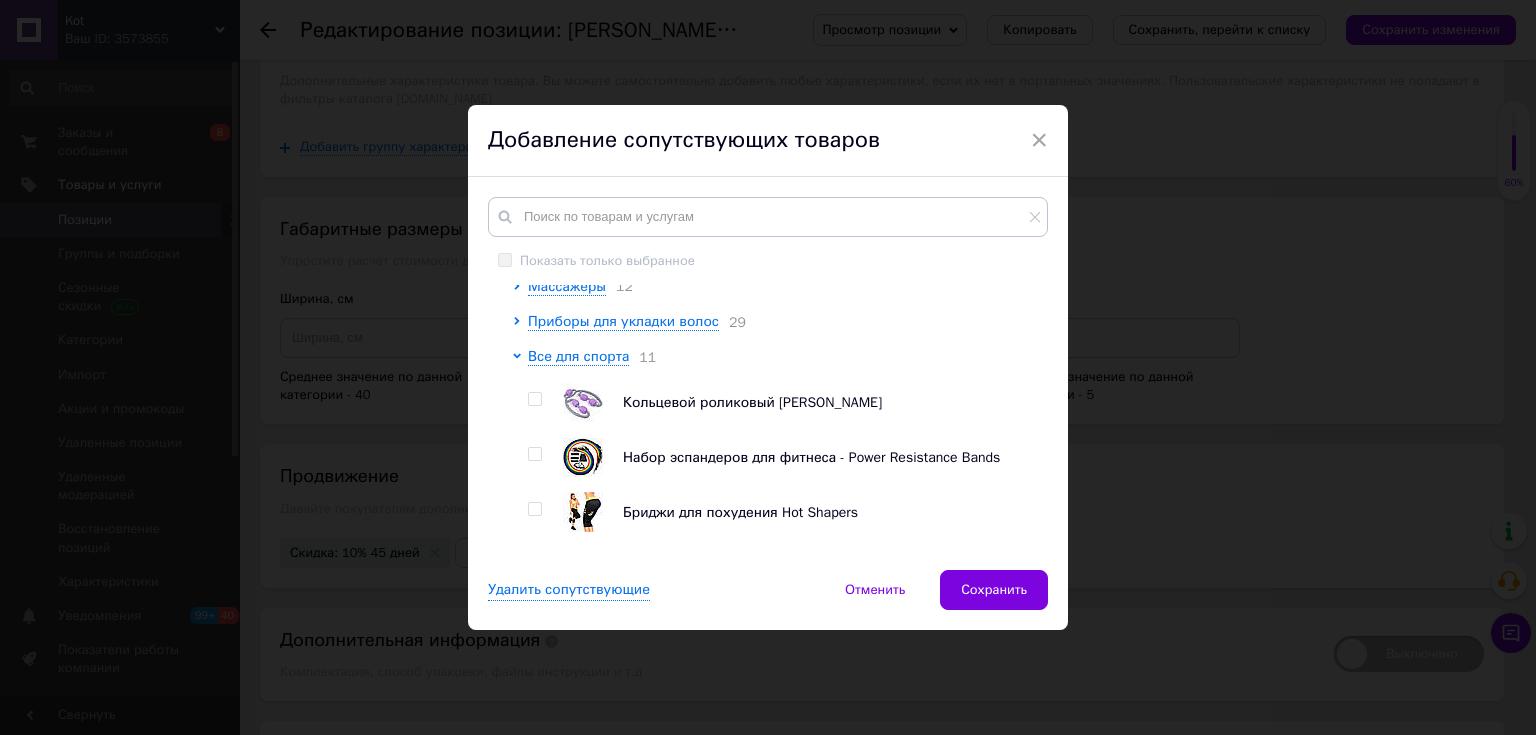 scroll, scrollTop: 959, scrollLeft: 0, axis: vertical 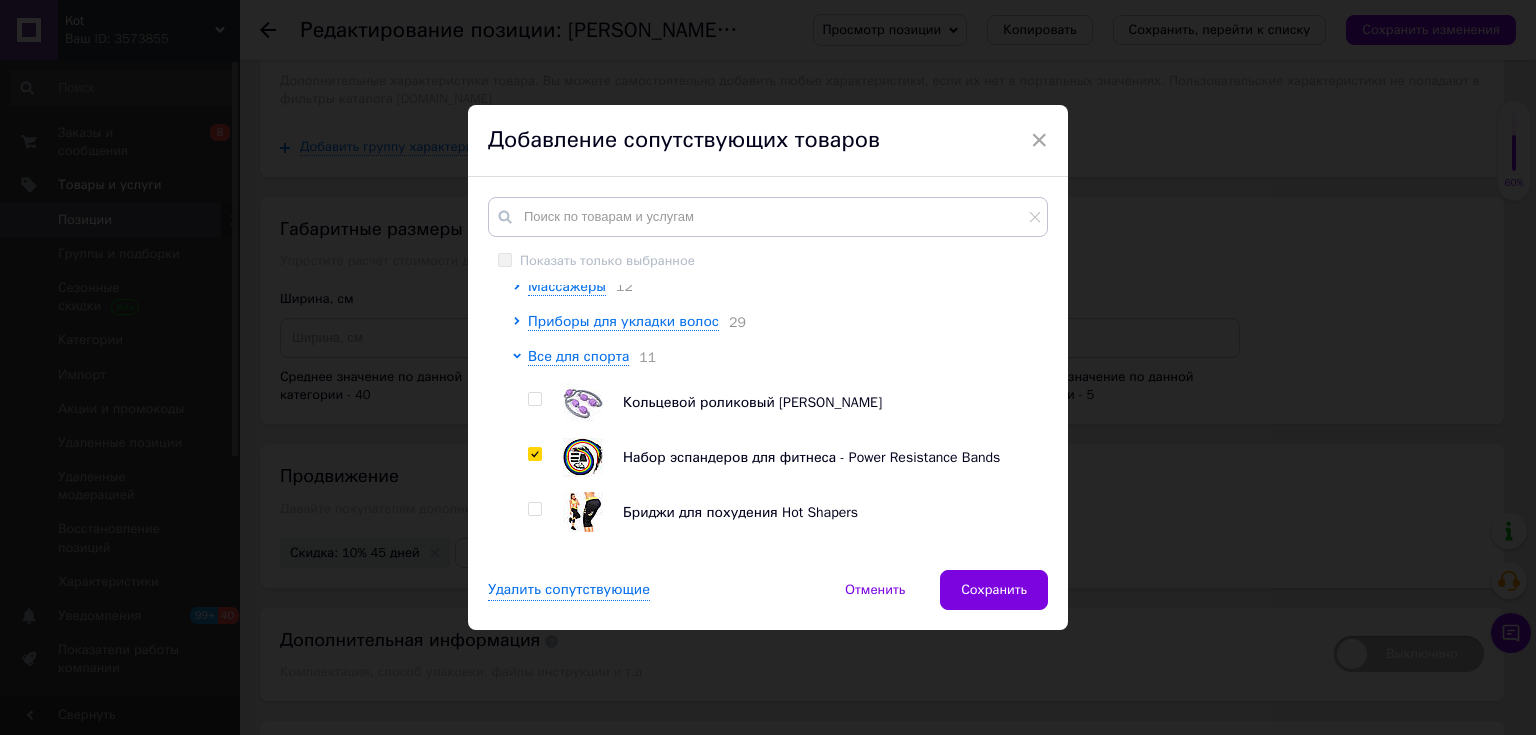 checkbox on "true" 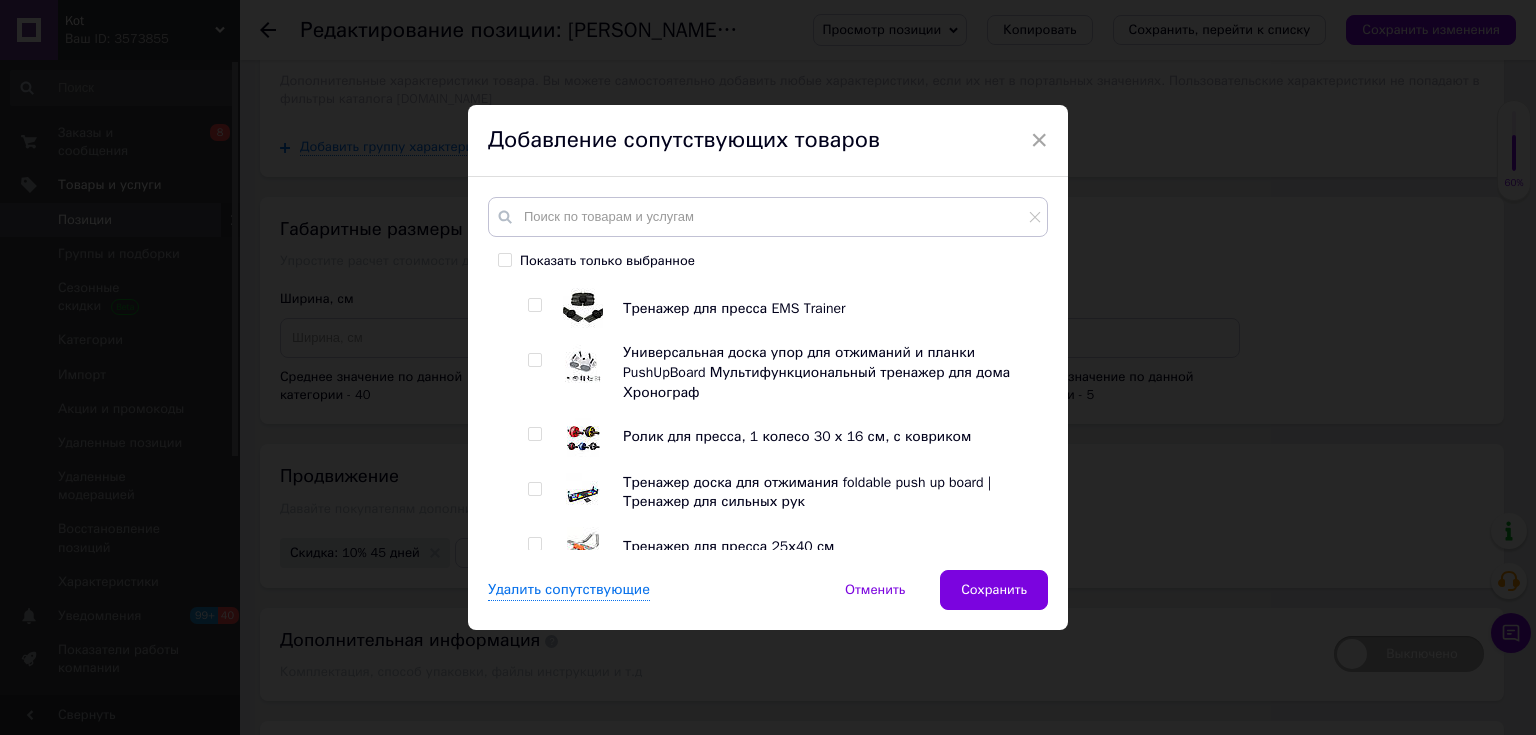 scroll, scrollTop: 1278, scrollLeft: 0, axis: vertical 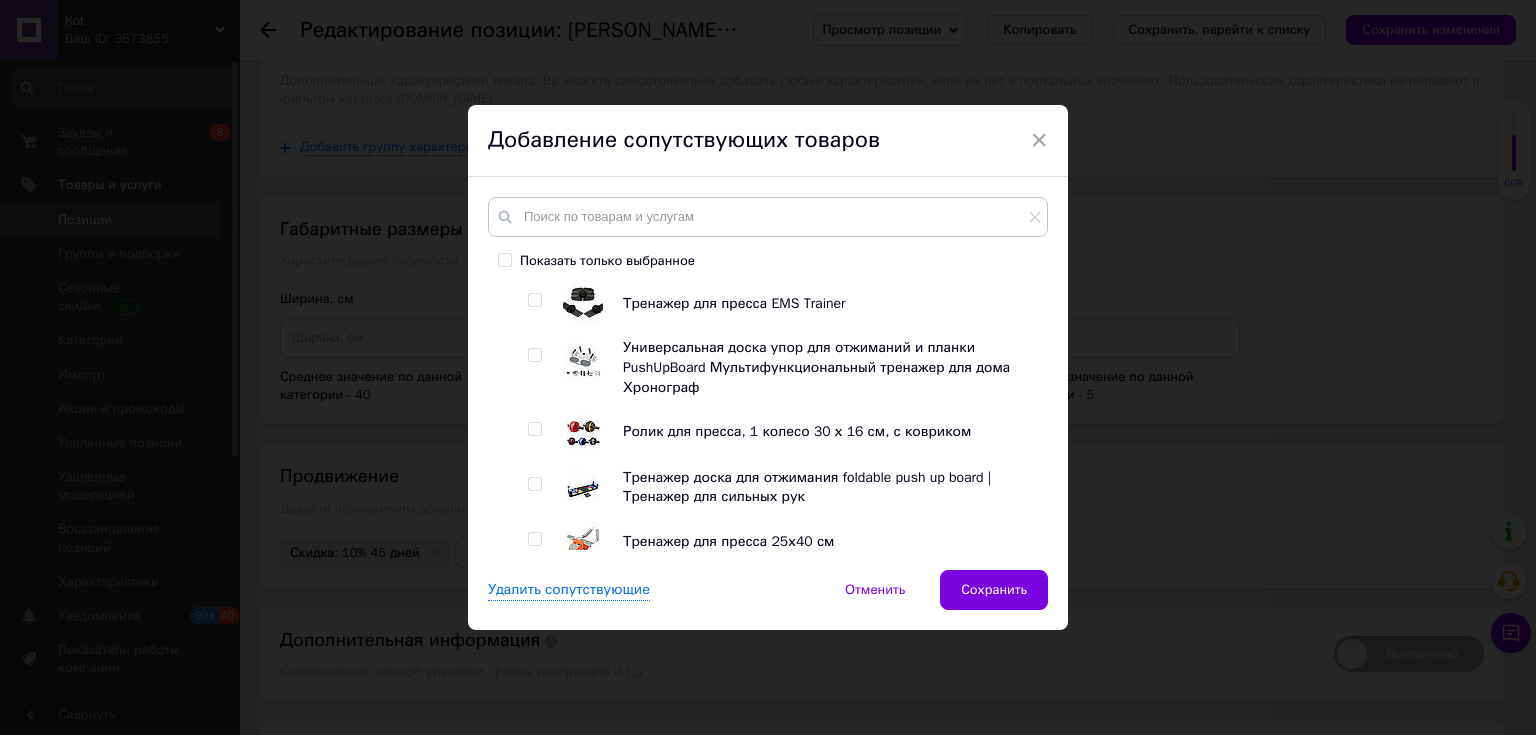 click at bounding box center [534, 355] 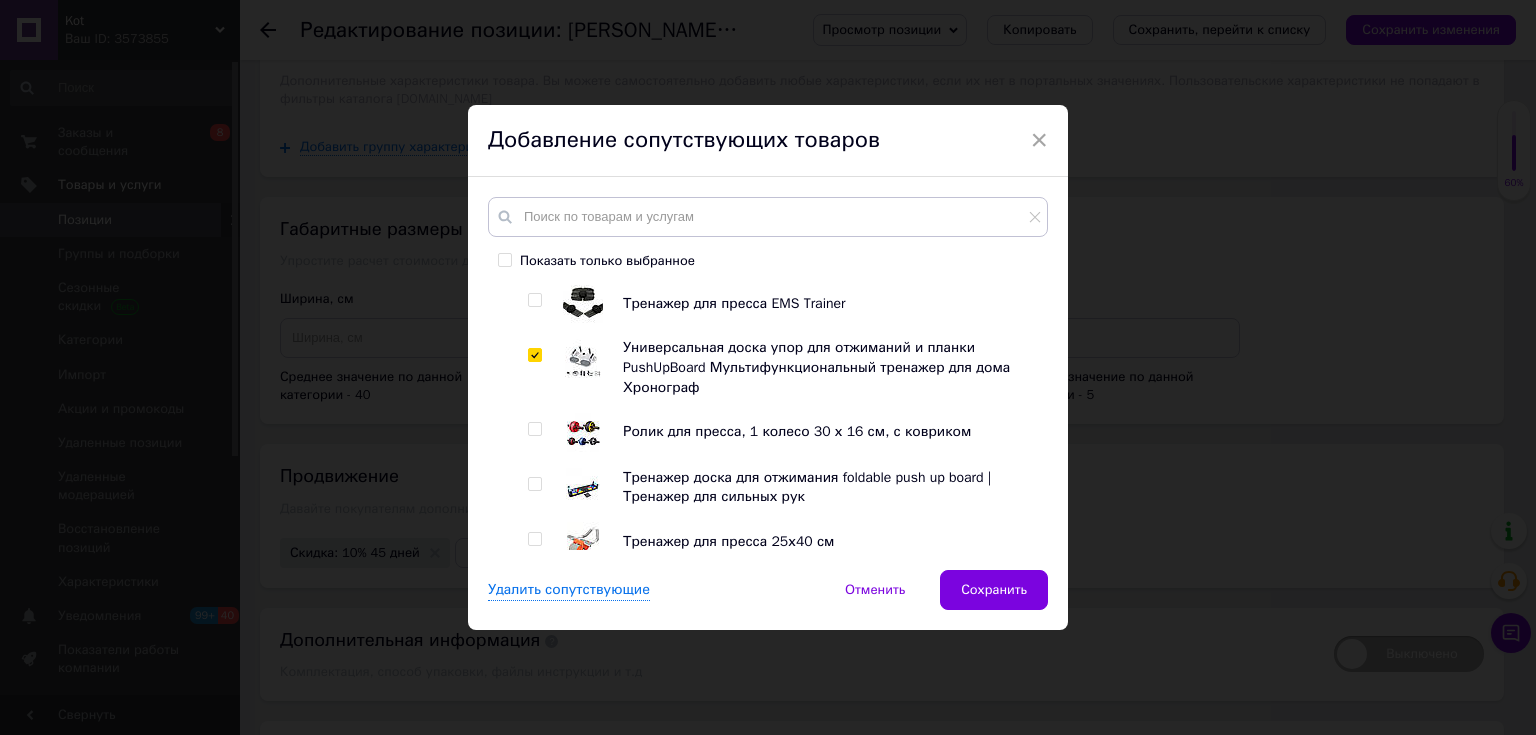 checkbox on "true" 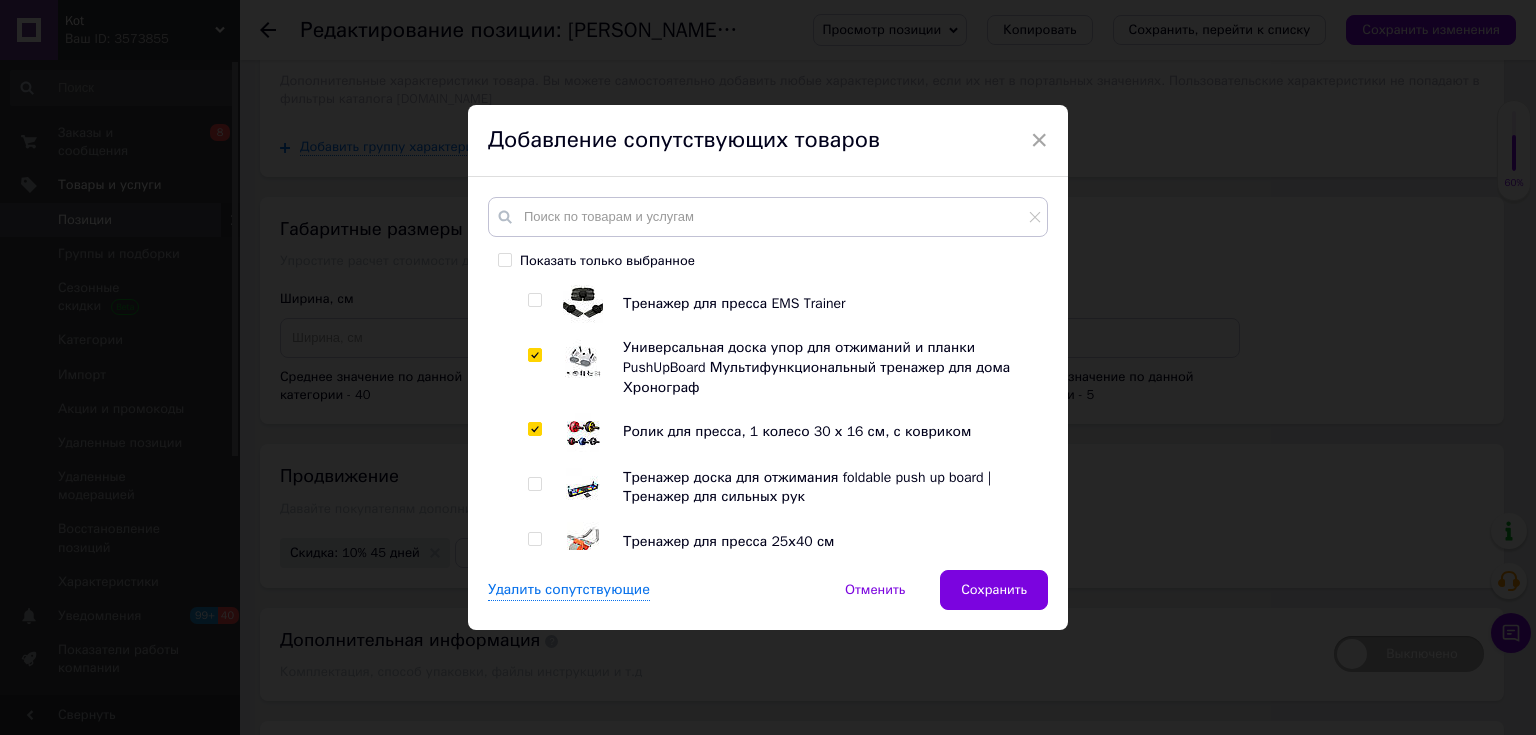 checkbox on "true" 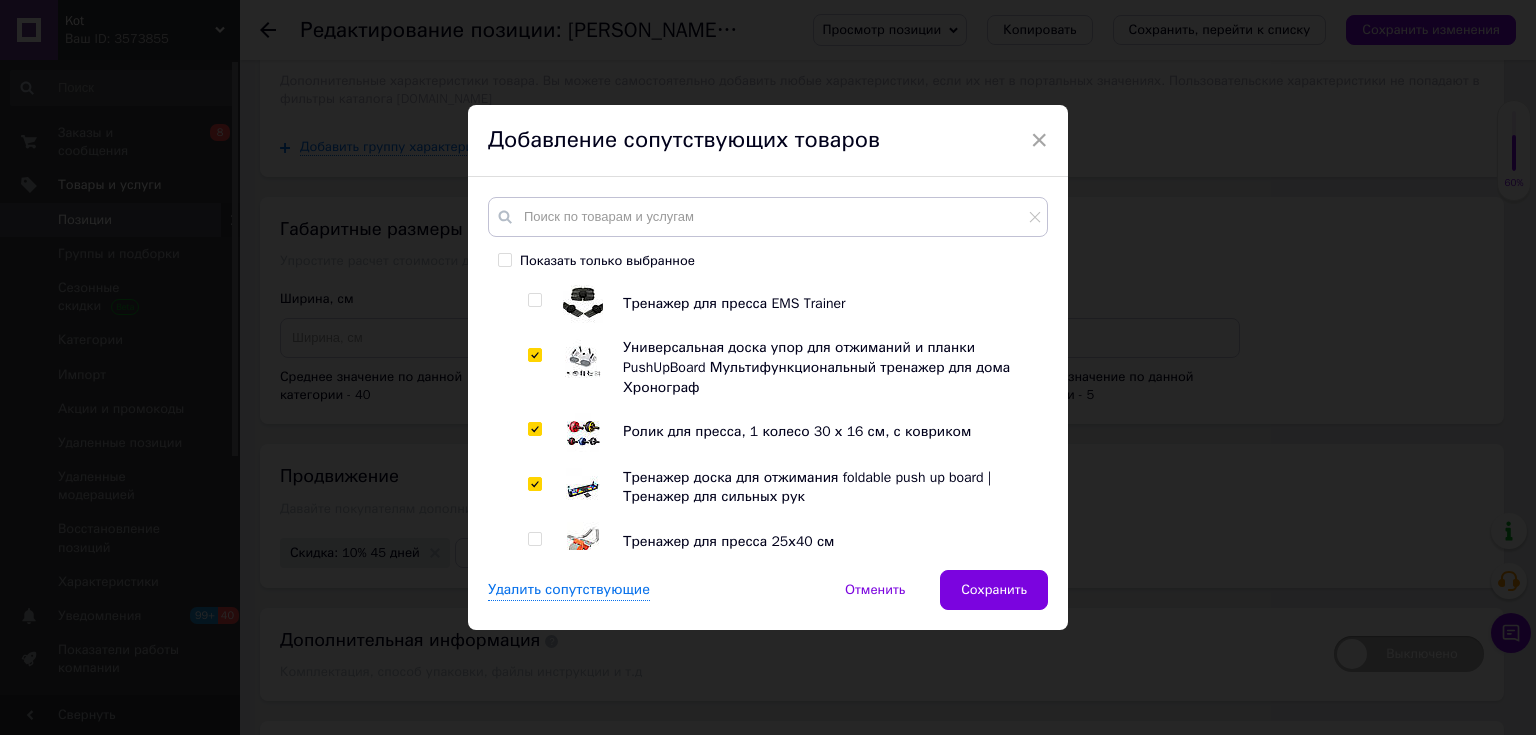 checkbox on "true" 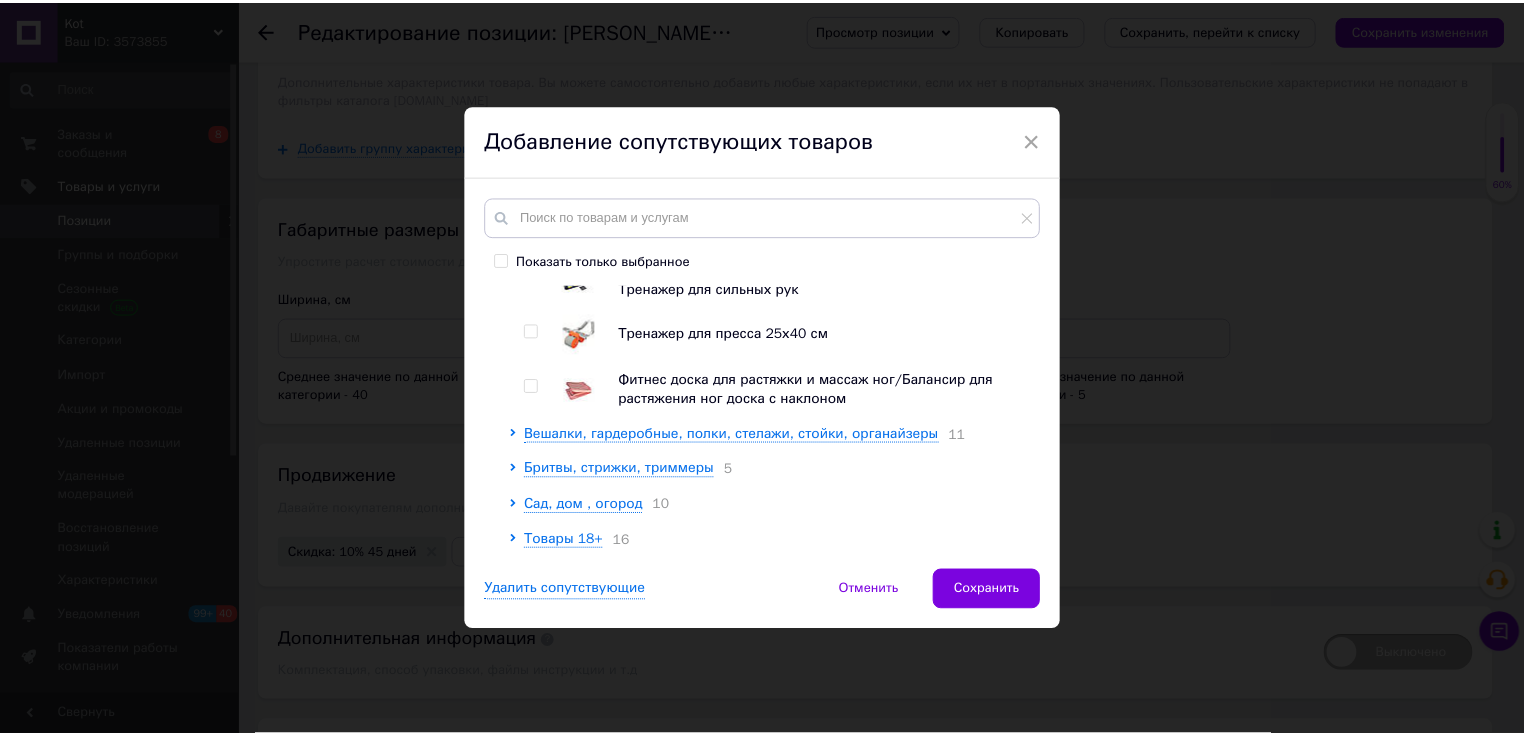 scroll, scrollTop: 1506, scrollLeft: 0, axis: vertical 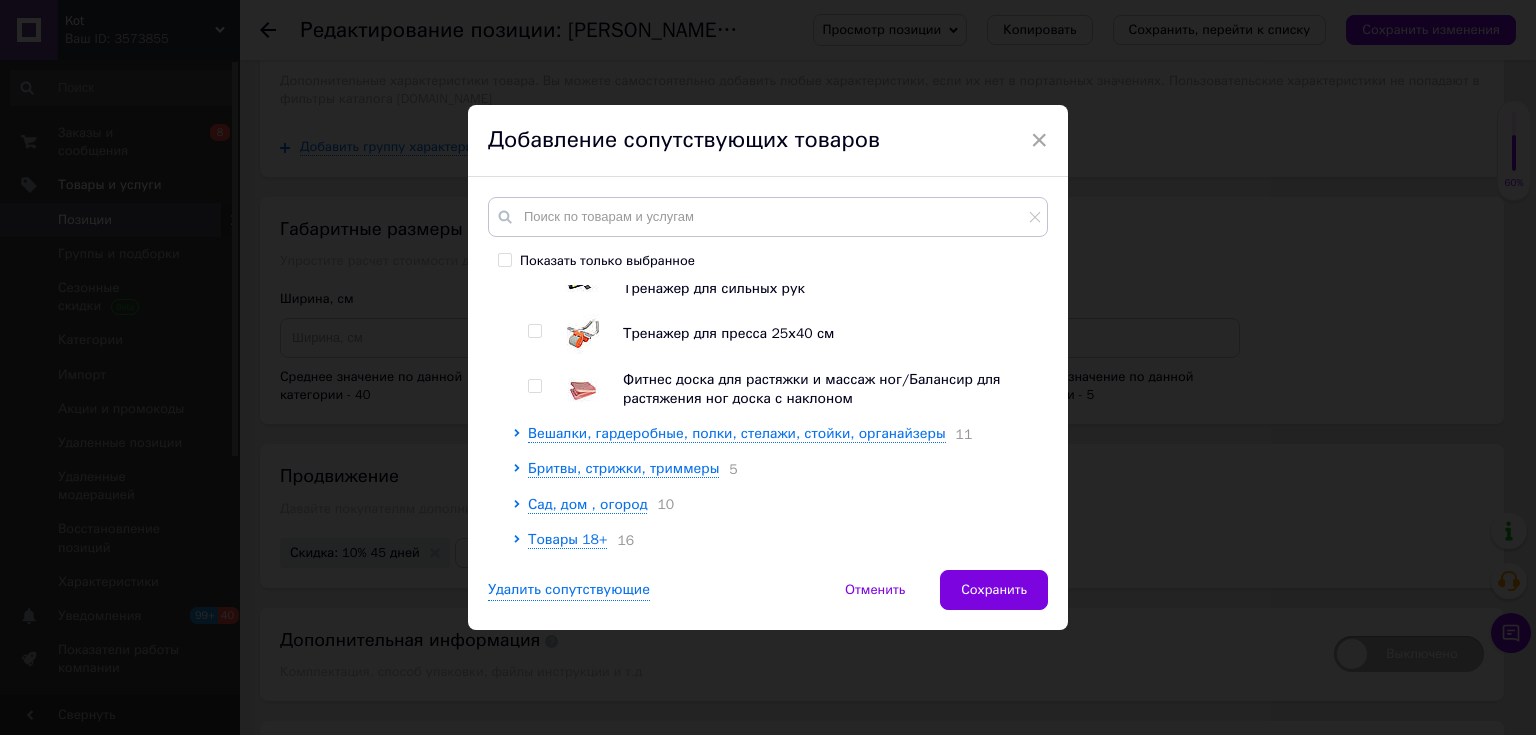 click at bounding box center [534, 331] 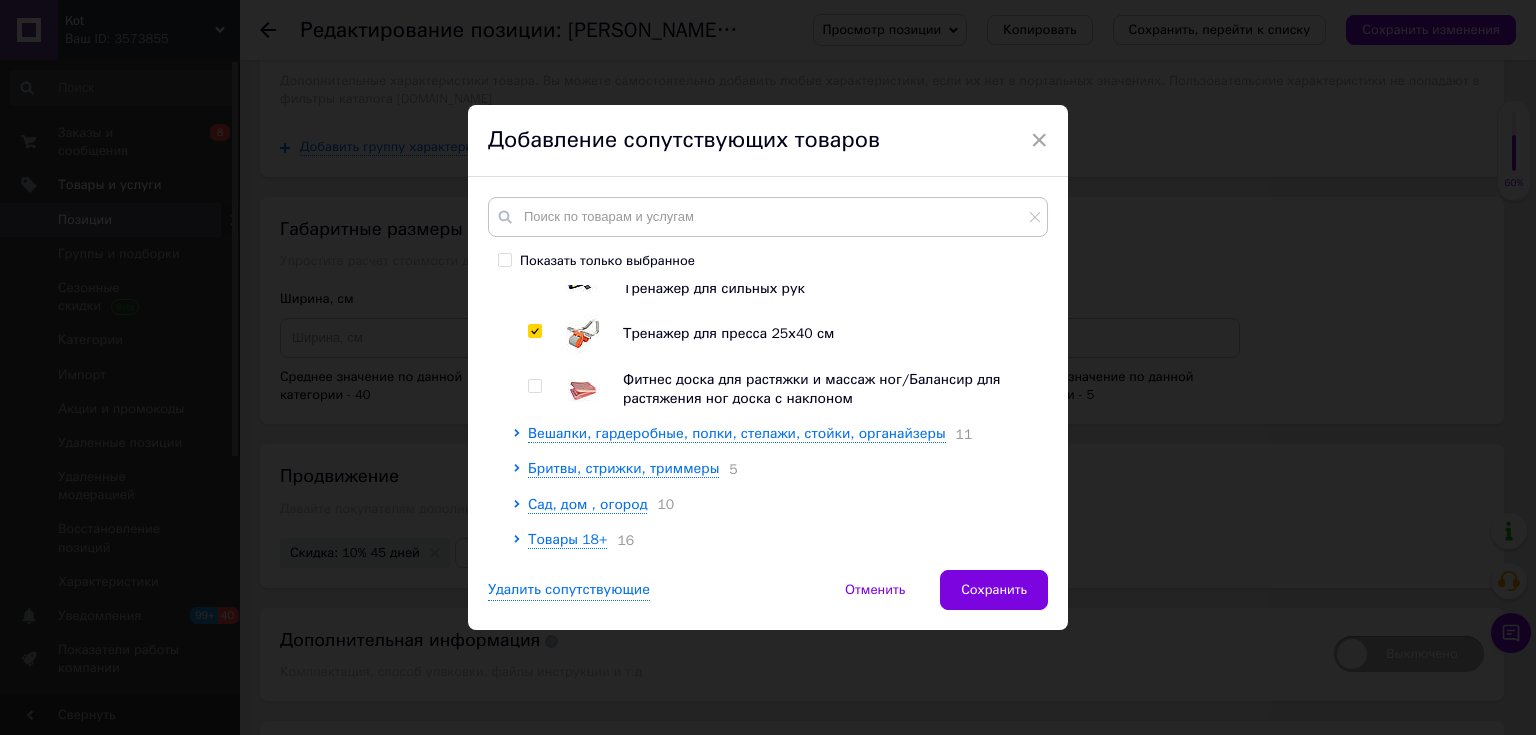 checkbox on "true" 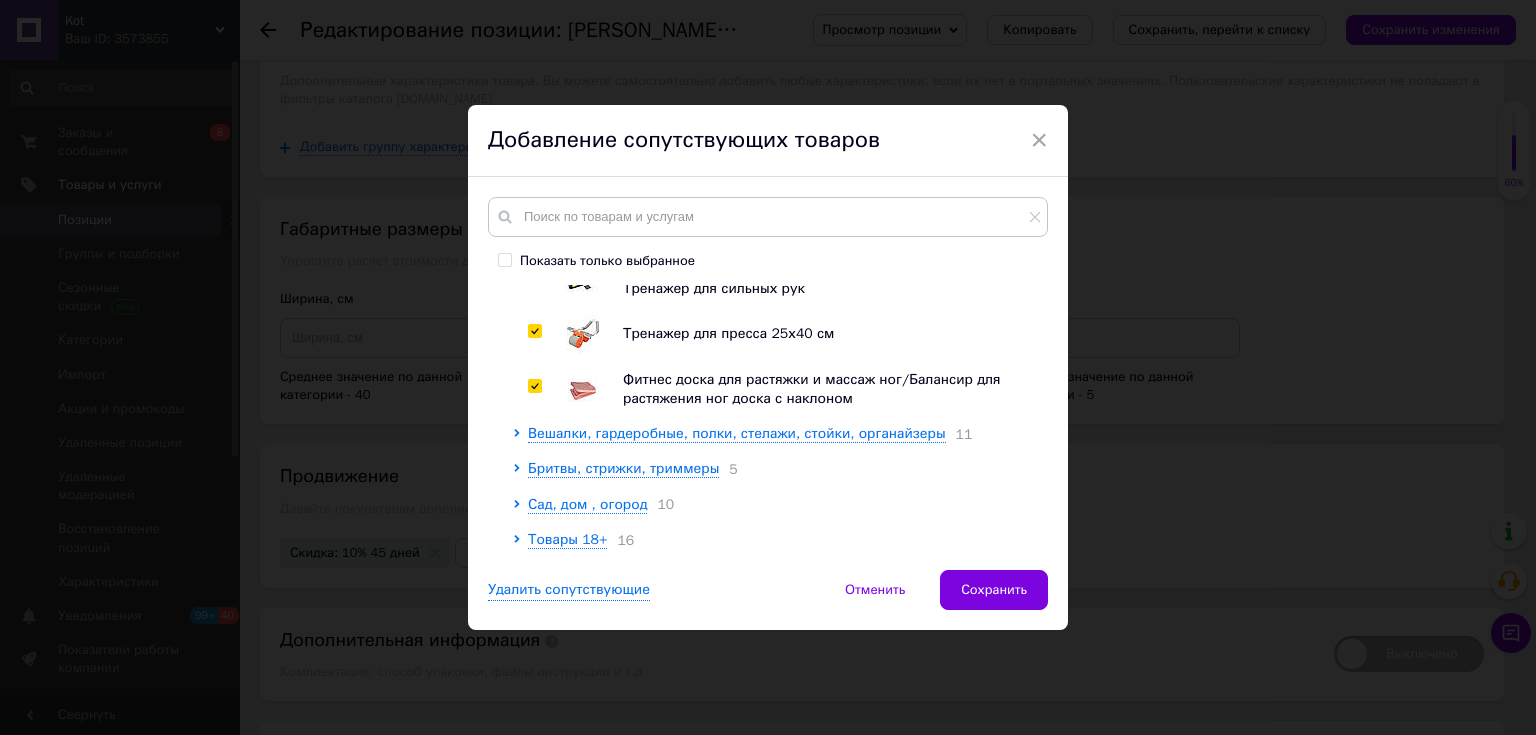 checkbox on "true" 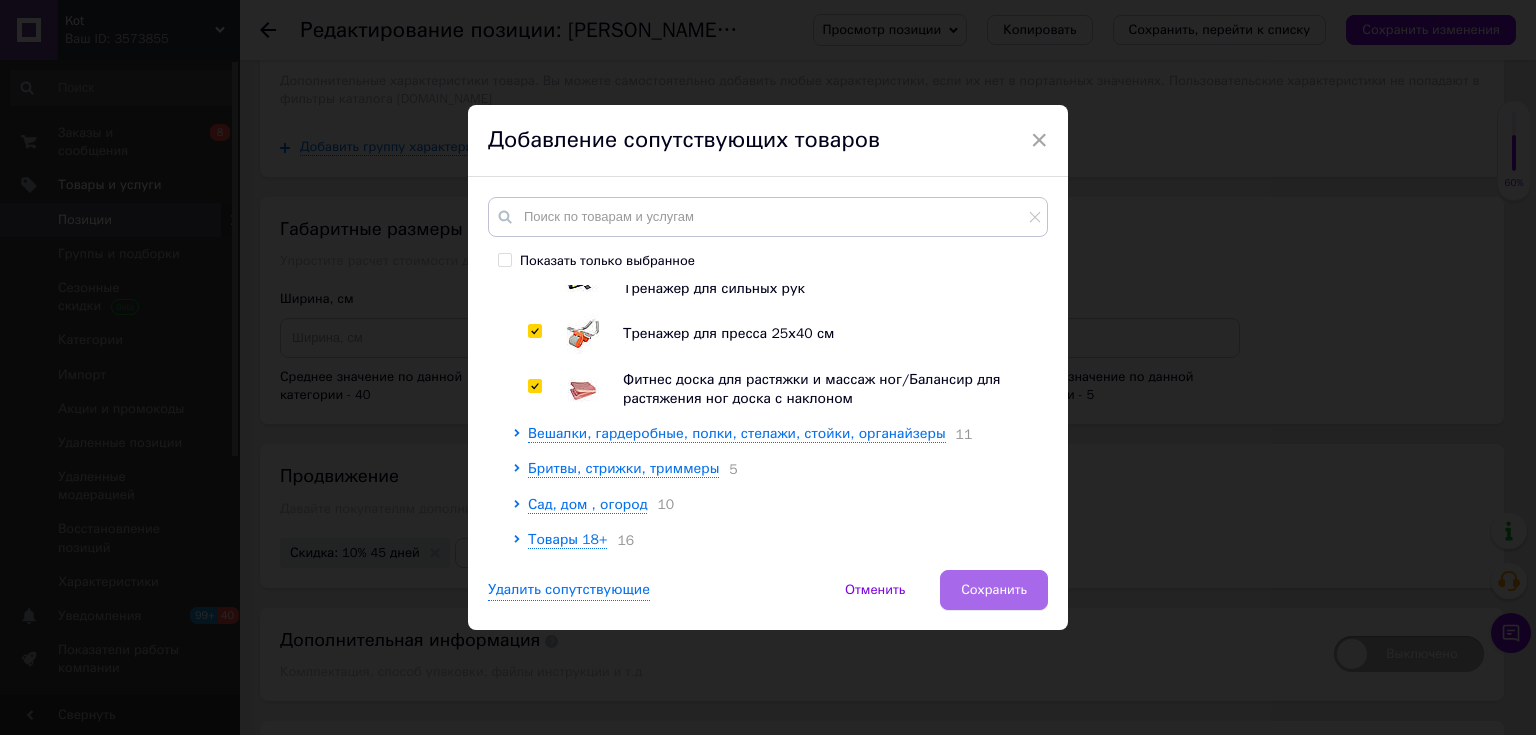 click on "Сохранить" at bounding box center [994, 590] 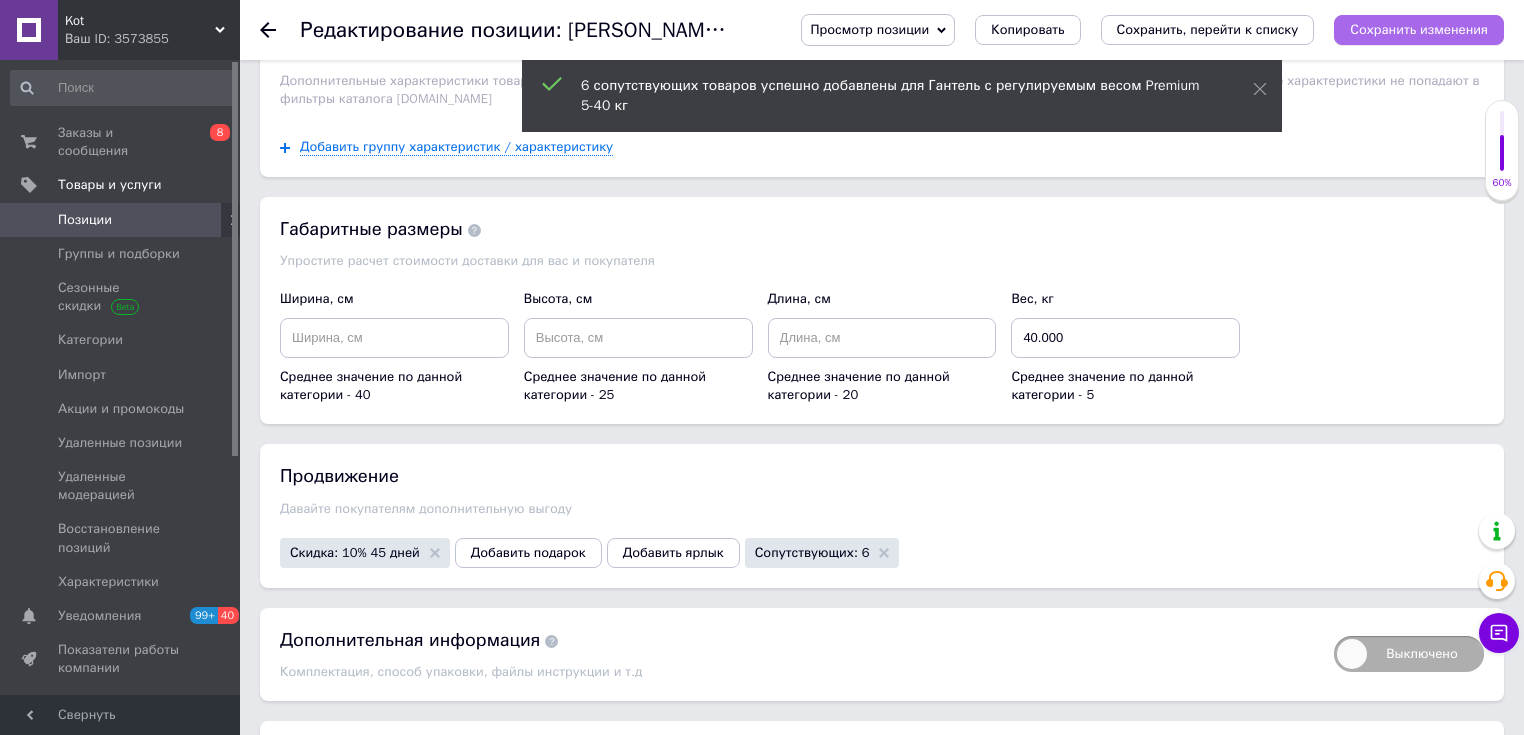 click on "Сохранить изменения" at bounding box center [1419, 29] 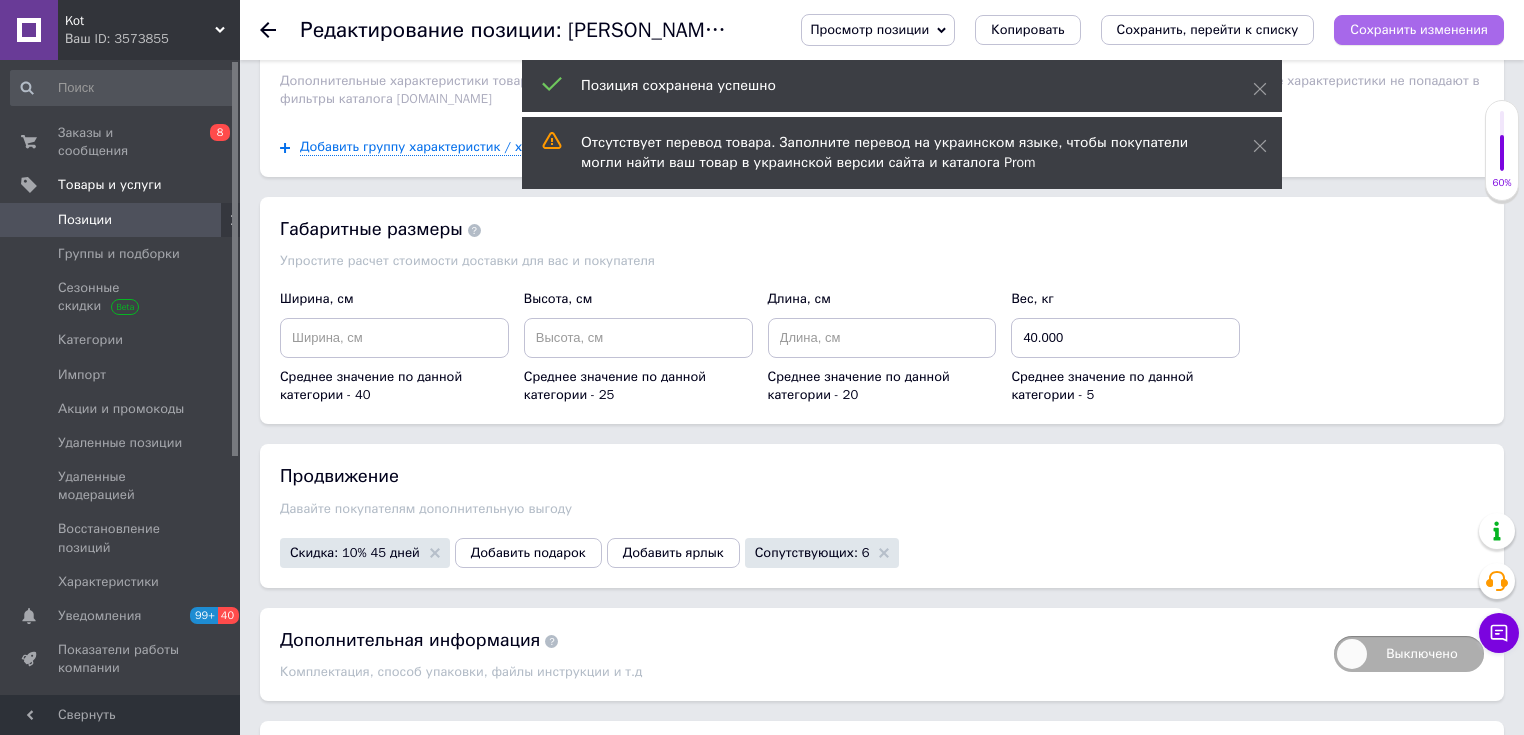 click on "Сохранить изменения" at bounding box center (1419, 29) 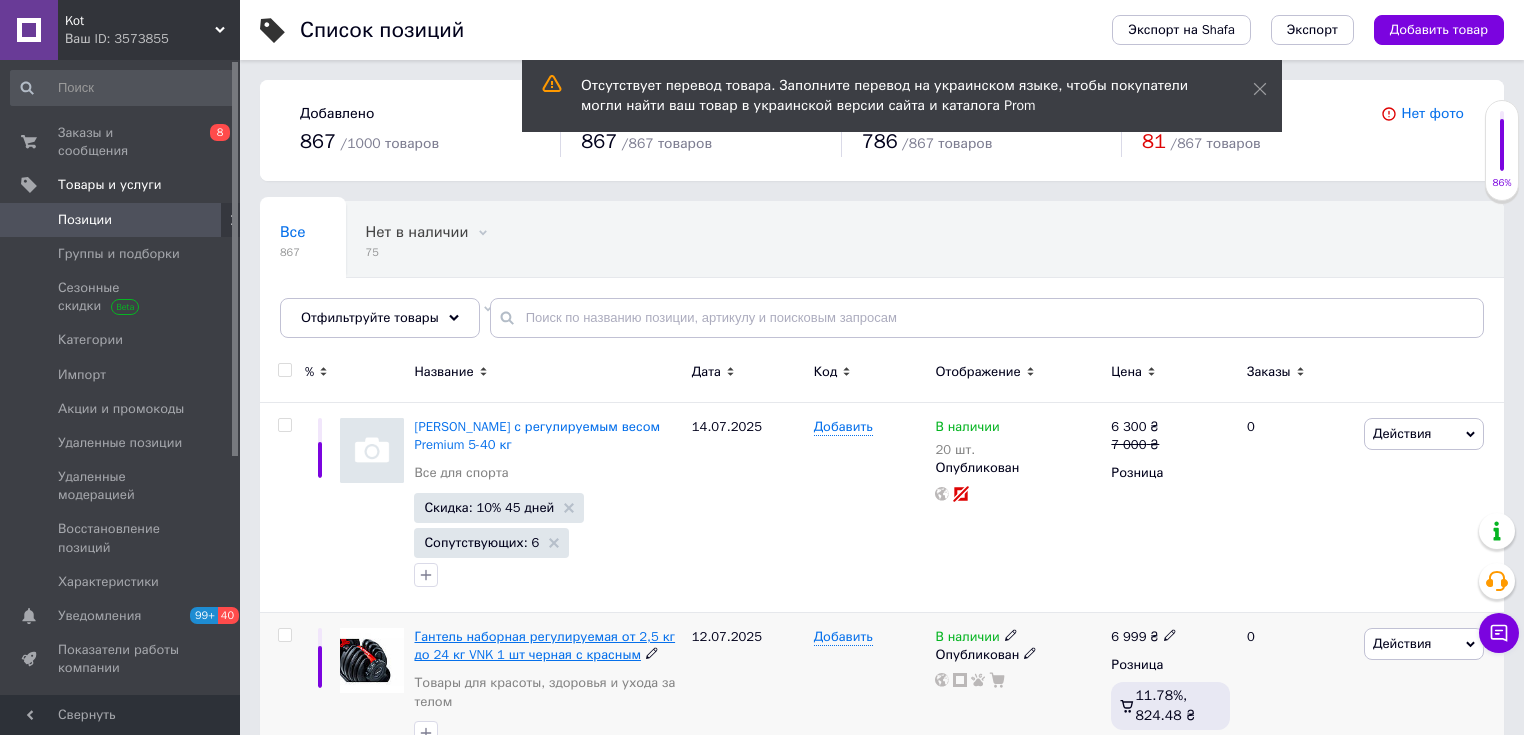 click on "Гантель наборная регулируемая от 2,5 кг до 24 кг VNK 1 шт черная с красным" at bounding box center (544, 645) 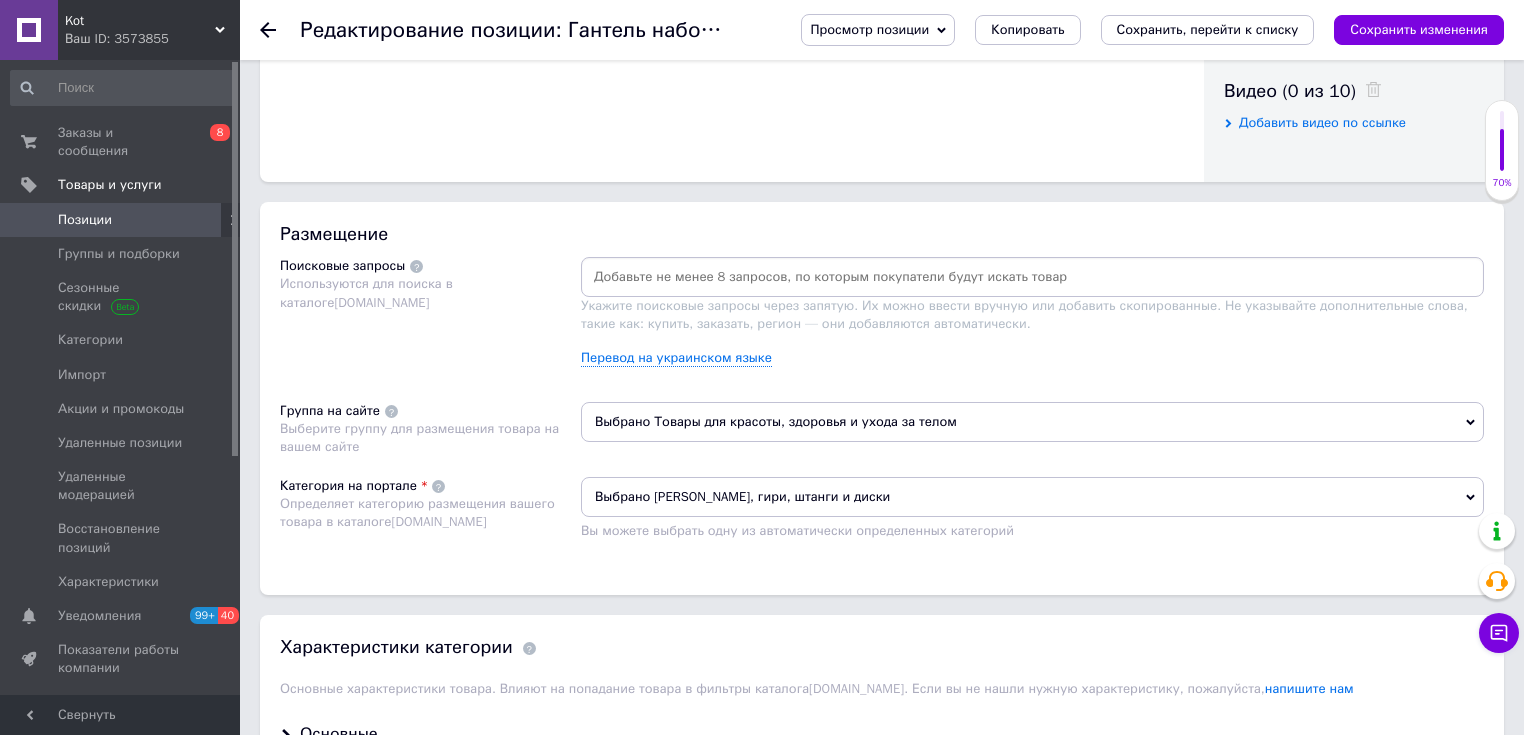 scroll, scrollTop: 1017, scrollLeft: 0, axis: vertical 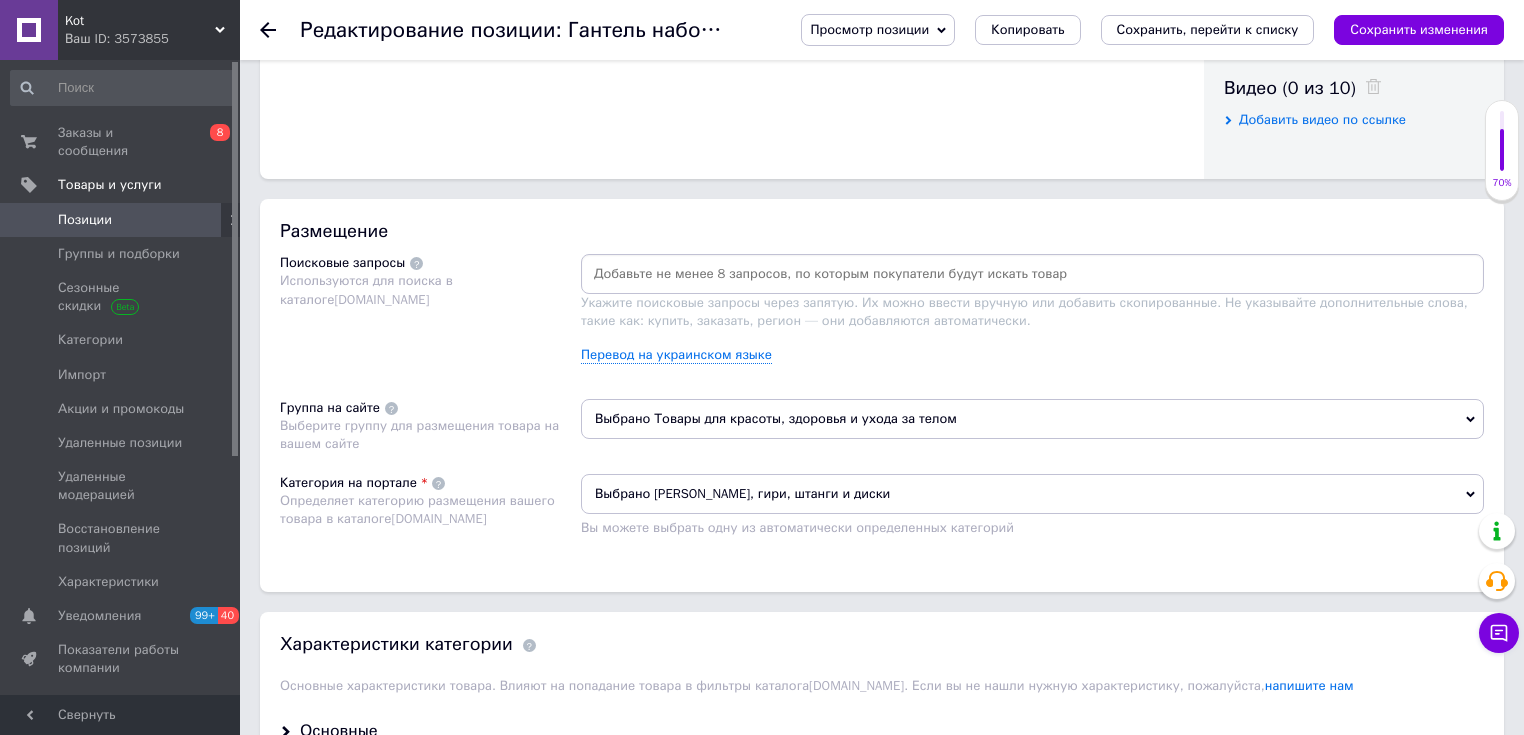 click on "Выбрано Товары для красоты, здоровья и ухода за телом" at bounding box center [1032, 419] 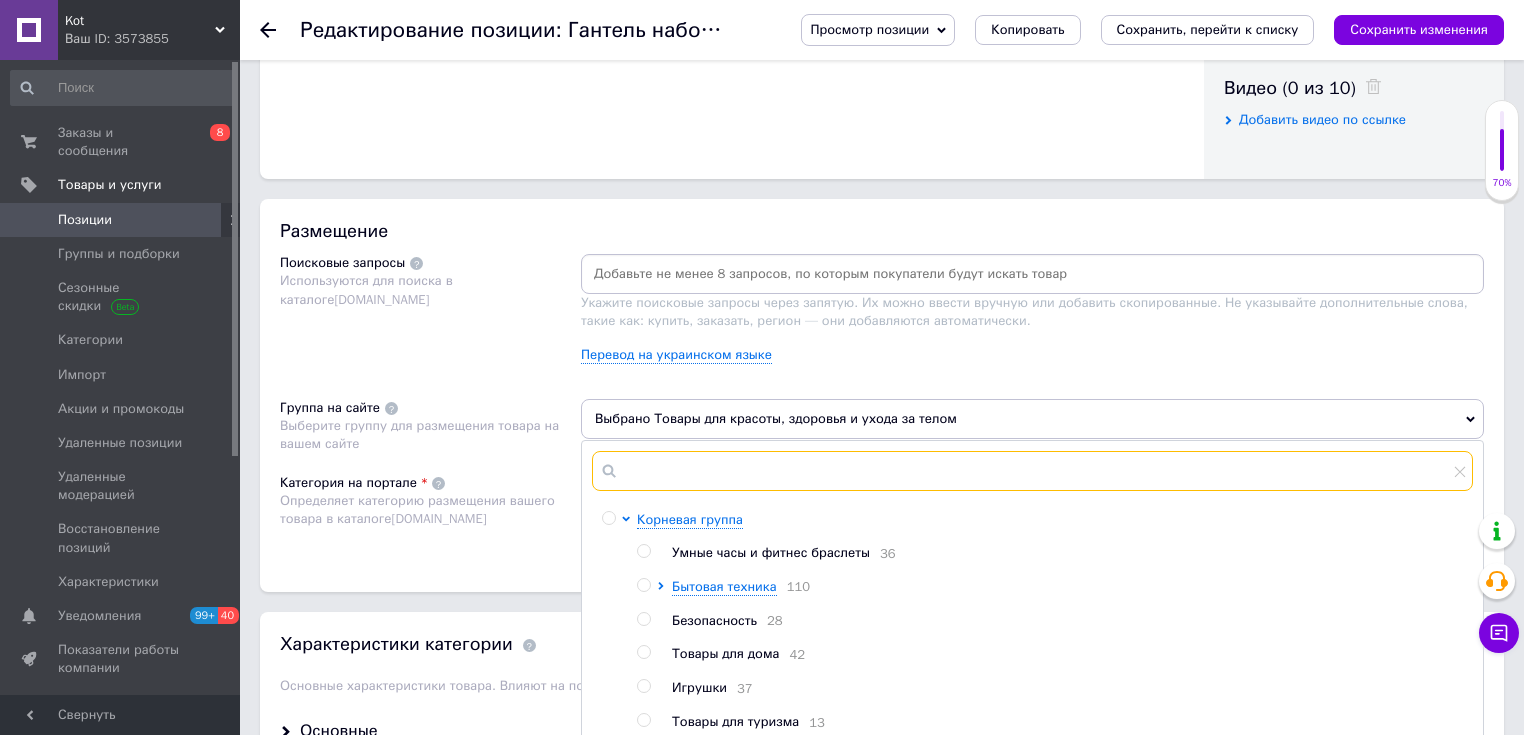 click at bounding box center (1032, 471) 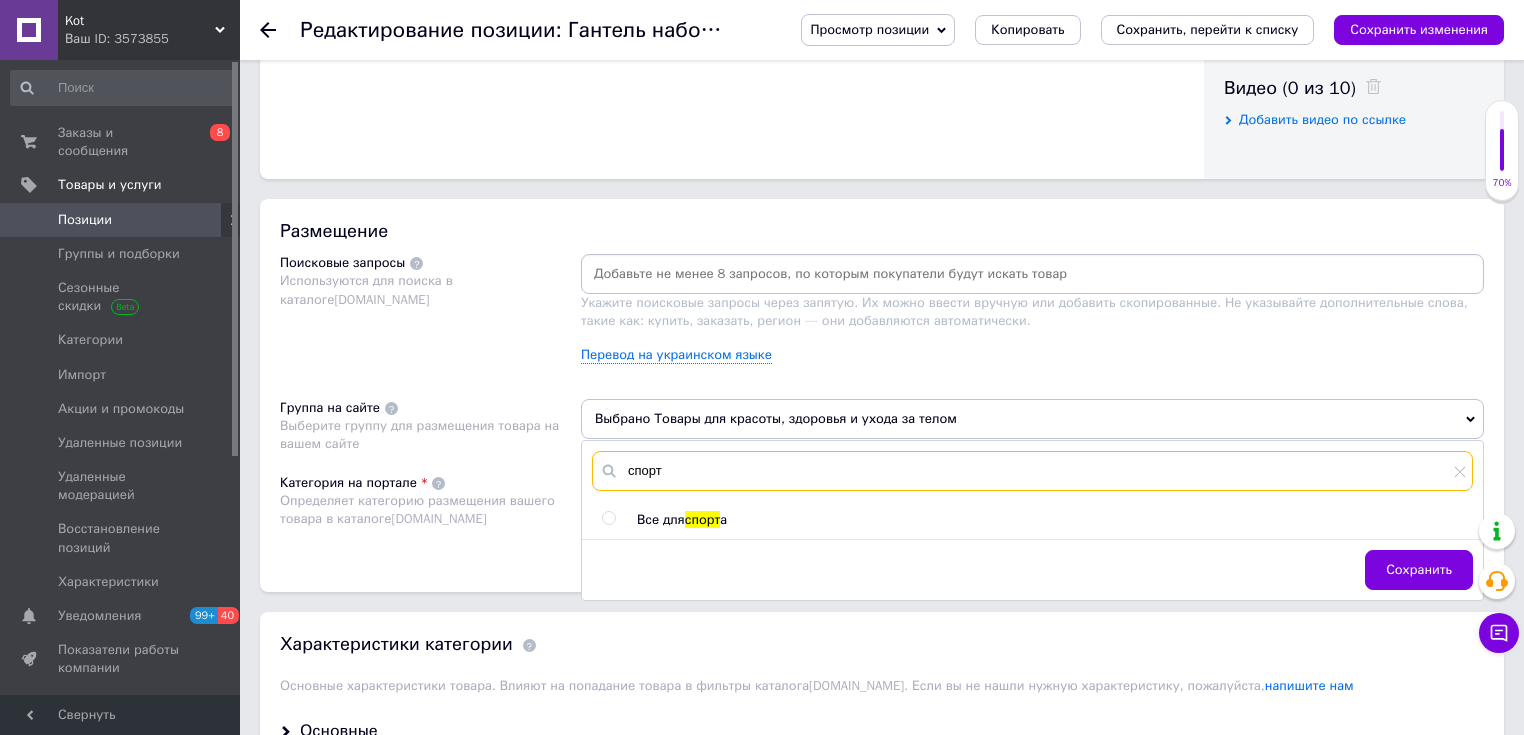 type on "спорт" 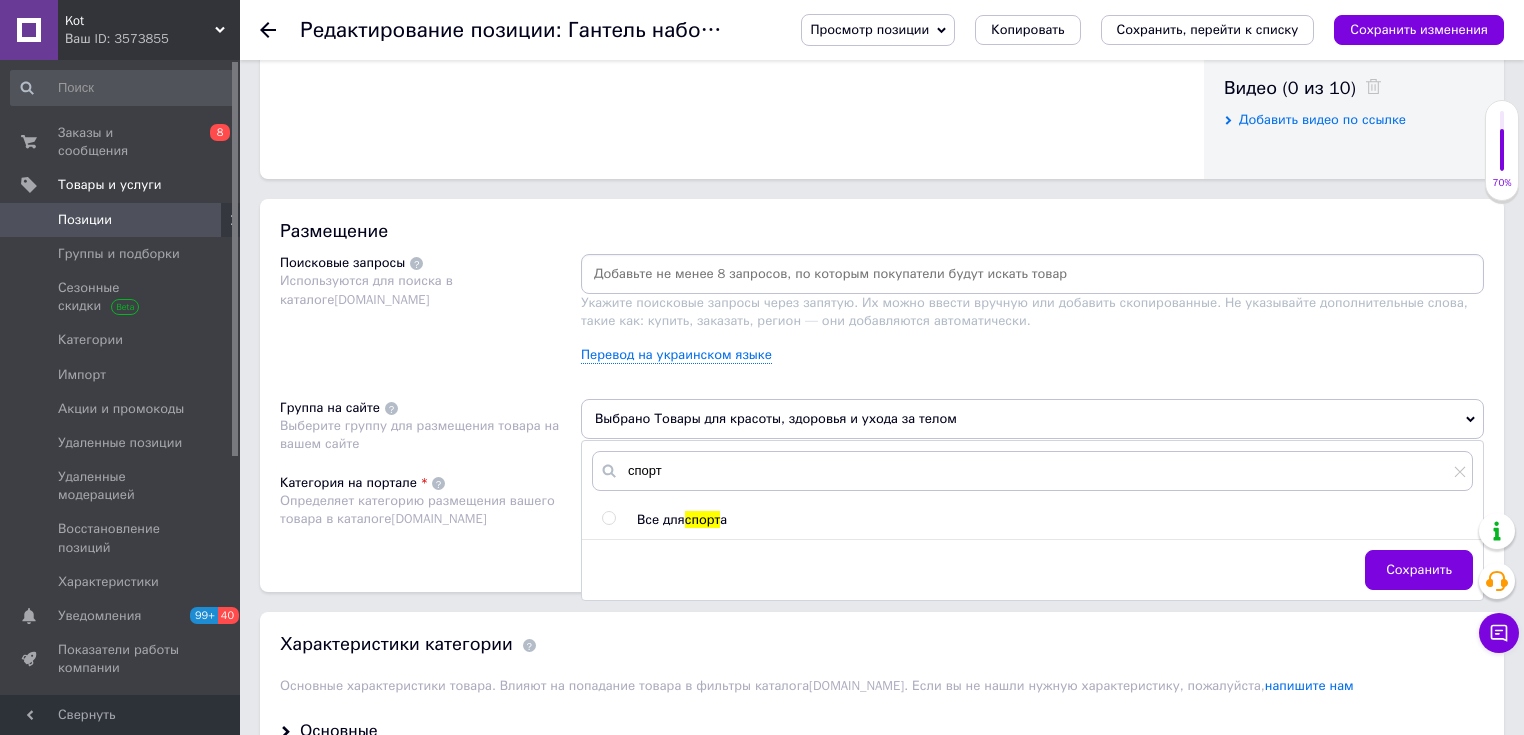 drag, startPoint x: 608, startPoint y: 512, endPoint x: 839, endPoint y: 520, distance: 231.13849 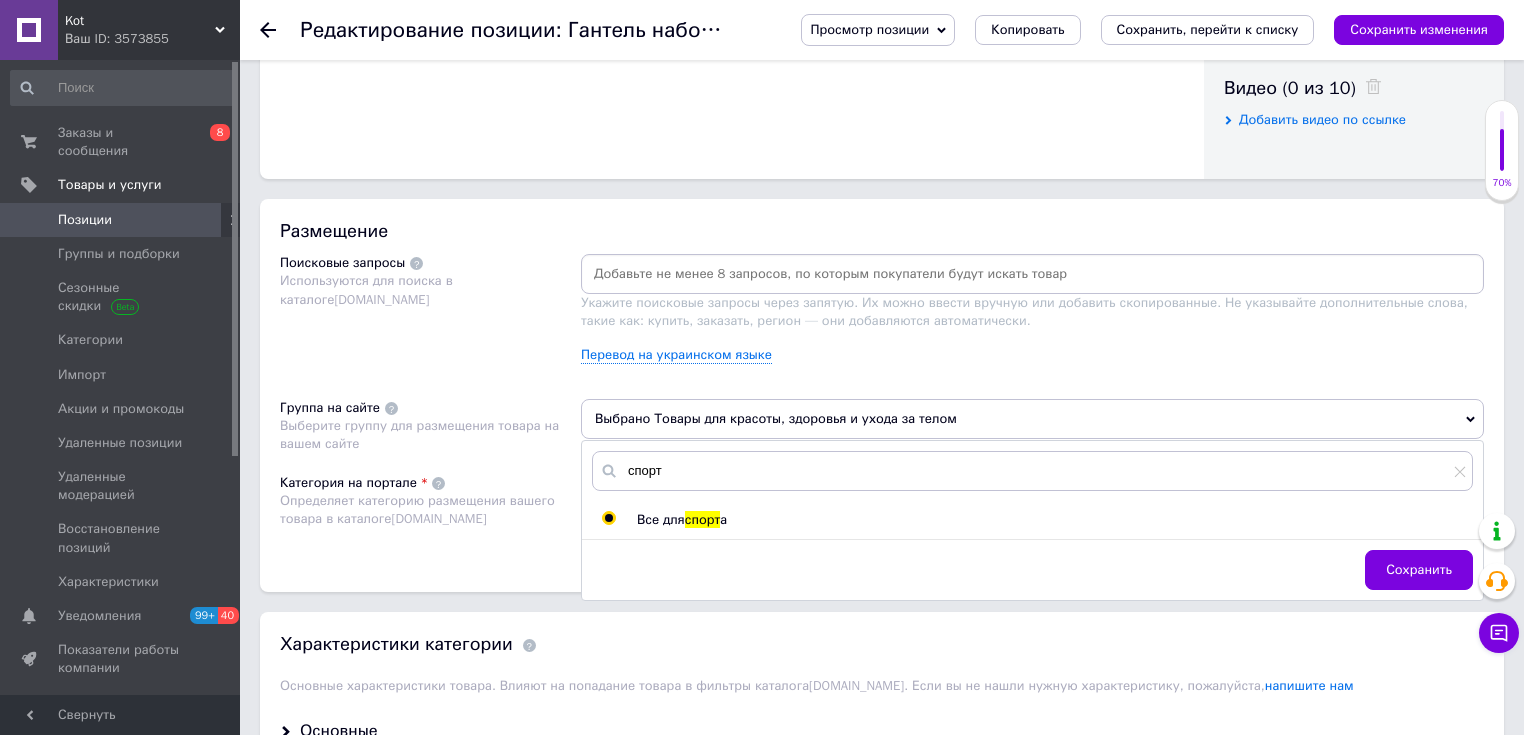 radio on "true" 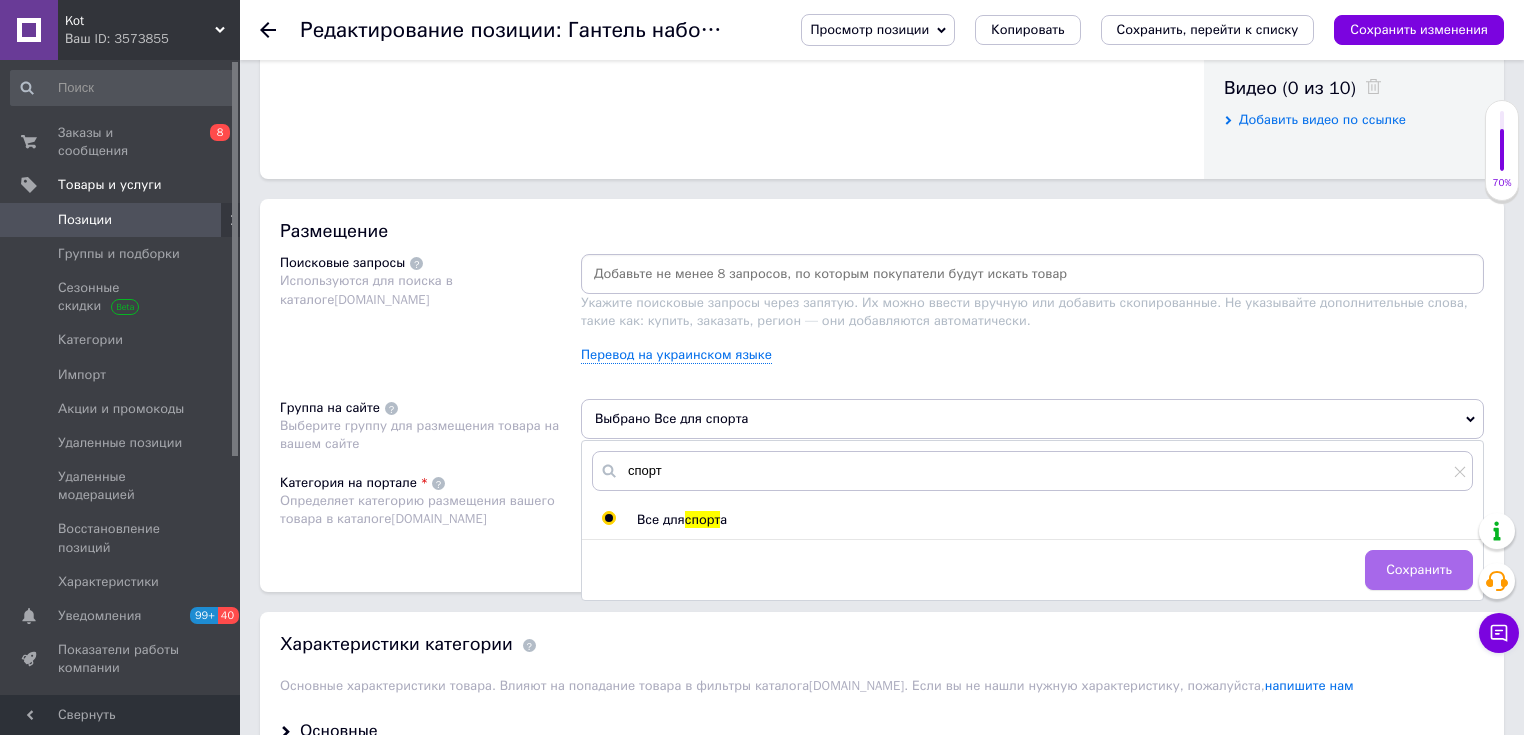 click on "Сохранить" at bounding box center [1419, 570] 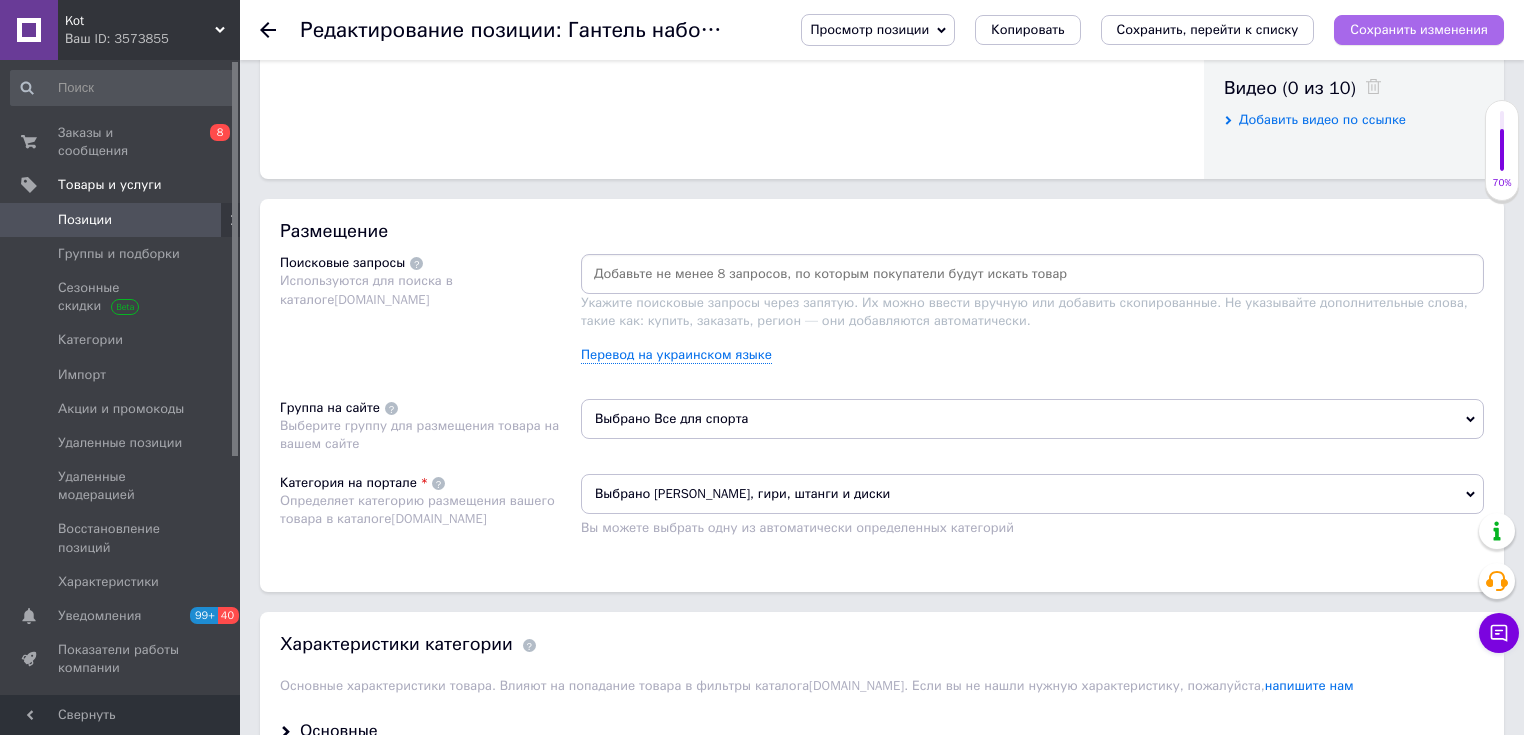 click on "Сохранить изменения" at bounding box center [1419, 29] 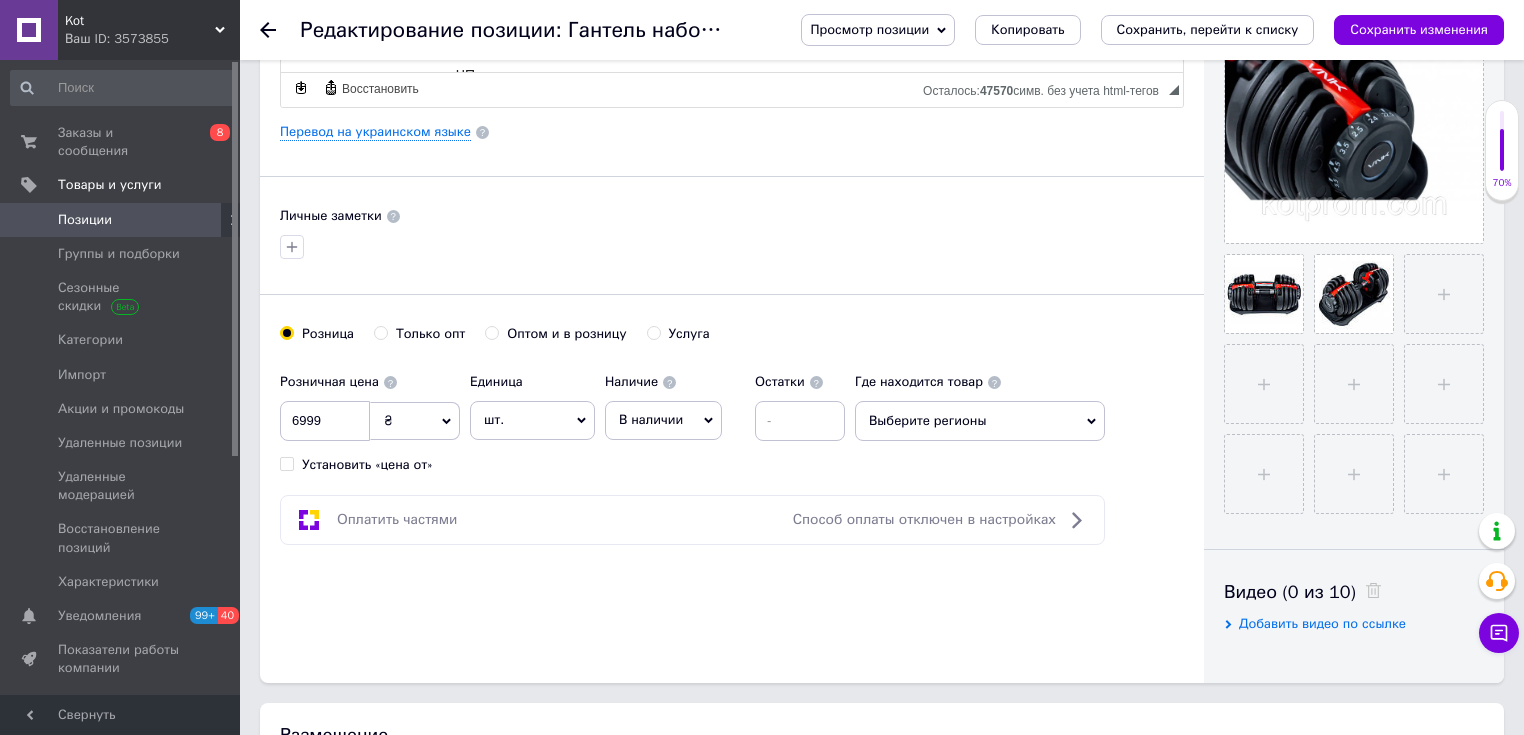 scroll, scrollTop: 510, scrollLeft: 0, axis: vertical 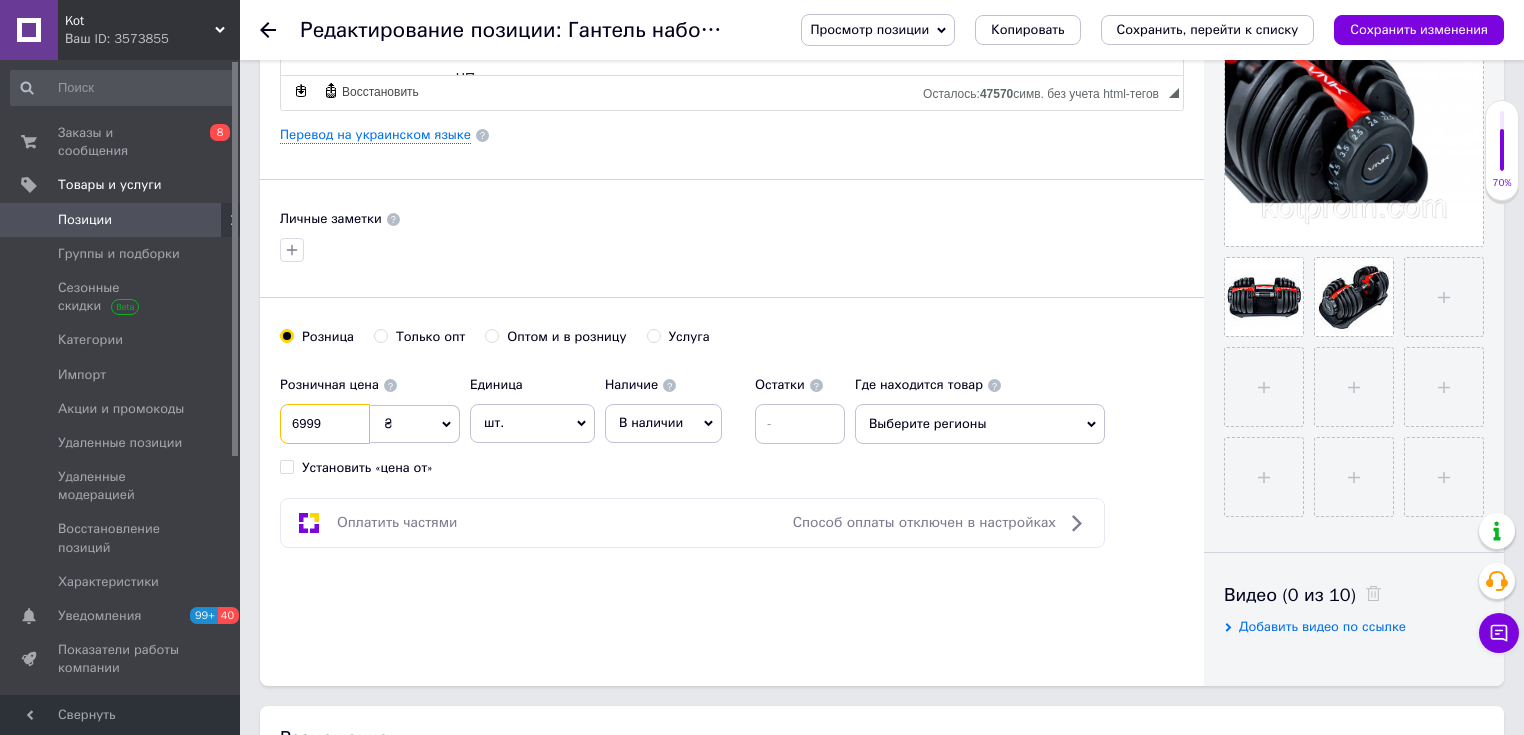 click on "6999" at bounding box center [325, 424] 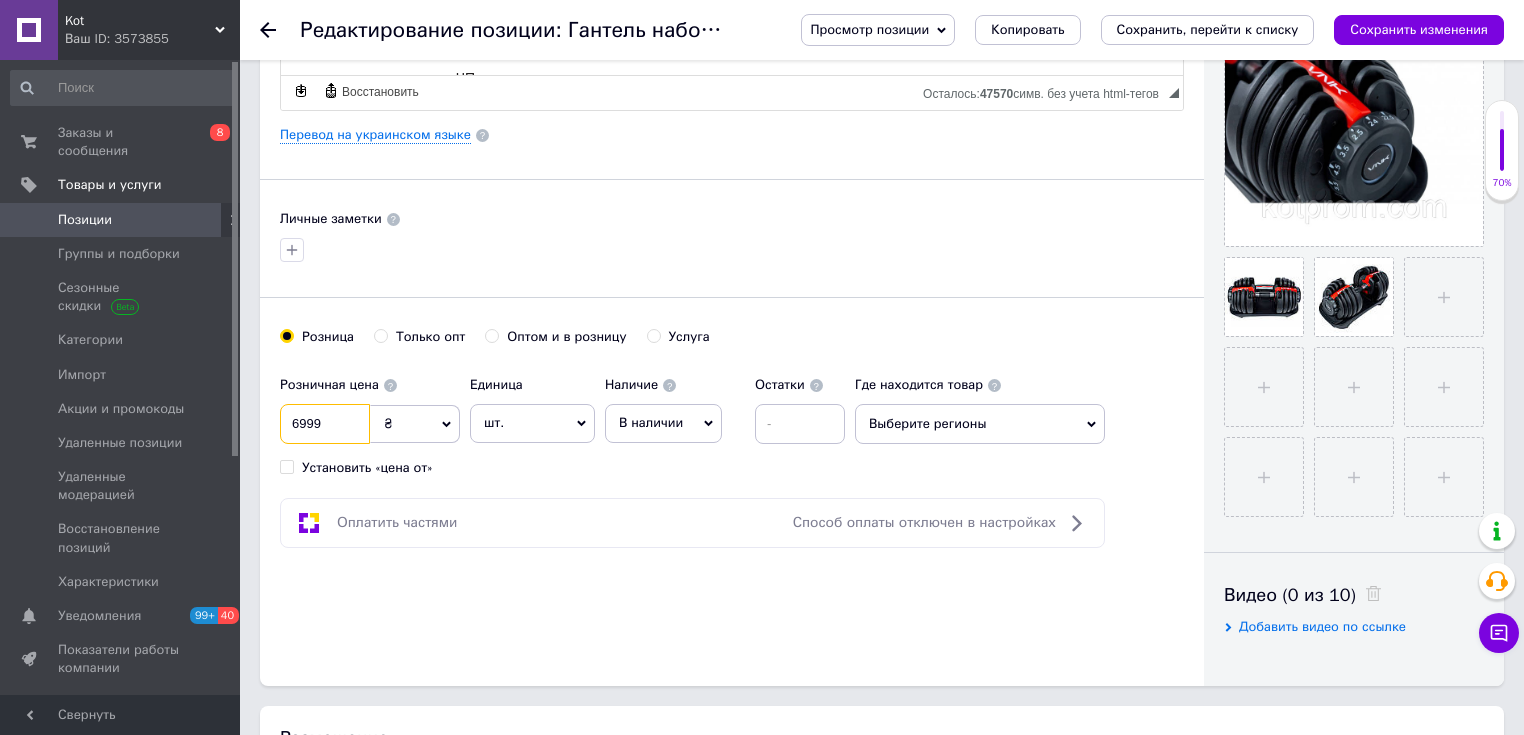 scroll, scrollTop: 0, scrollLeft: 0, axis: both 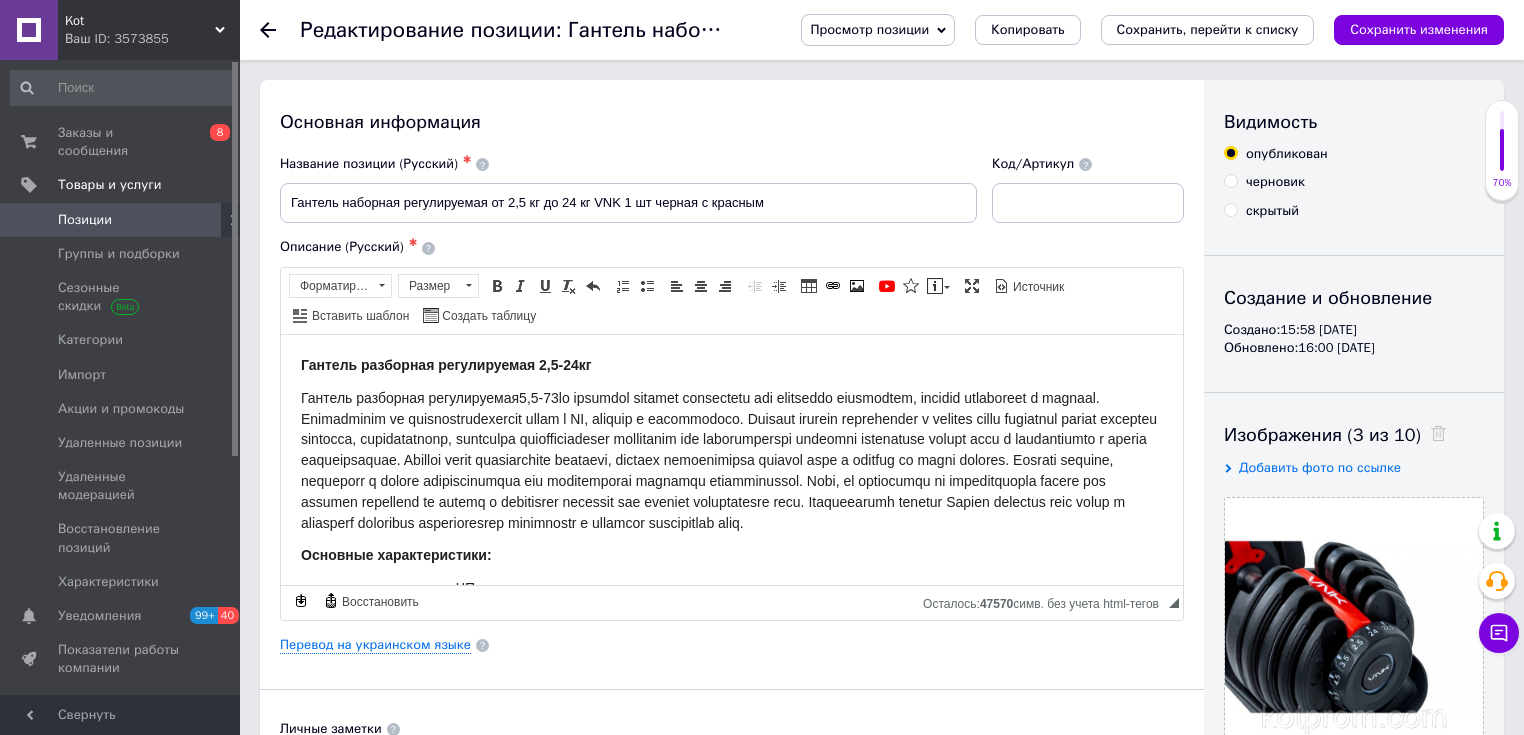 click 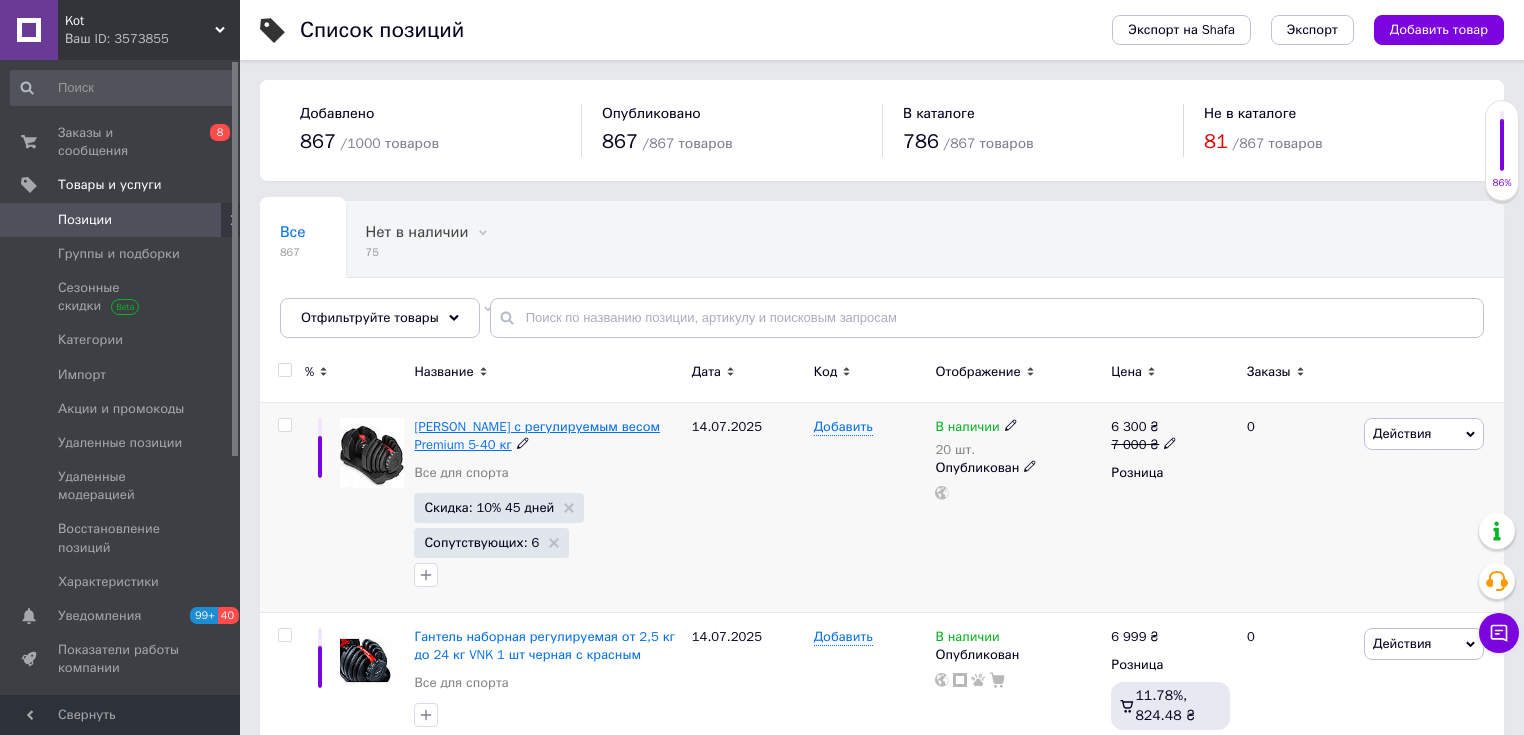 click on "[PERSON_NAME] с регулируемым весом Premium 5-40 кг" at bounding box center (537, 435) 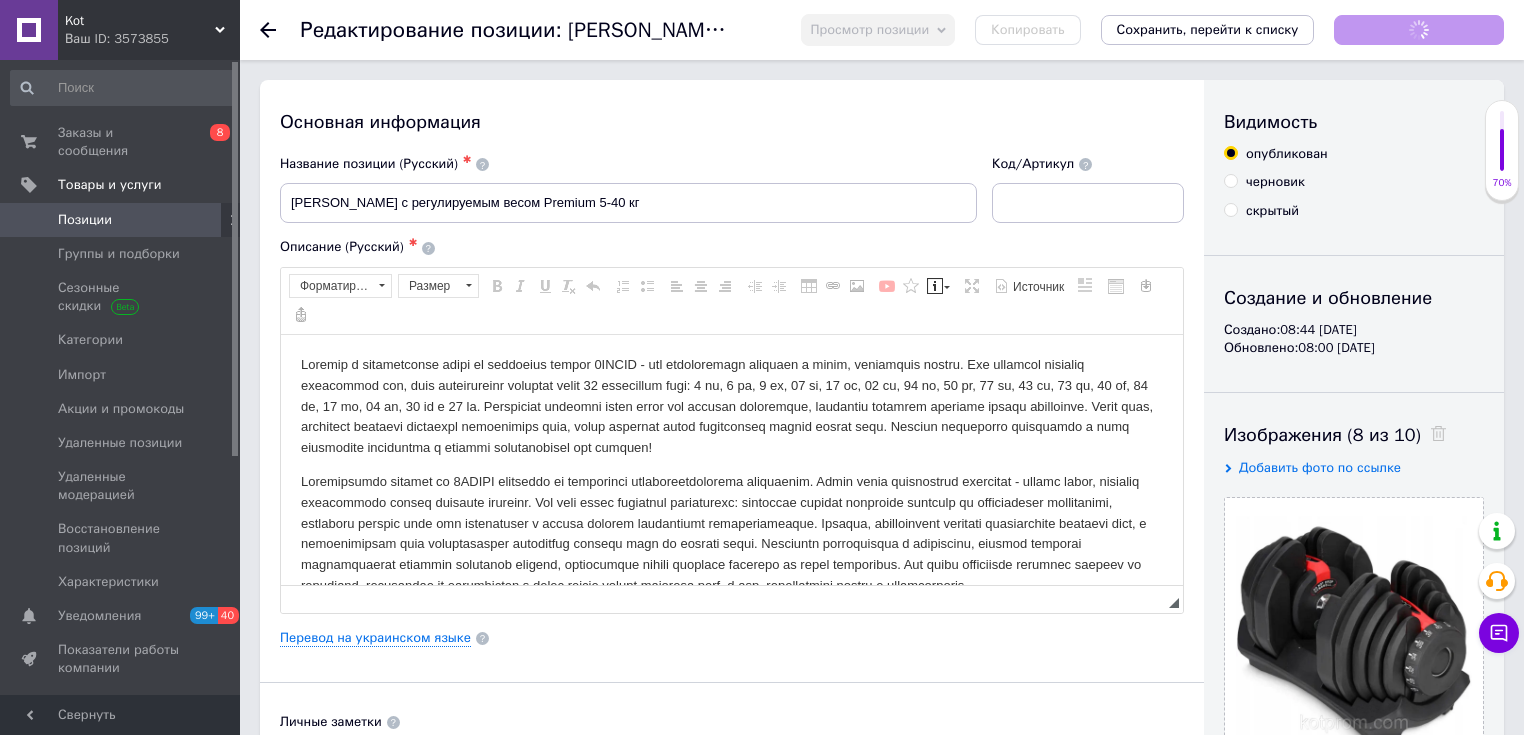 scroll, scrollTop: 0, scrollLeft: 0, axis: both 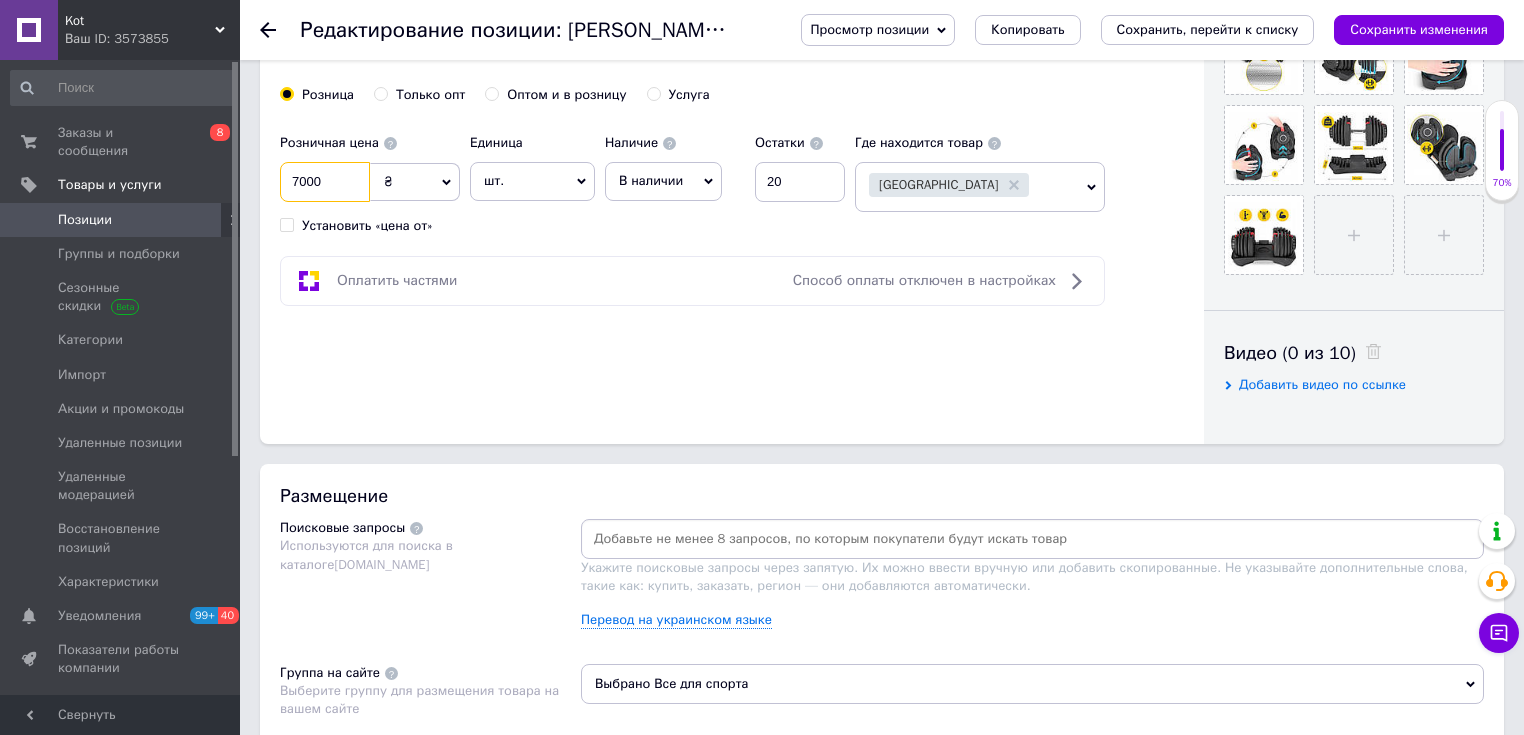click on "7000" at bounding box center [325, 182] 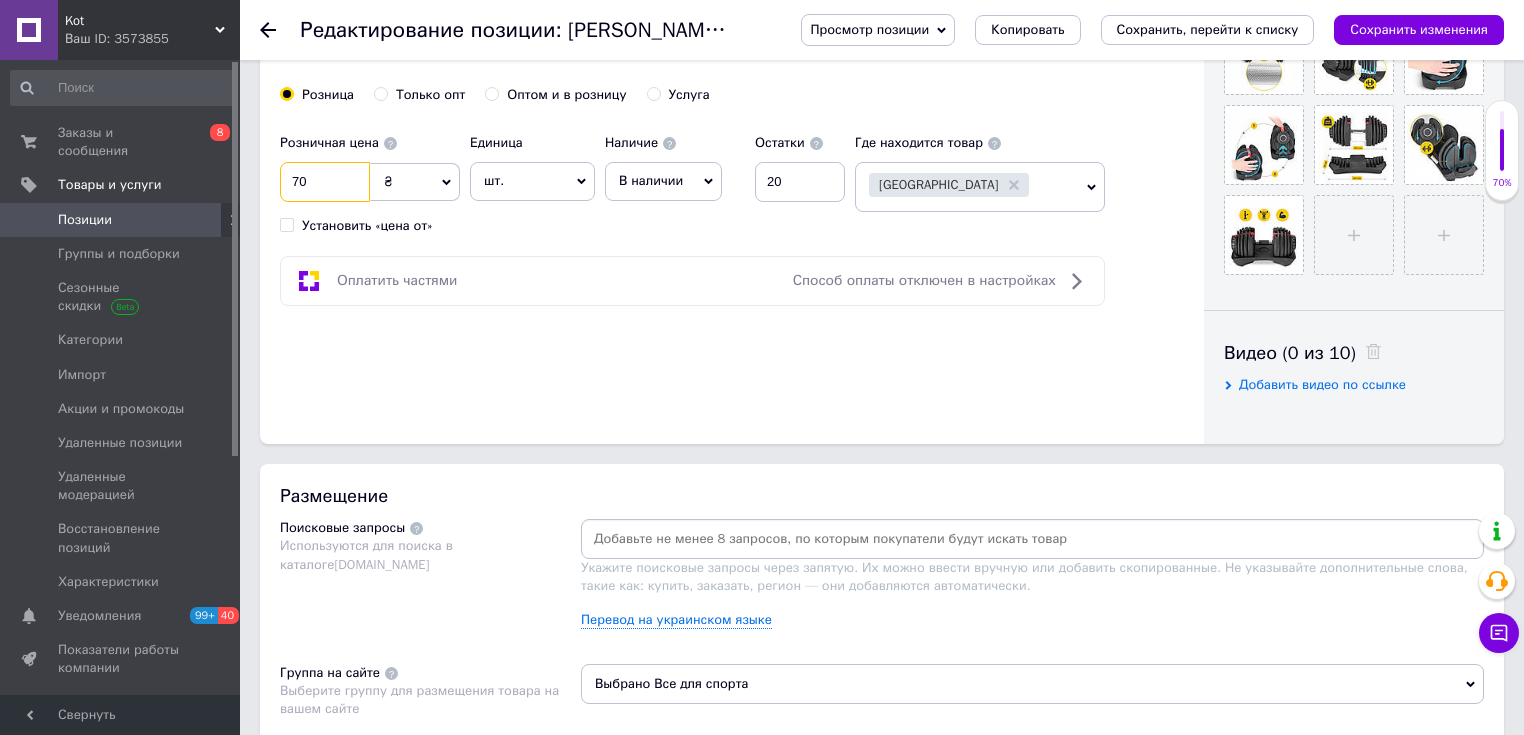 type on "7" 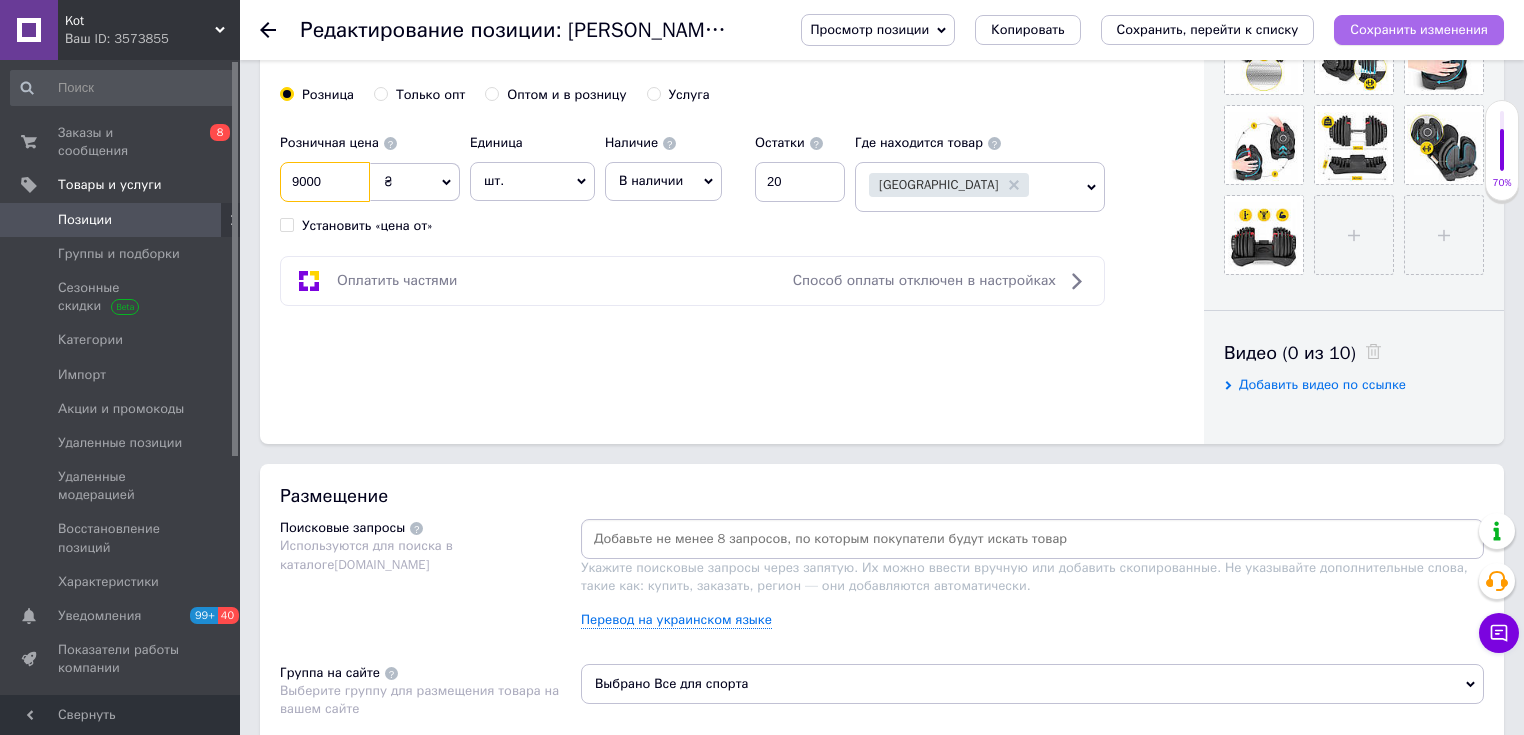 type on "9000" 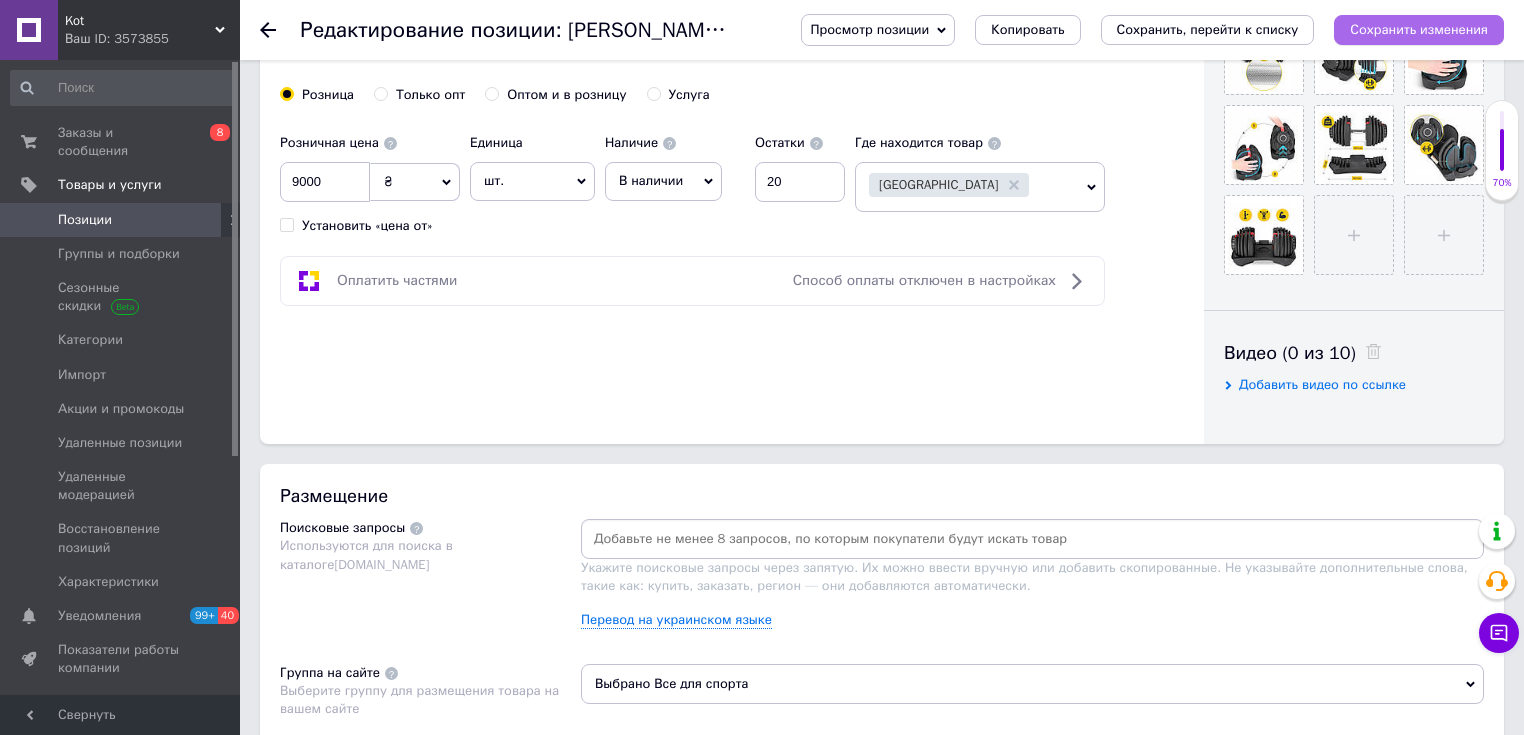 click on "Сохранить изменения" at bounding box center (1419, 29) 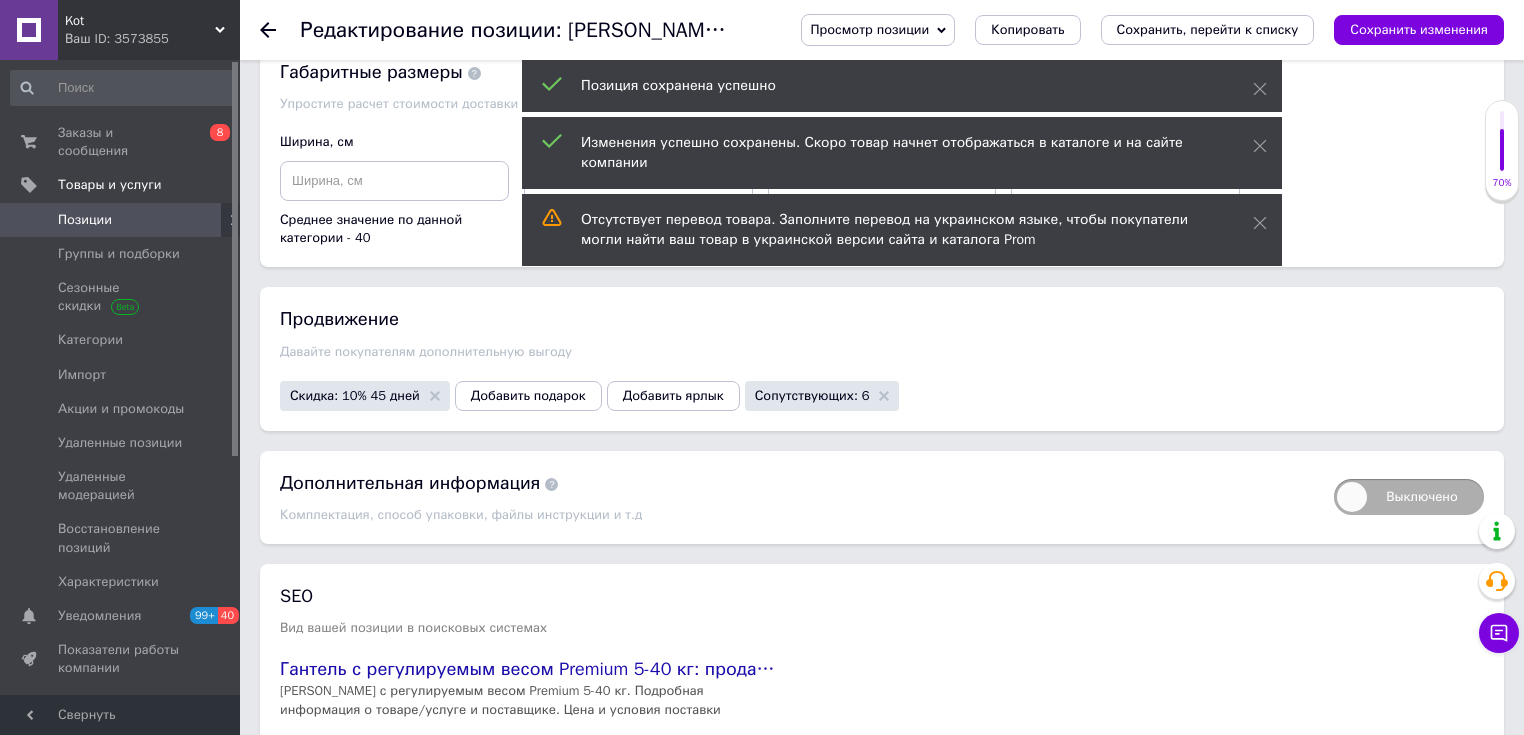 scroll, scrollTop: 1952, scrollLeft: 0, axis: vertical 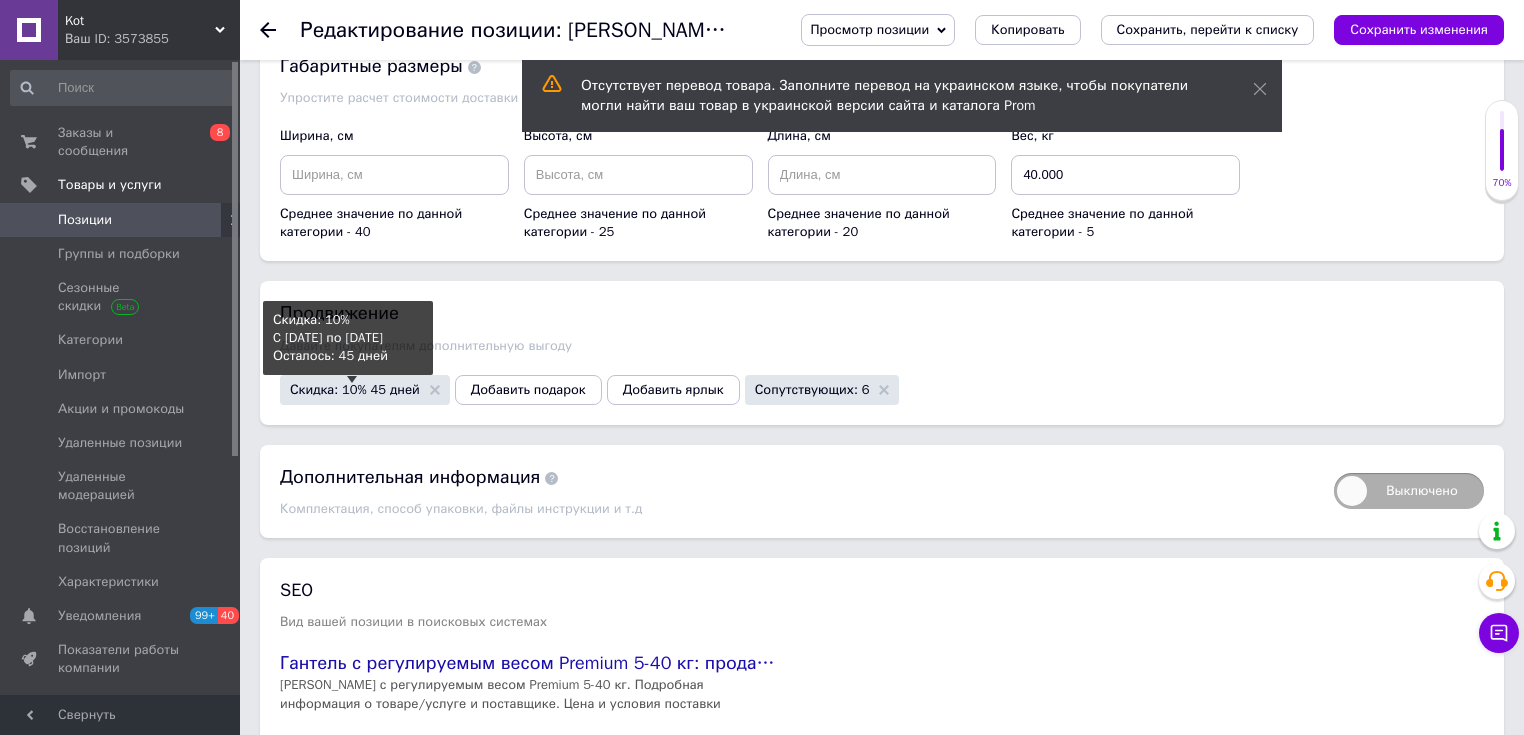 click on "Скидка: 10% 45 дней" at bounding box center (355, 389) 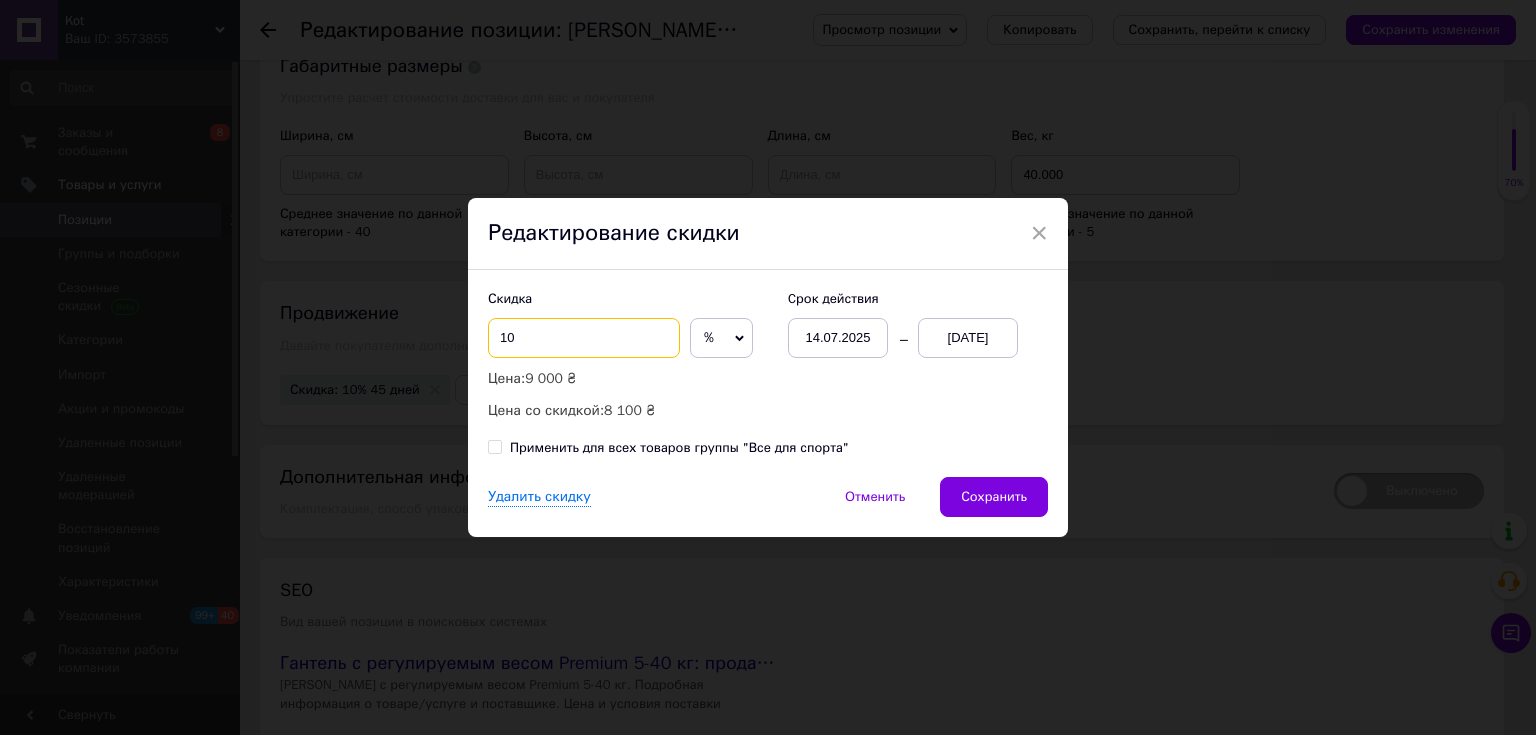 click on "10" at bounding box center [584, 338] 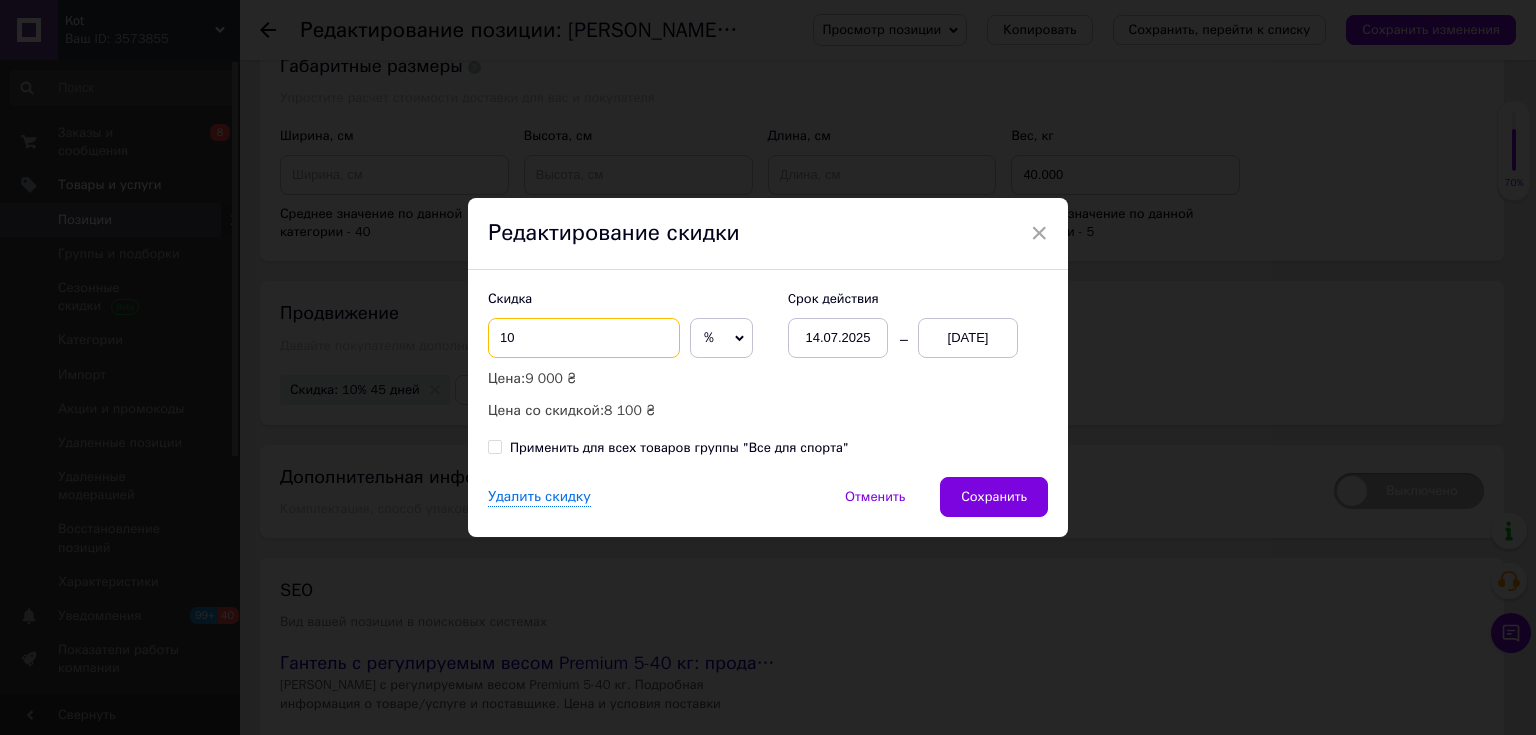 type on "1" 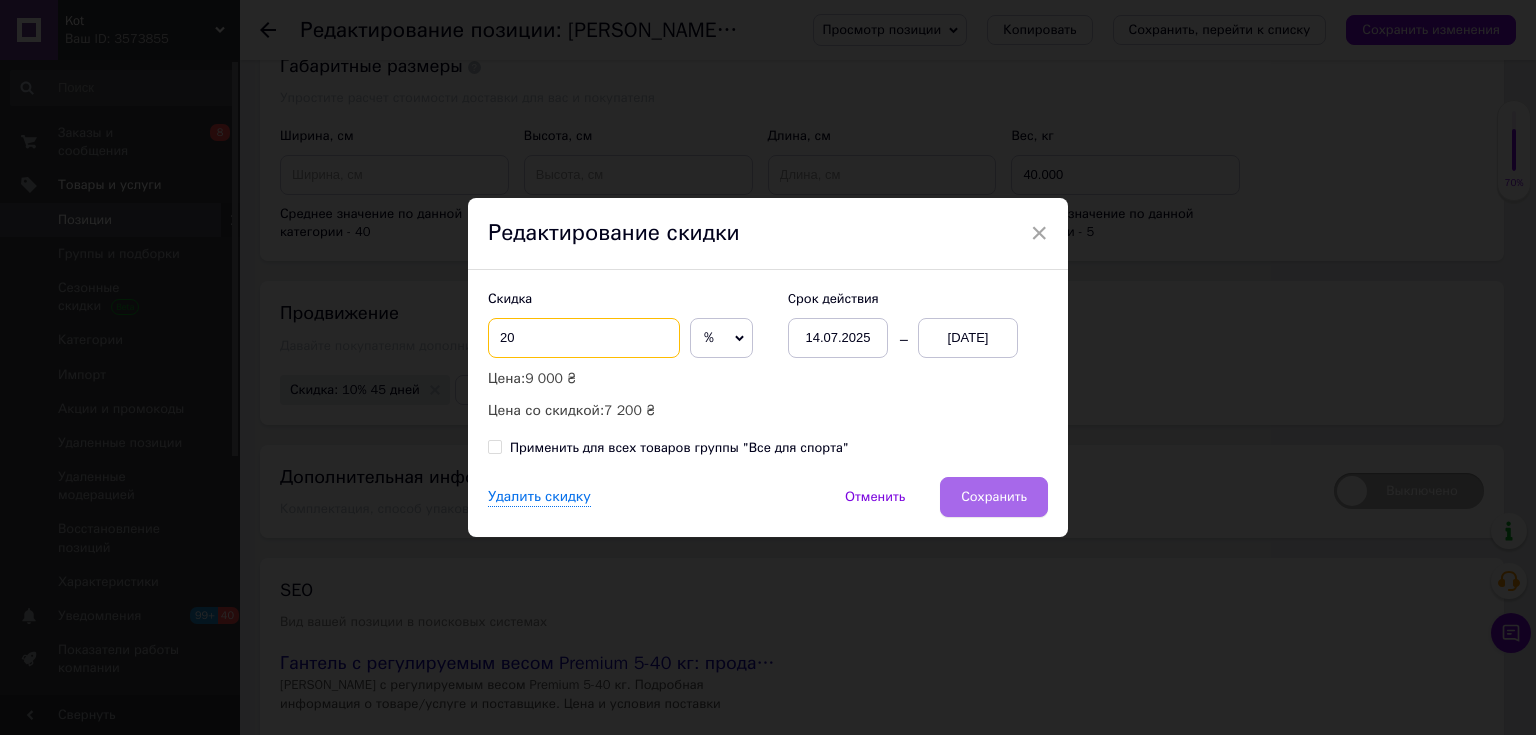 type on "20" 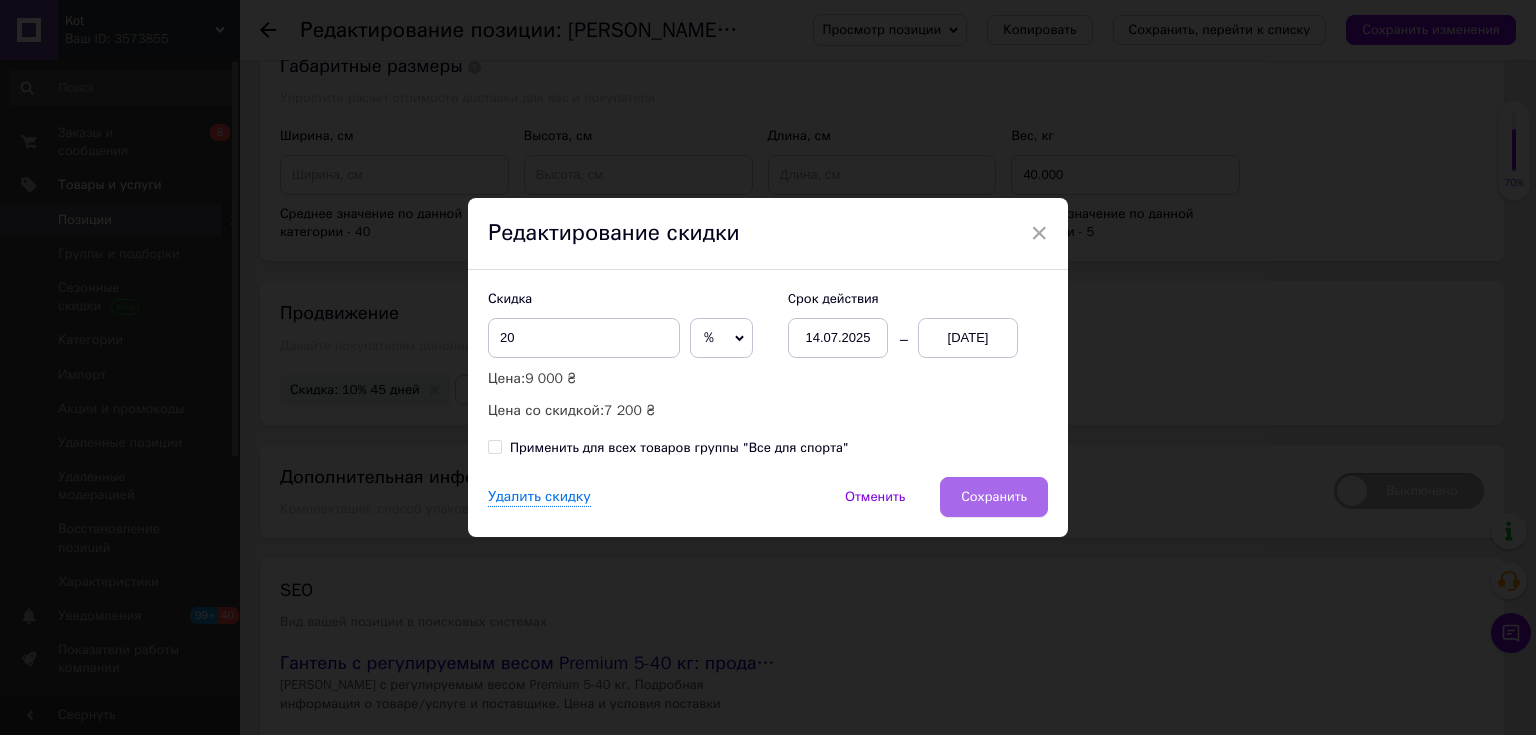 click on "Сохранить" at bounding box center [994, 497] 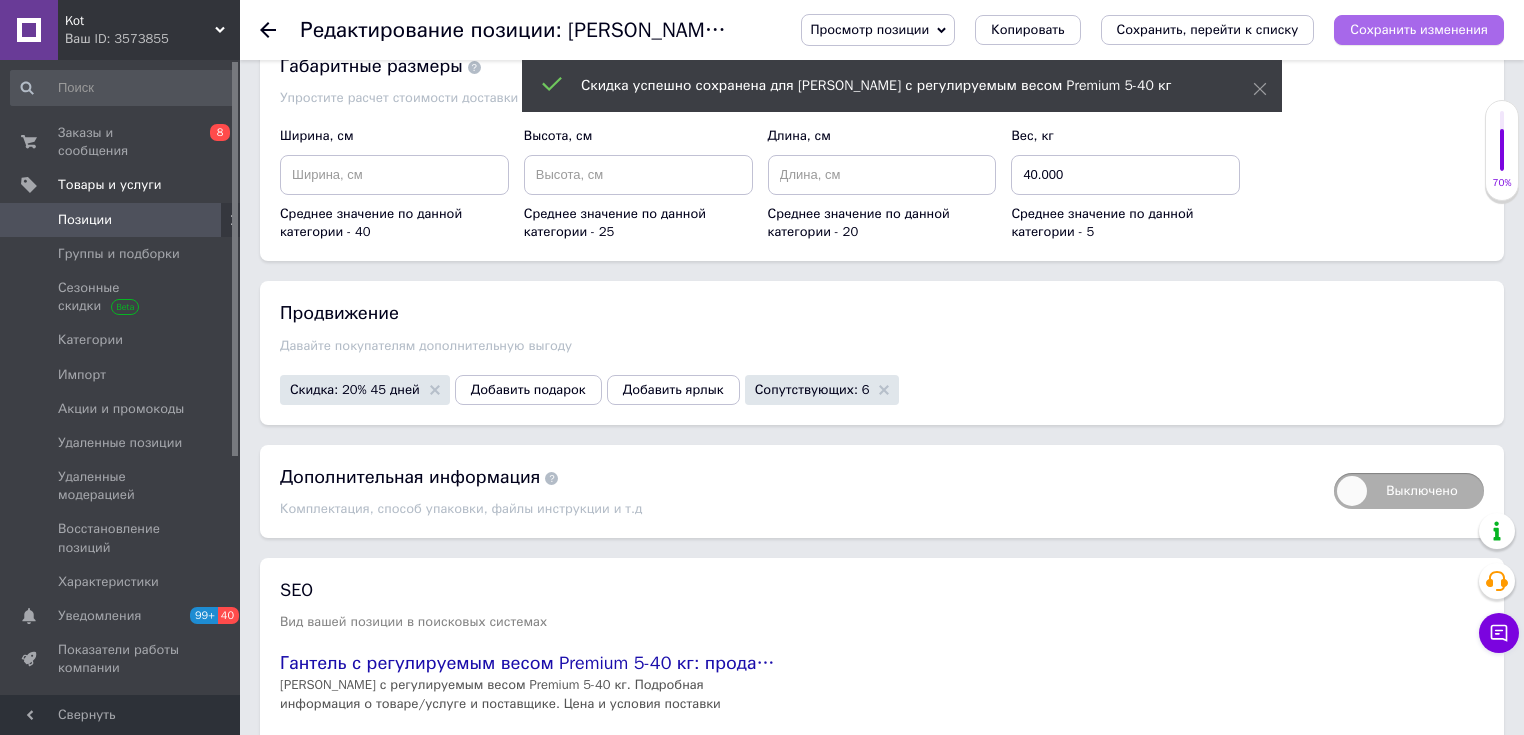 click on "Сохранить изменения" at bounding box center (1419, 29) 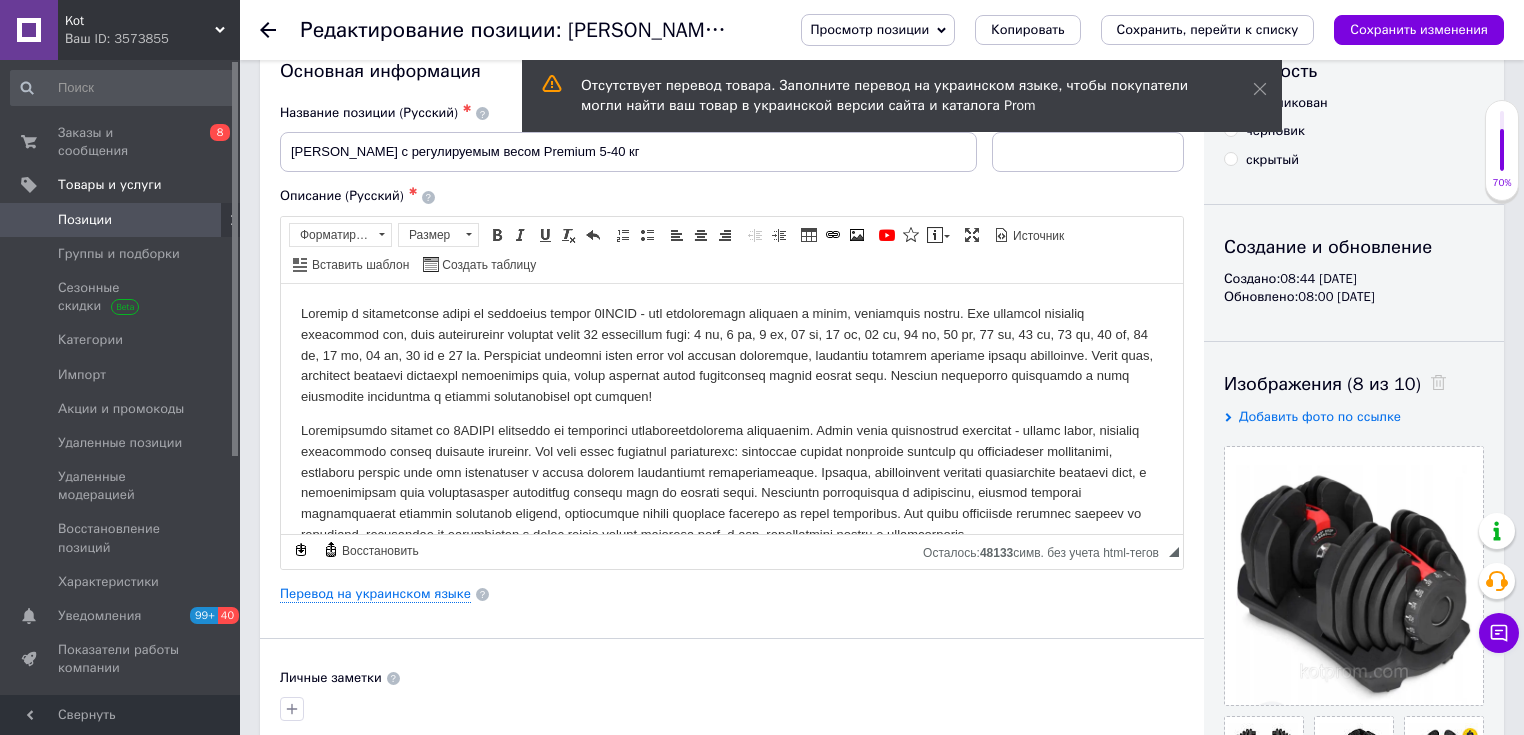 scroll, scrollTop: 3, scrollLeft: 0, axis: vertical 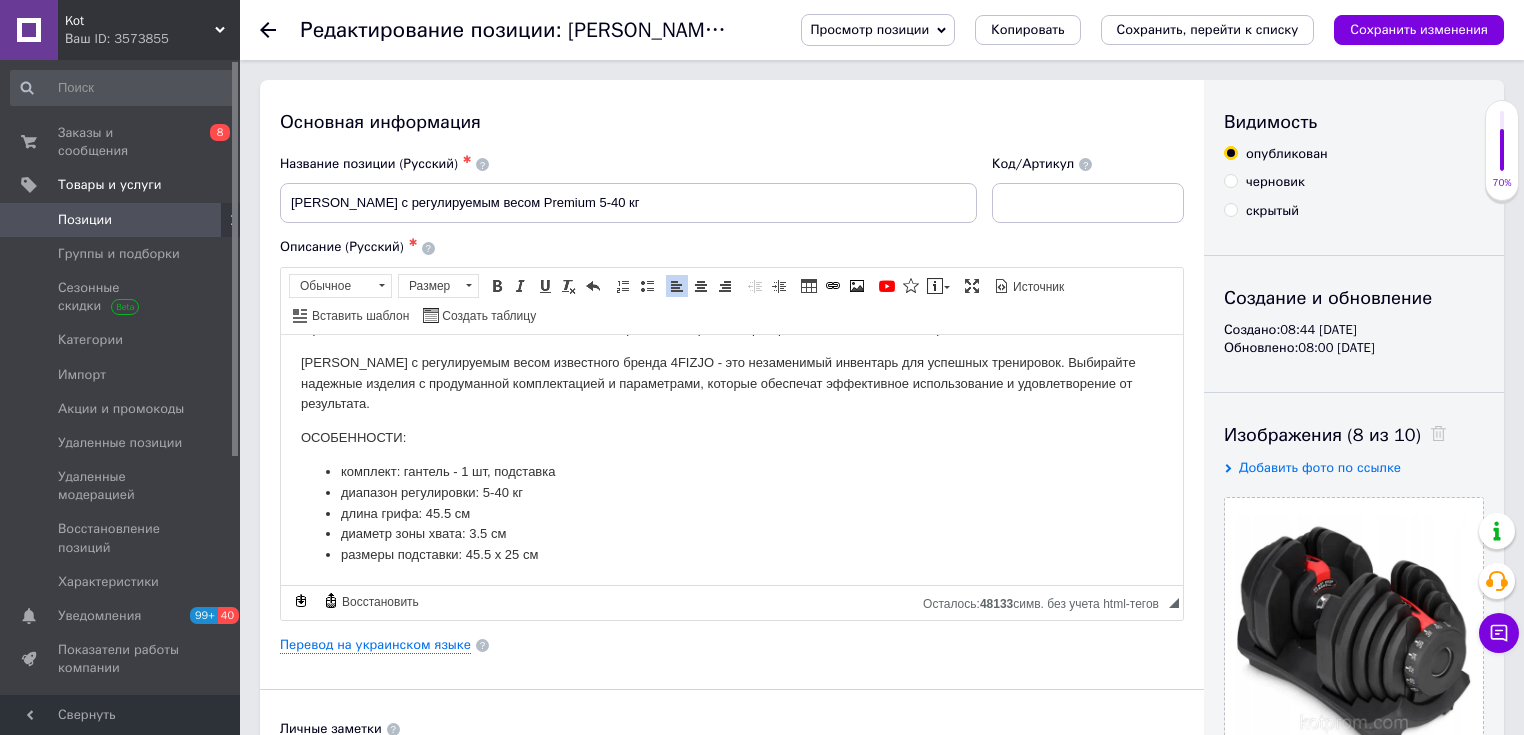 drag, startPoint x: 1177, startPoint y: 372, endPoint x: 1749, endPoint y: 660, distance: 640.41235 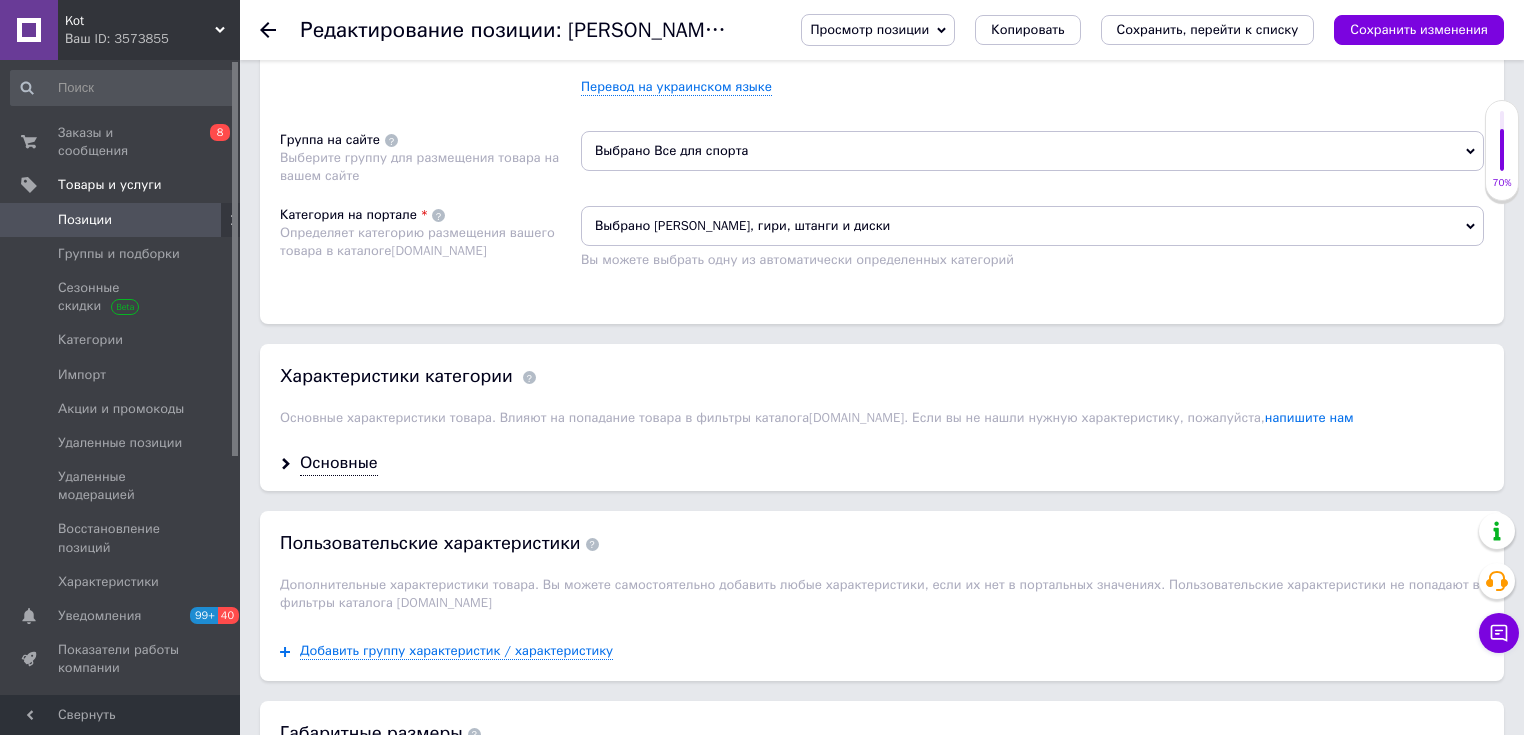 scroll, scrollTop: 1282, scrollLeft: 0, axis: vertical 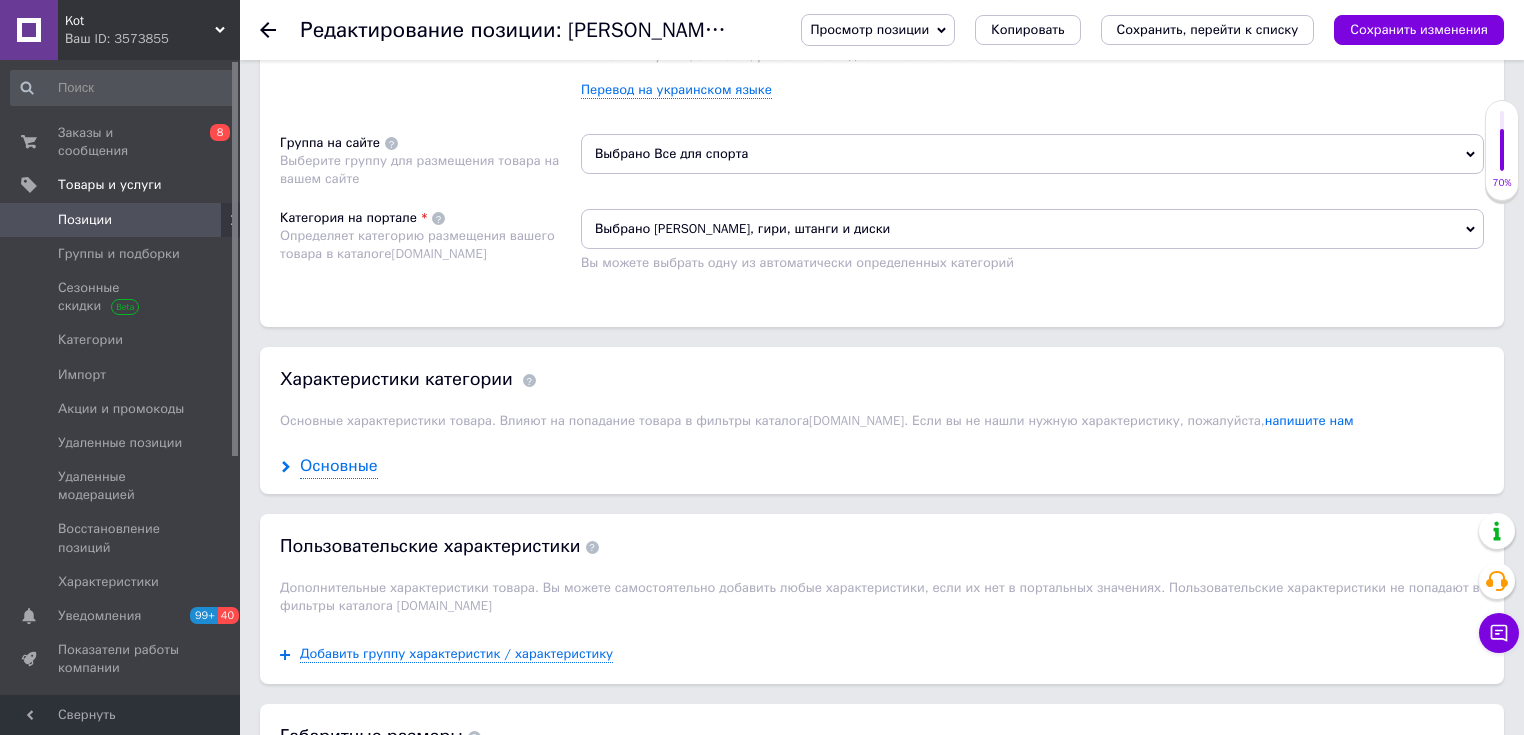 click on "Основные" at bounding box center (339, 466) 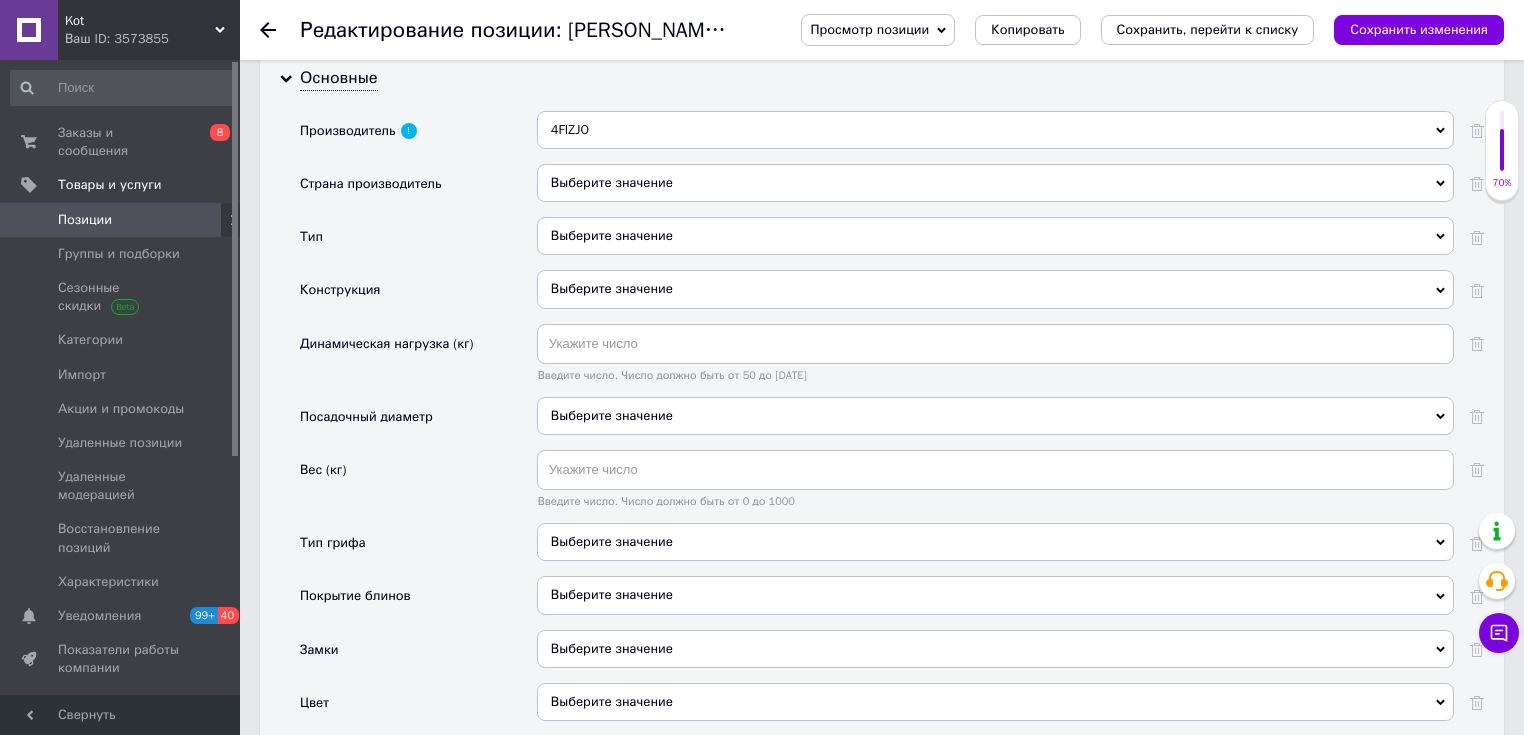 scroll, scrollTop: 1734, scrollLeft: 0, axis: vertical 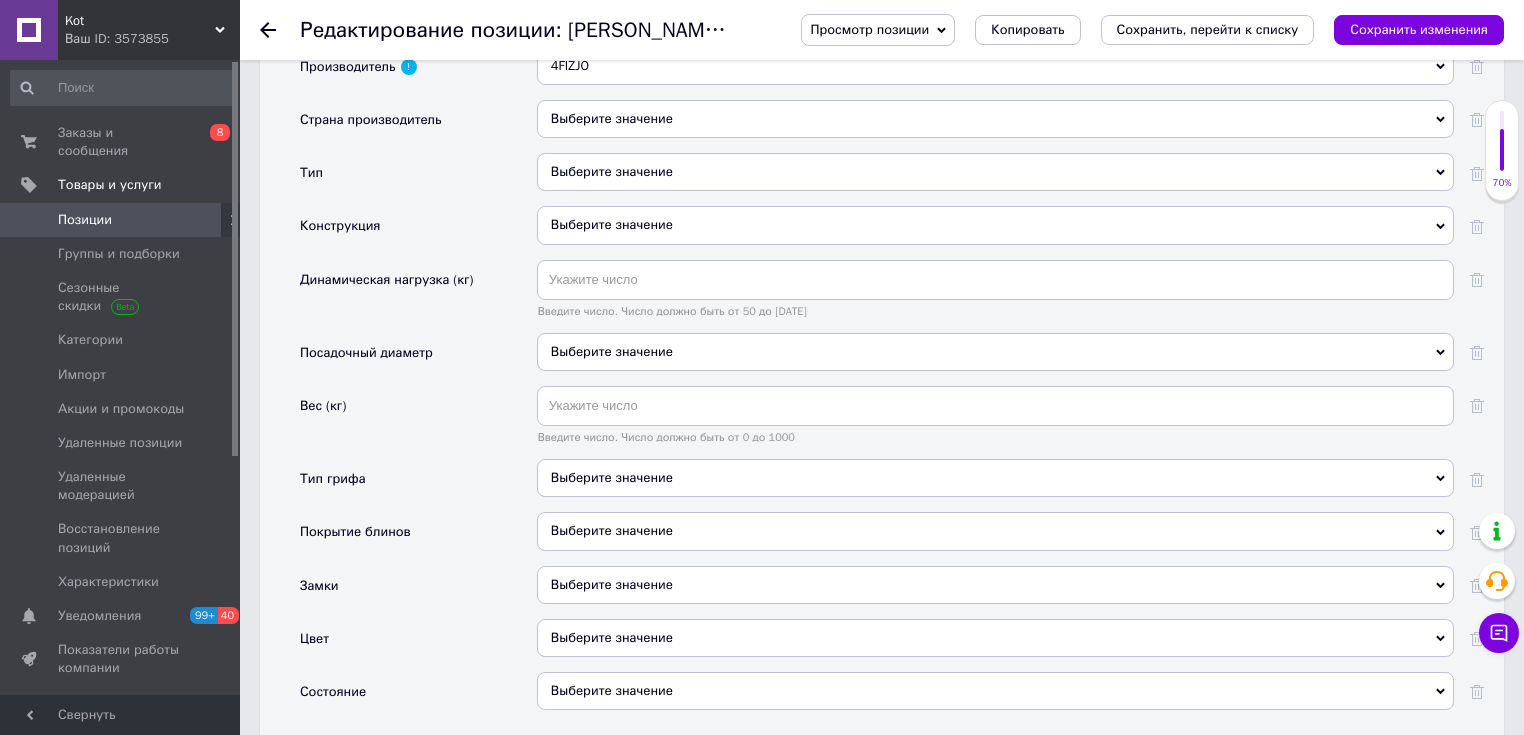 click on "Выберите значение" at bounding box center [995, 119] 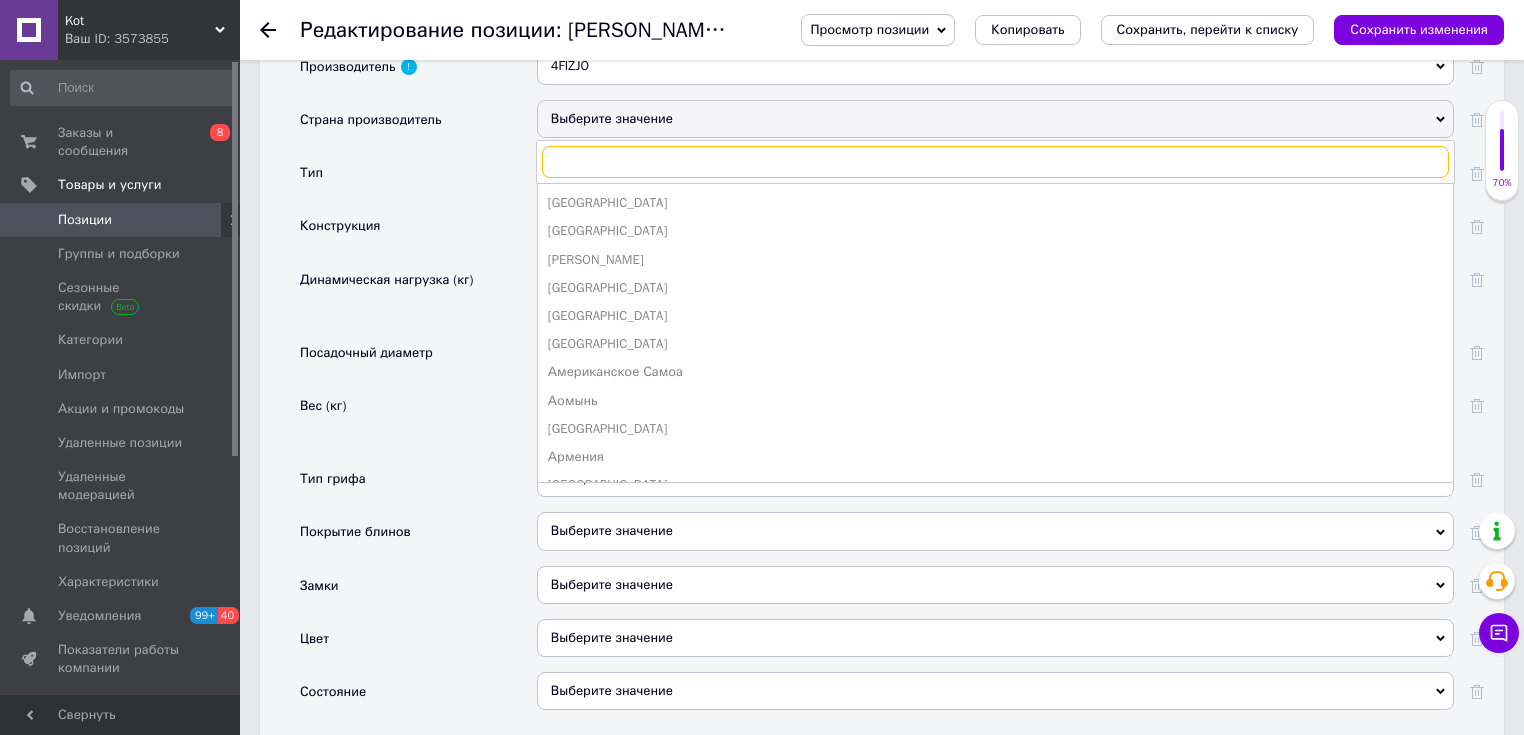 click at bounding box center [995, 162] 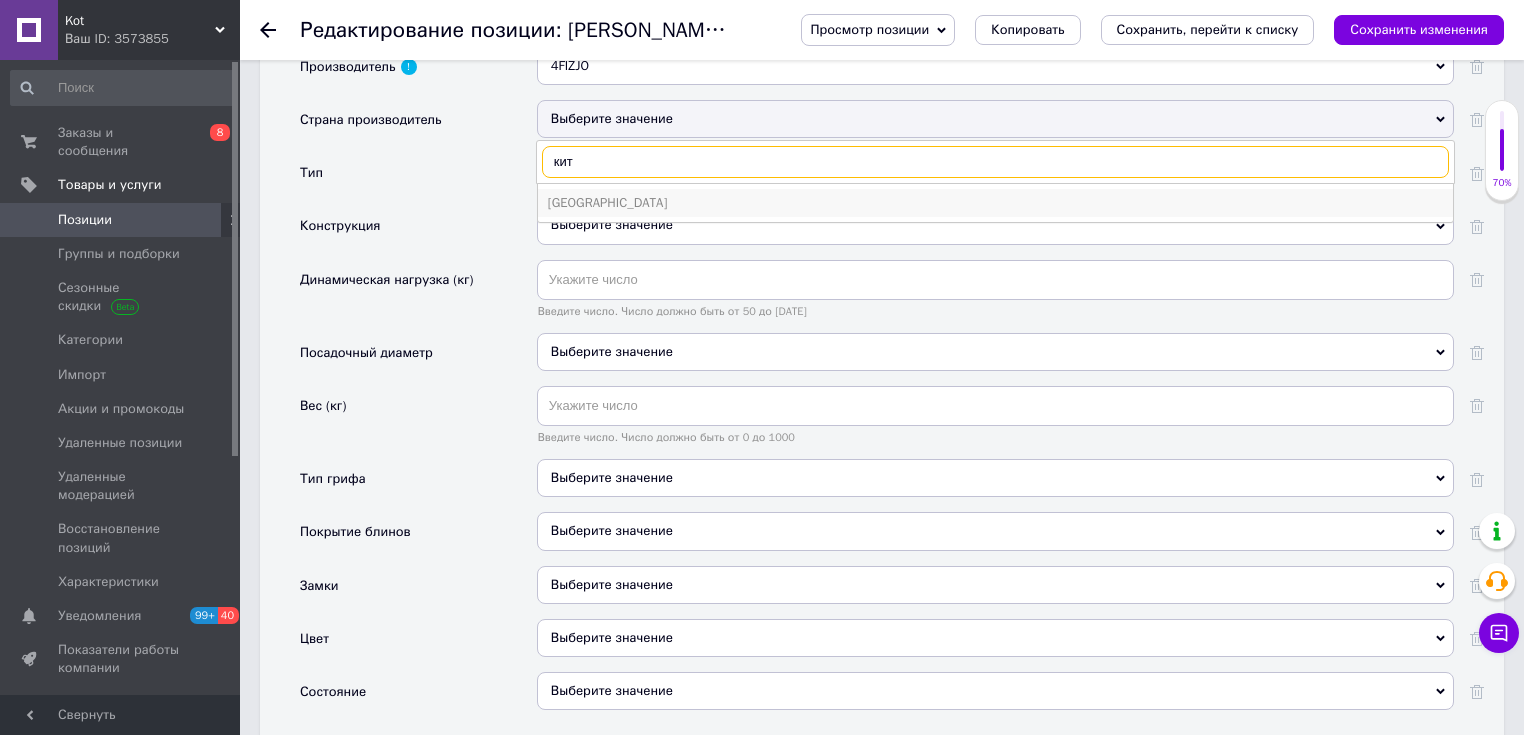 type on "кит" 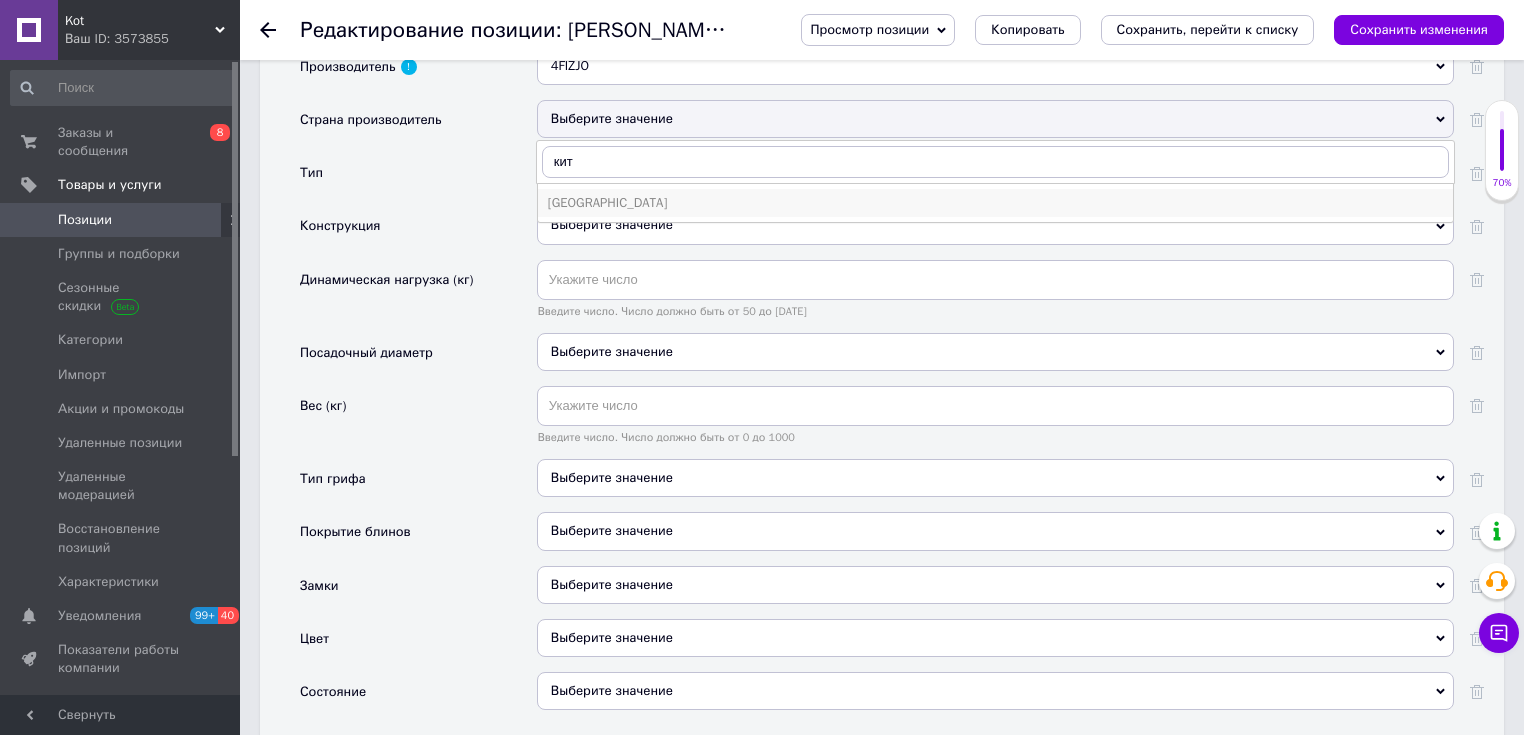 click on "[GEOGRAPHIC_DATA]" at bounding box center (995, 203) 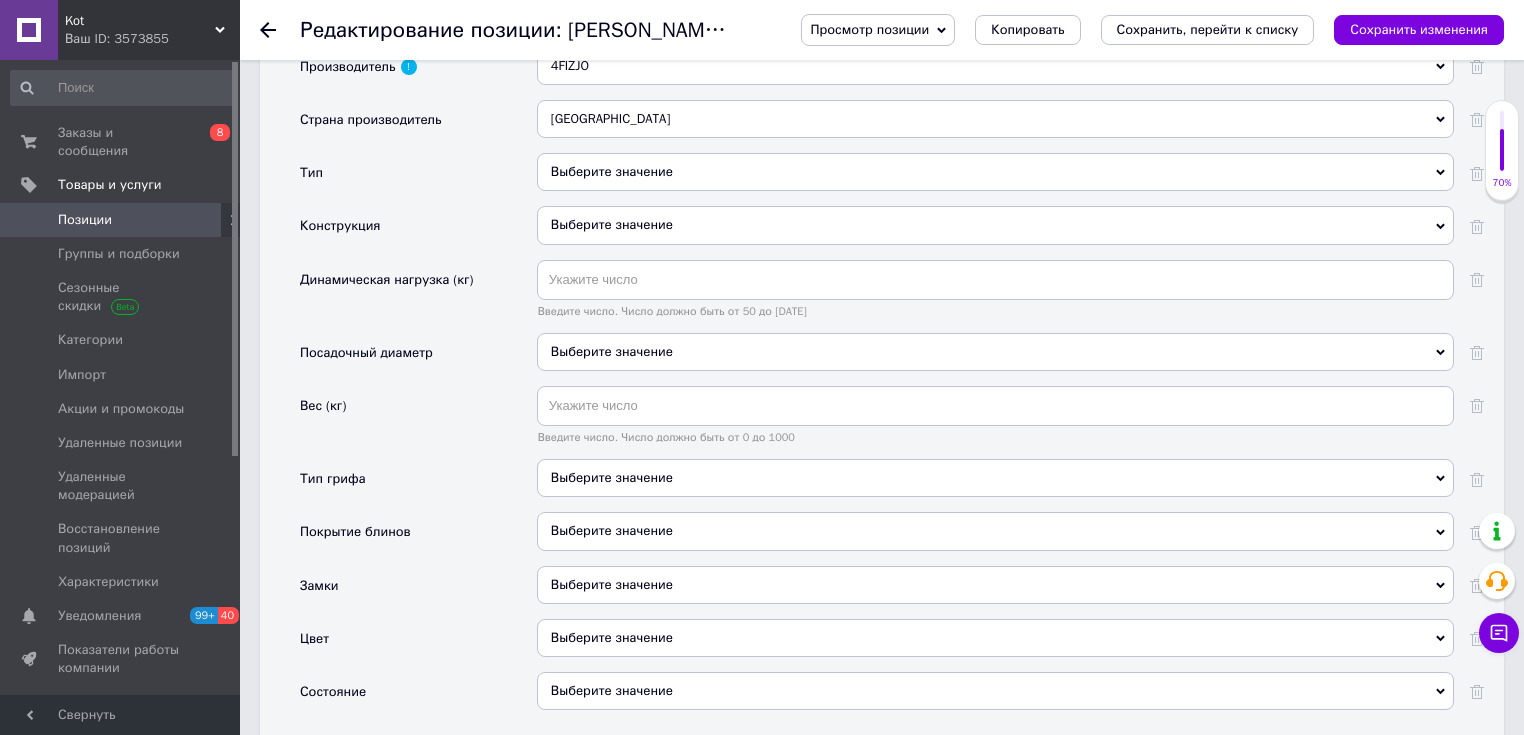 click on "Выберите значение" at bounding box center [995, 172] 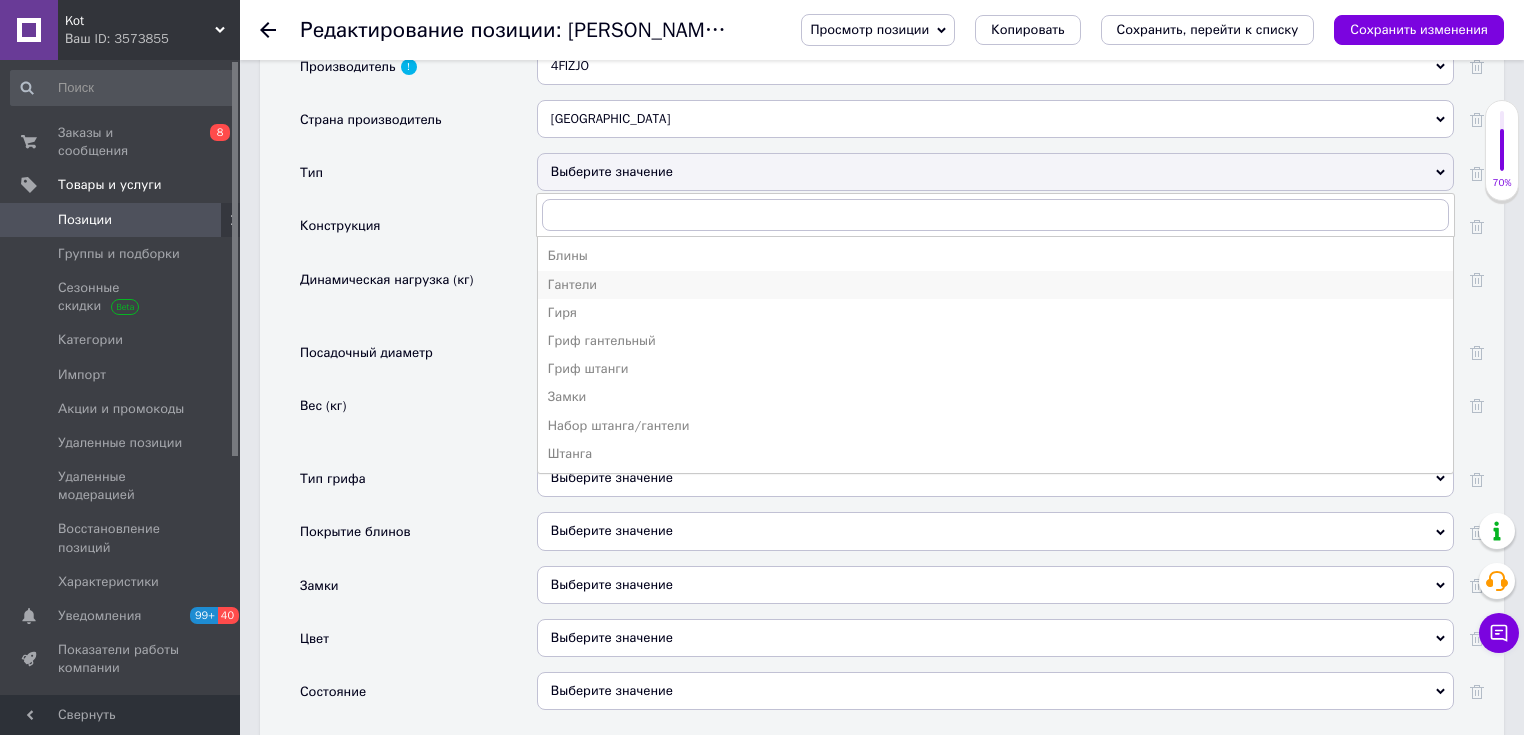 click on "Гантели" at bounding box center [995, 285] 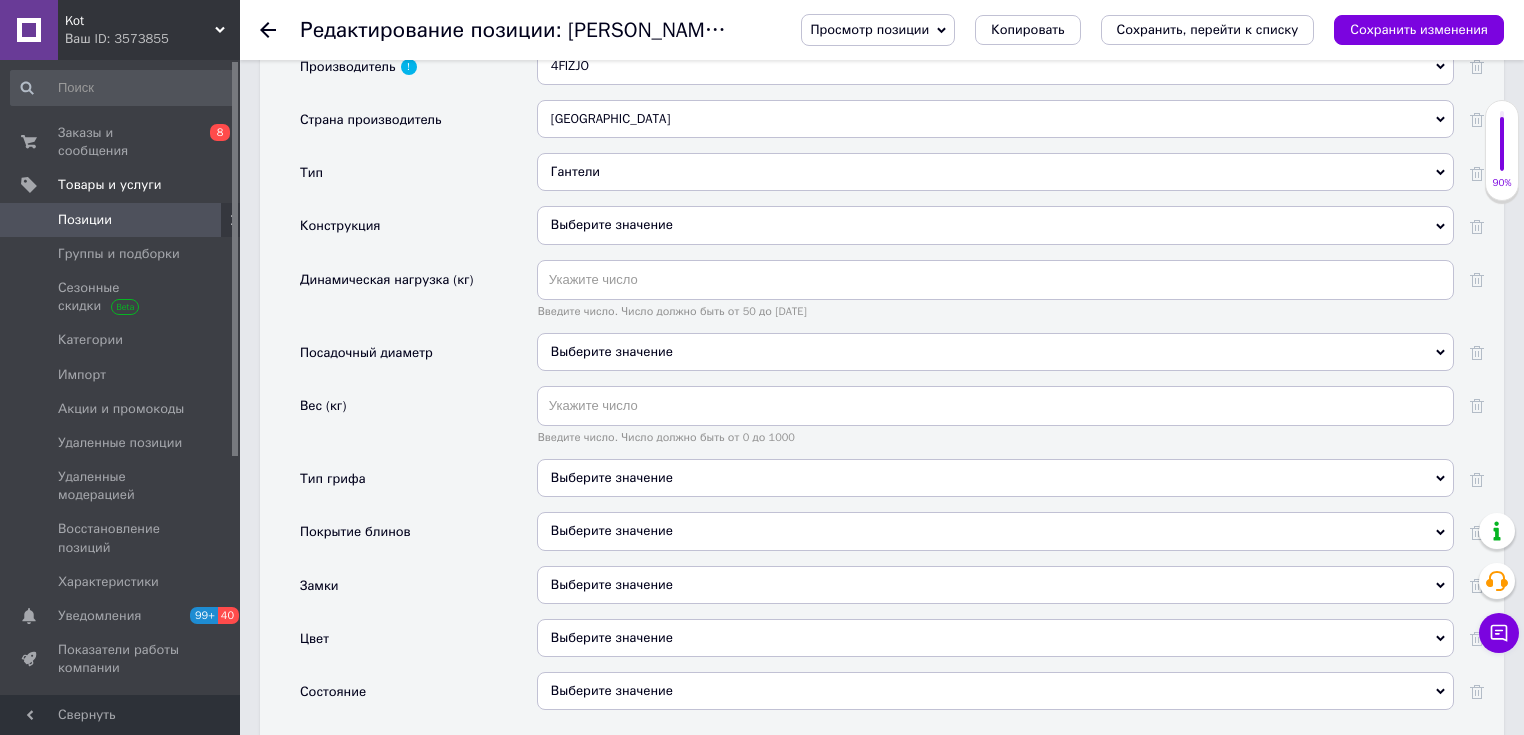 click on "Выберите значение" at bounding box center (995, 225) 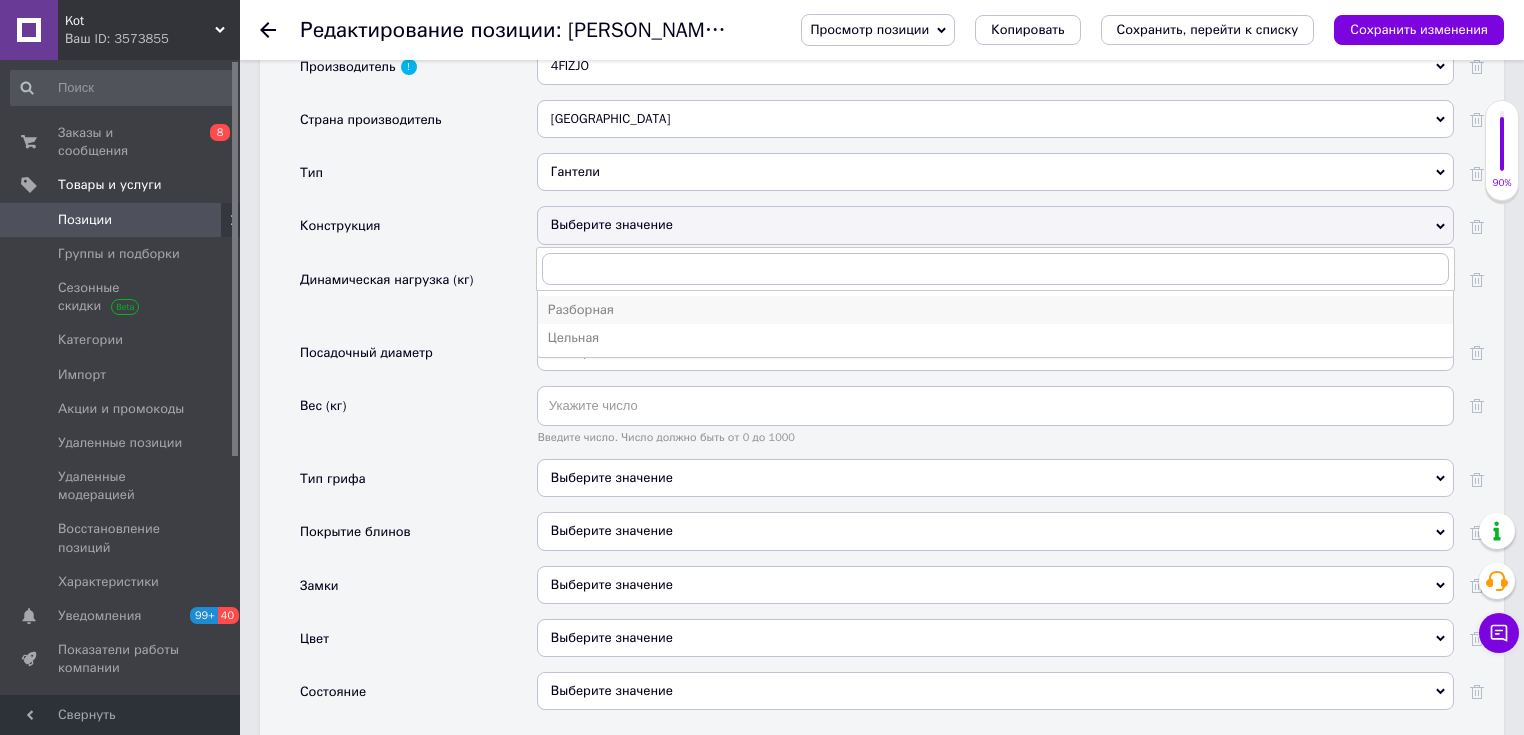 click on "Разборная" at bounding box center [995, 310] 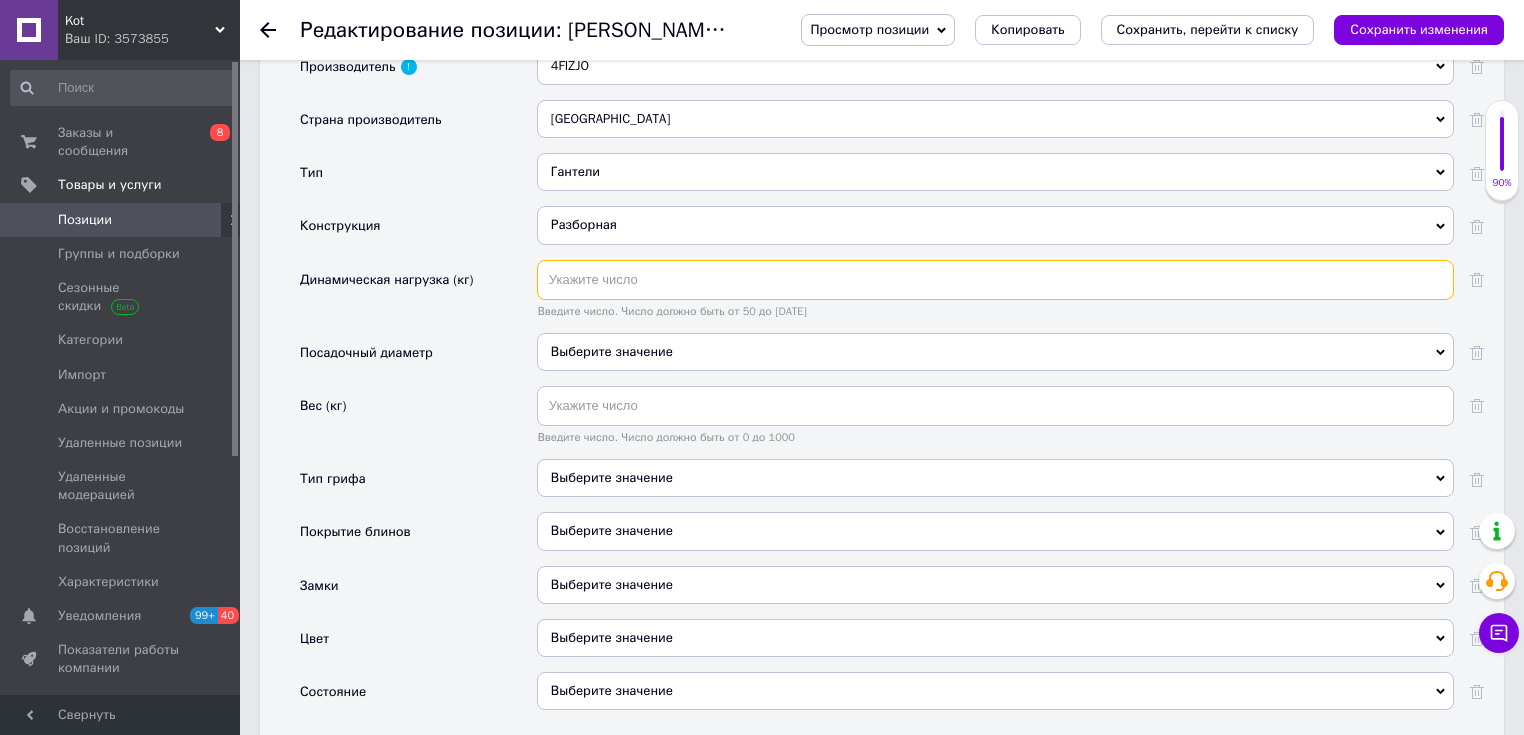 click at bounding box center (995, 280) 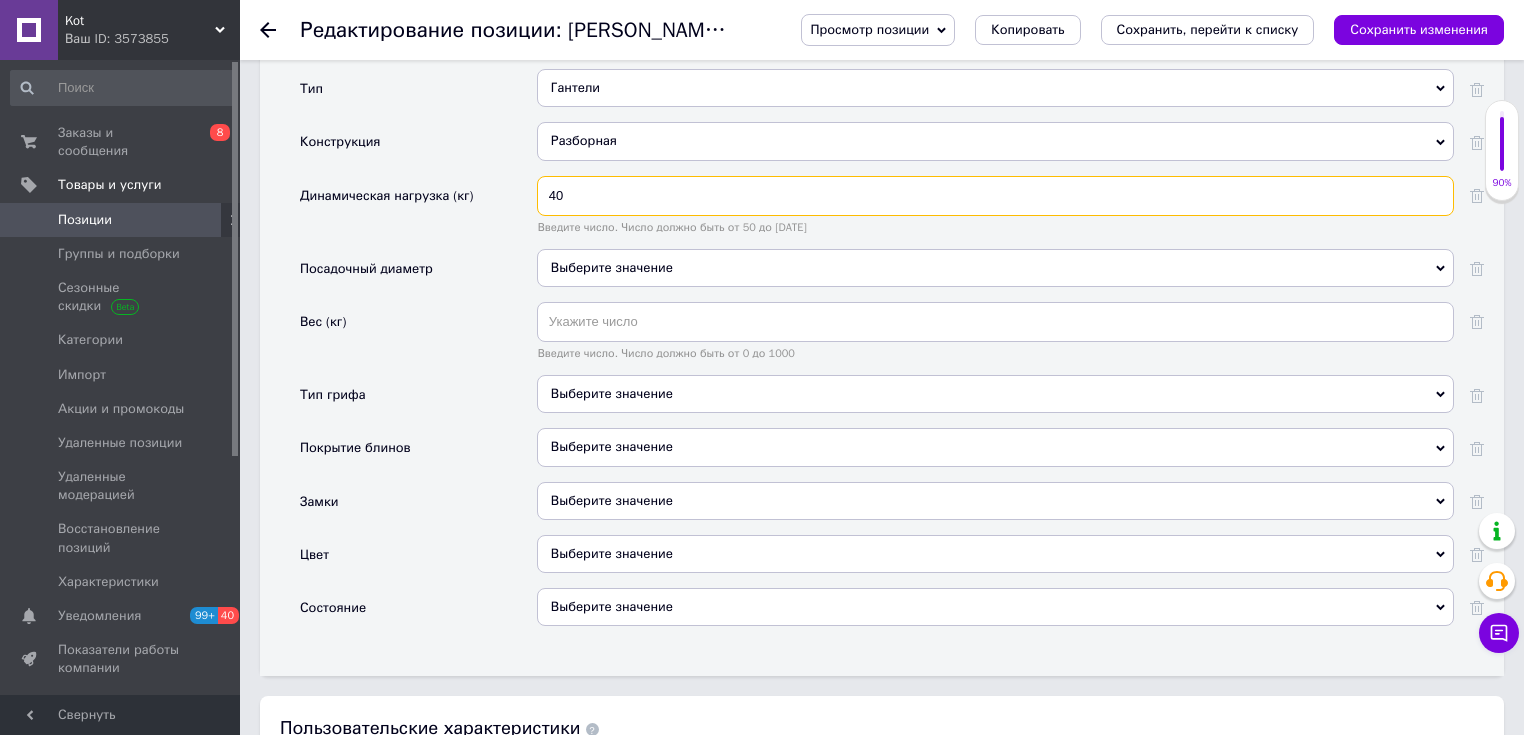 scroll, scrollTop: 1802, scrollLeft: 0, axis: vertical 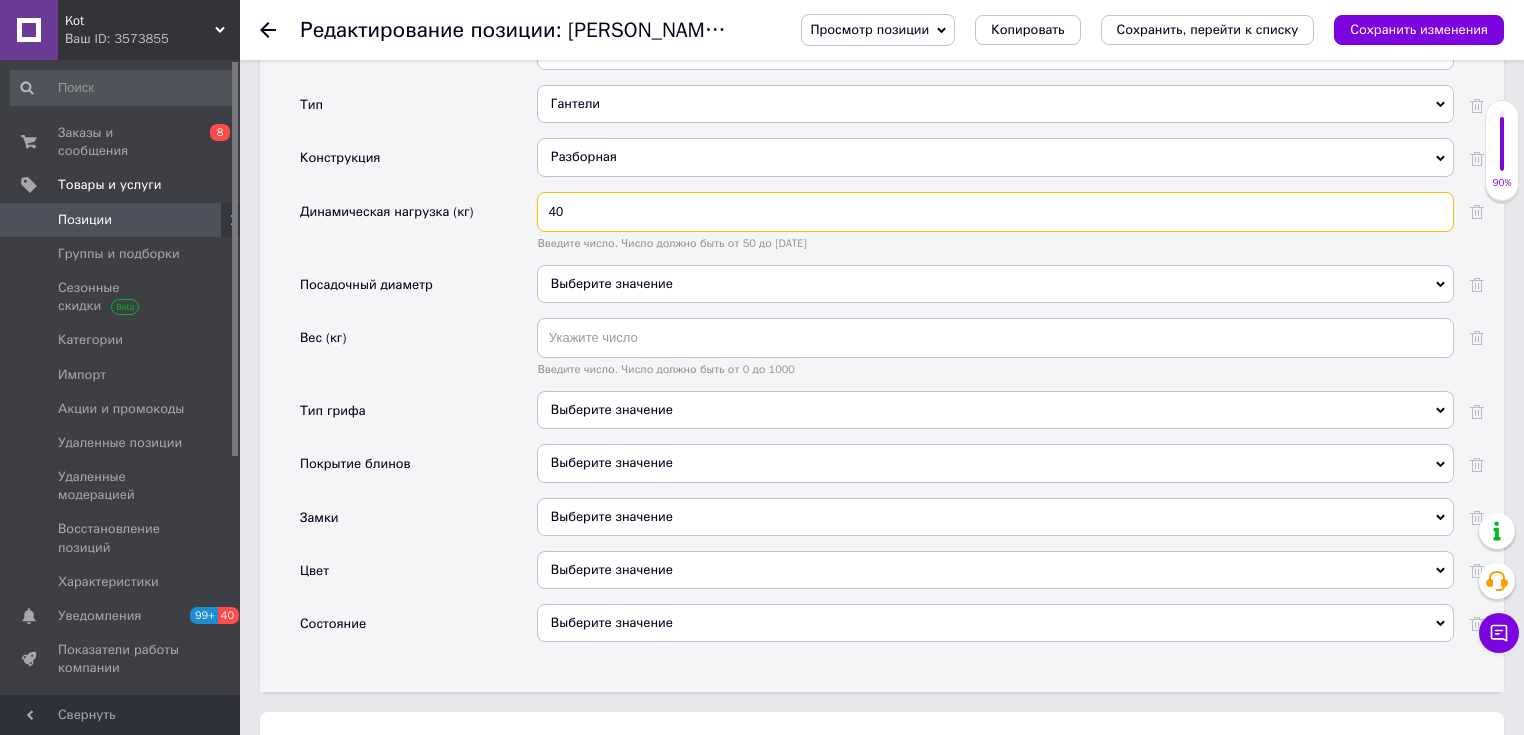 type on "40" 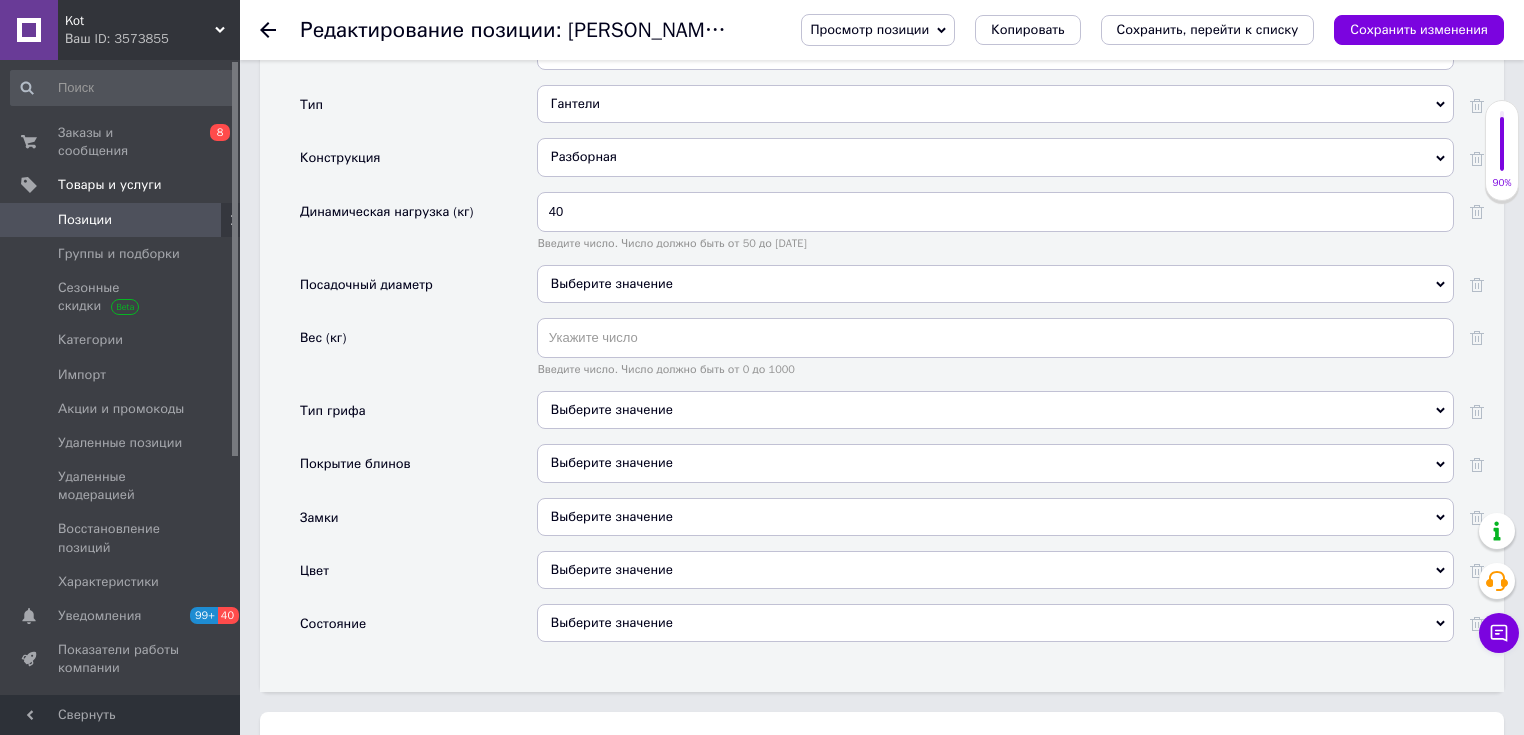click on "Выберите значение" at bounding box center (995, 284) 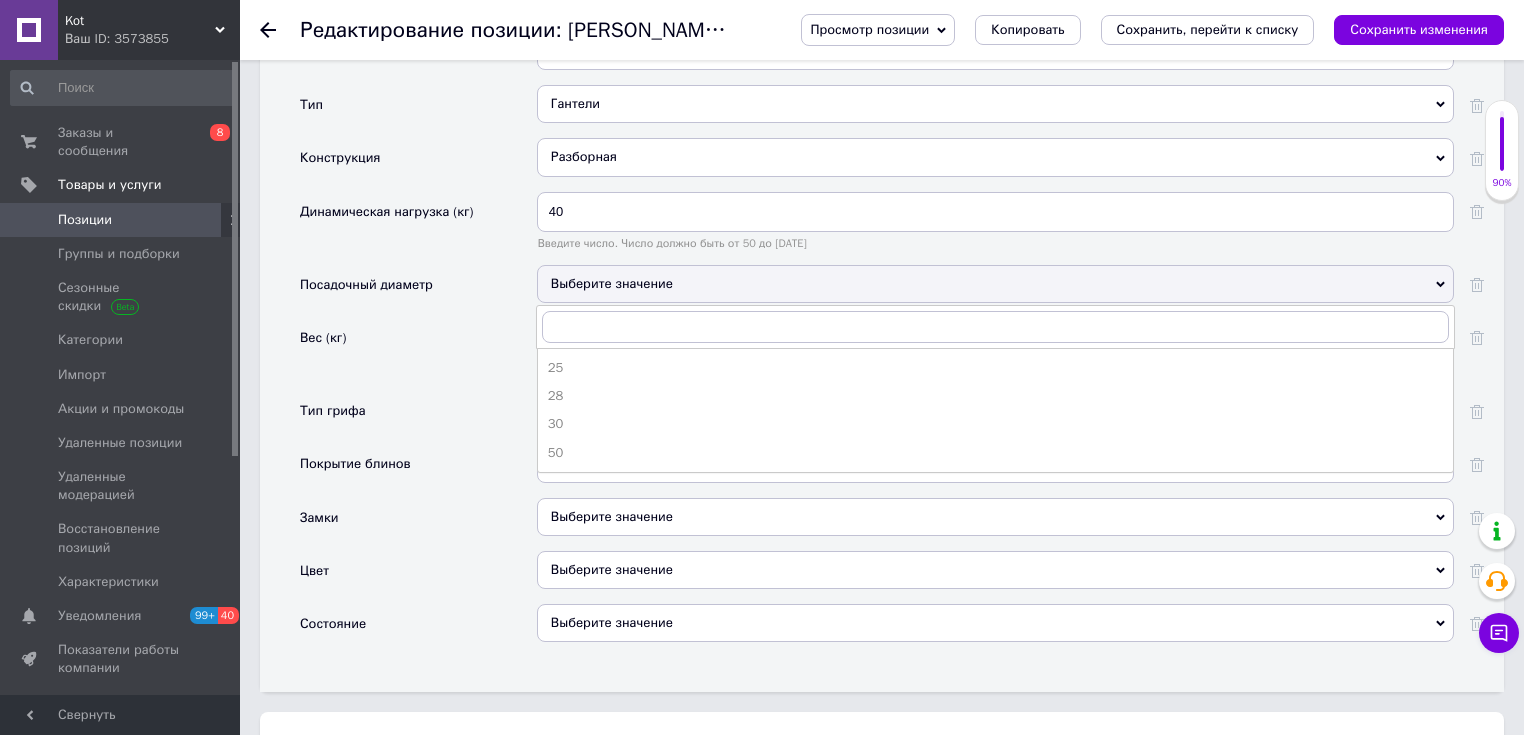 click on "Выберите значение" at bounding box center [995, 284] 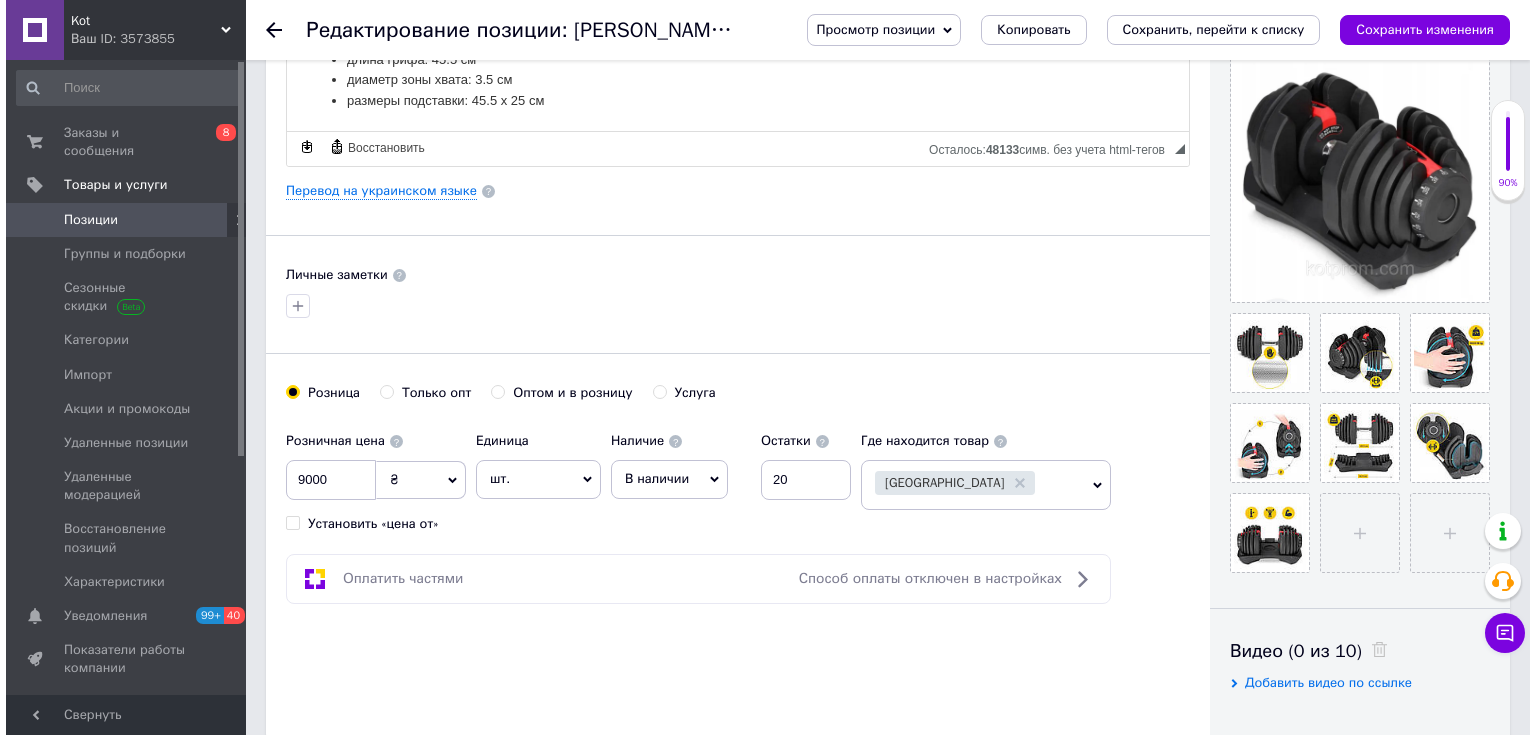 scroll, scrollTop: 458, scrollLeft: 0, axis: vertical 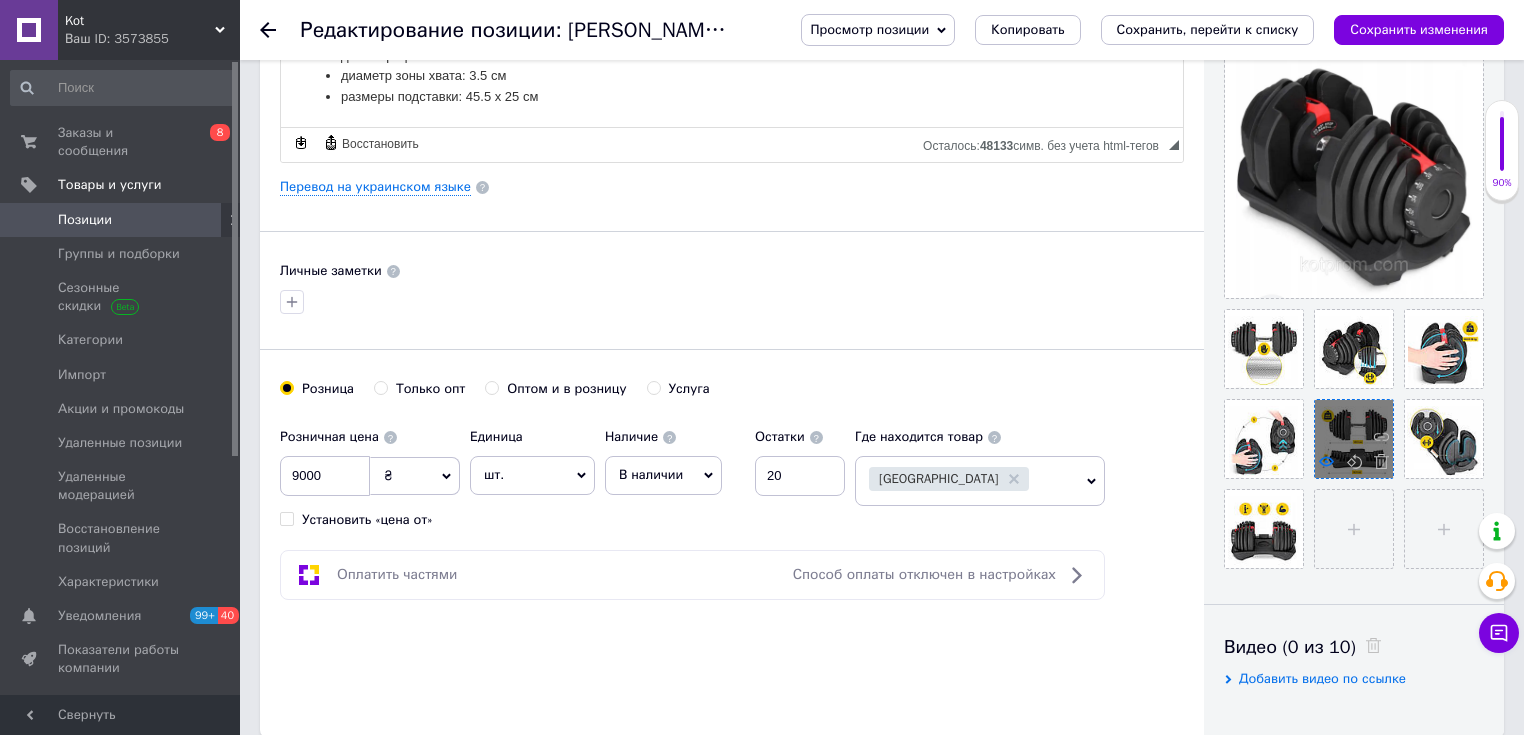 click 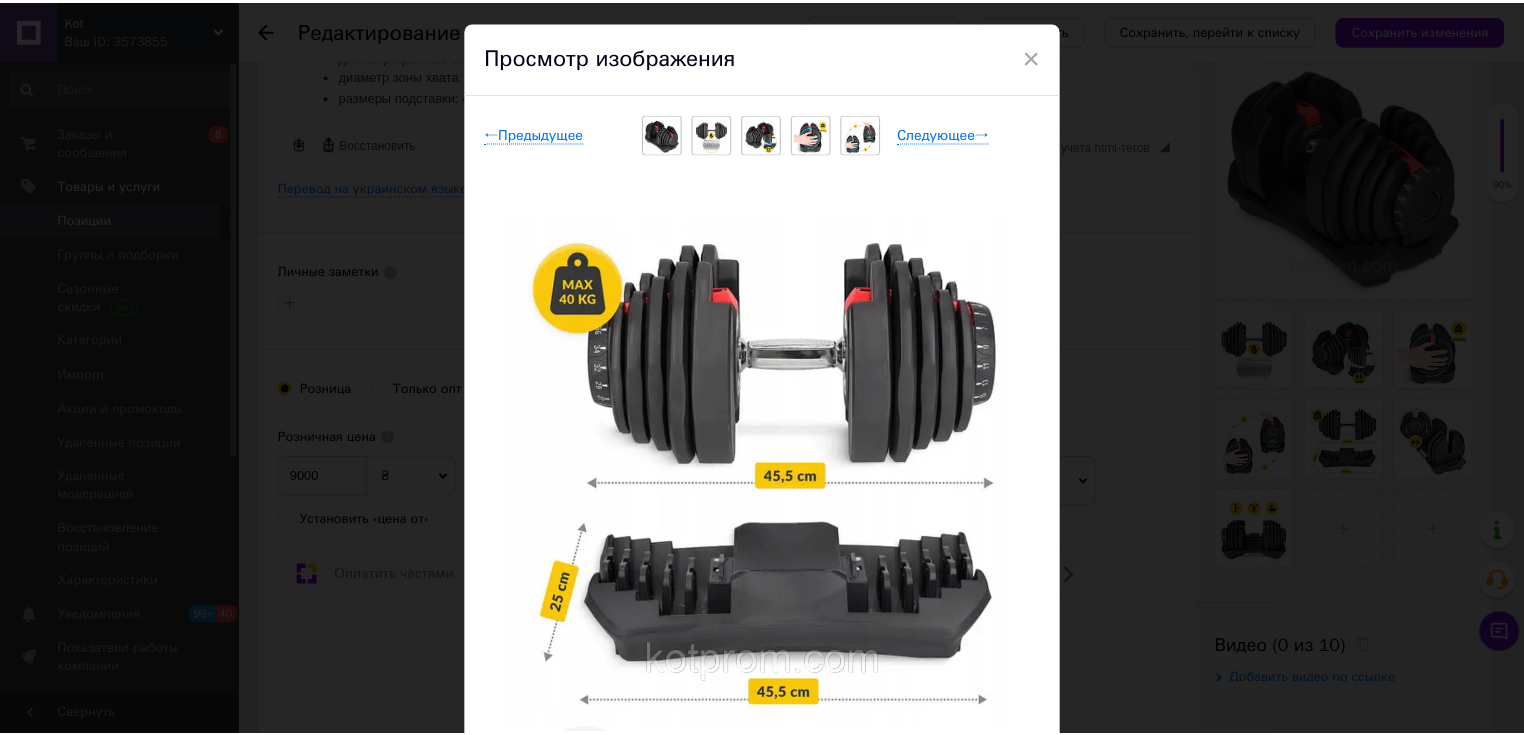 scroll, scrollTop: 44, scrollLeft: 0, axis: vertical 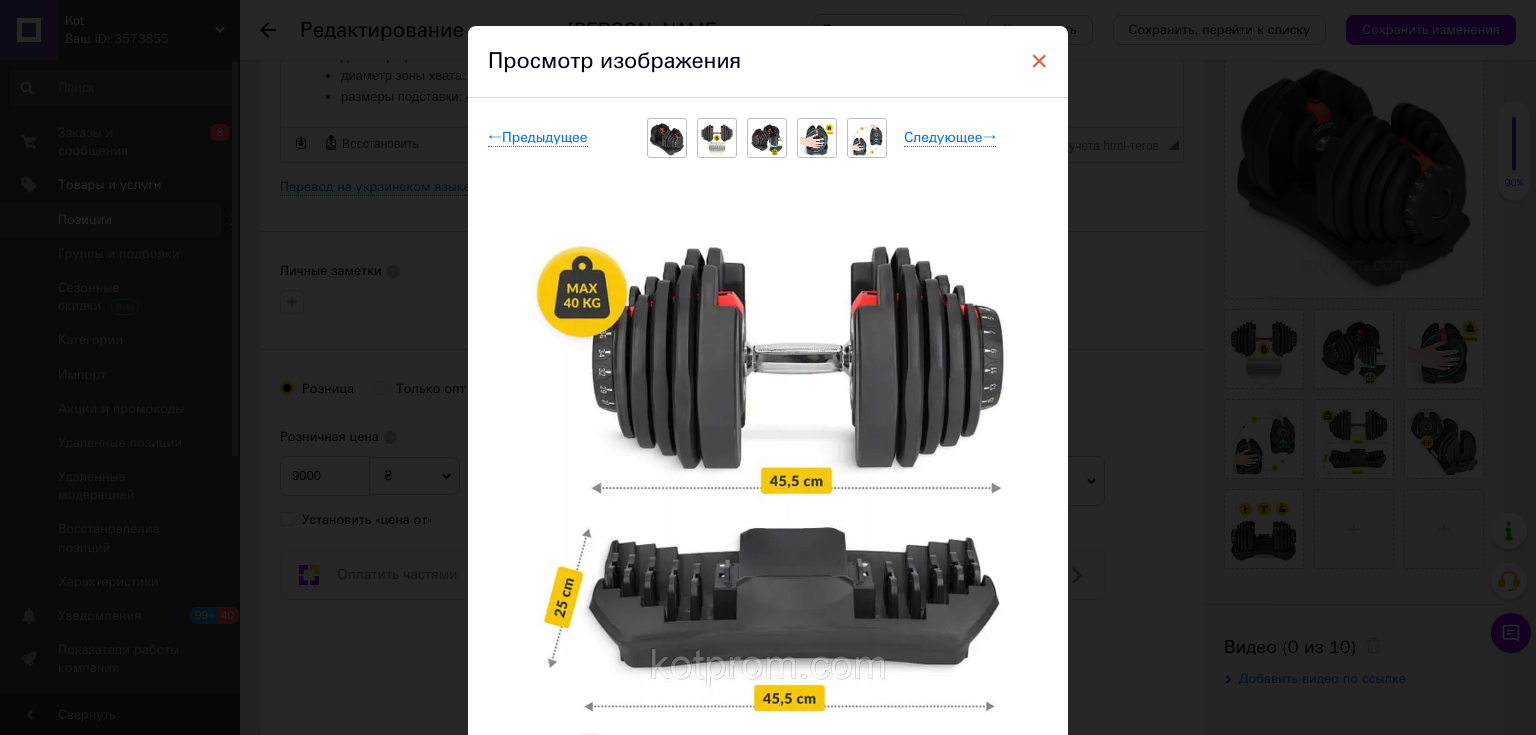 click on "×" at bounding box center [1039, 61] 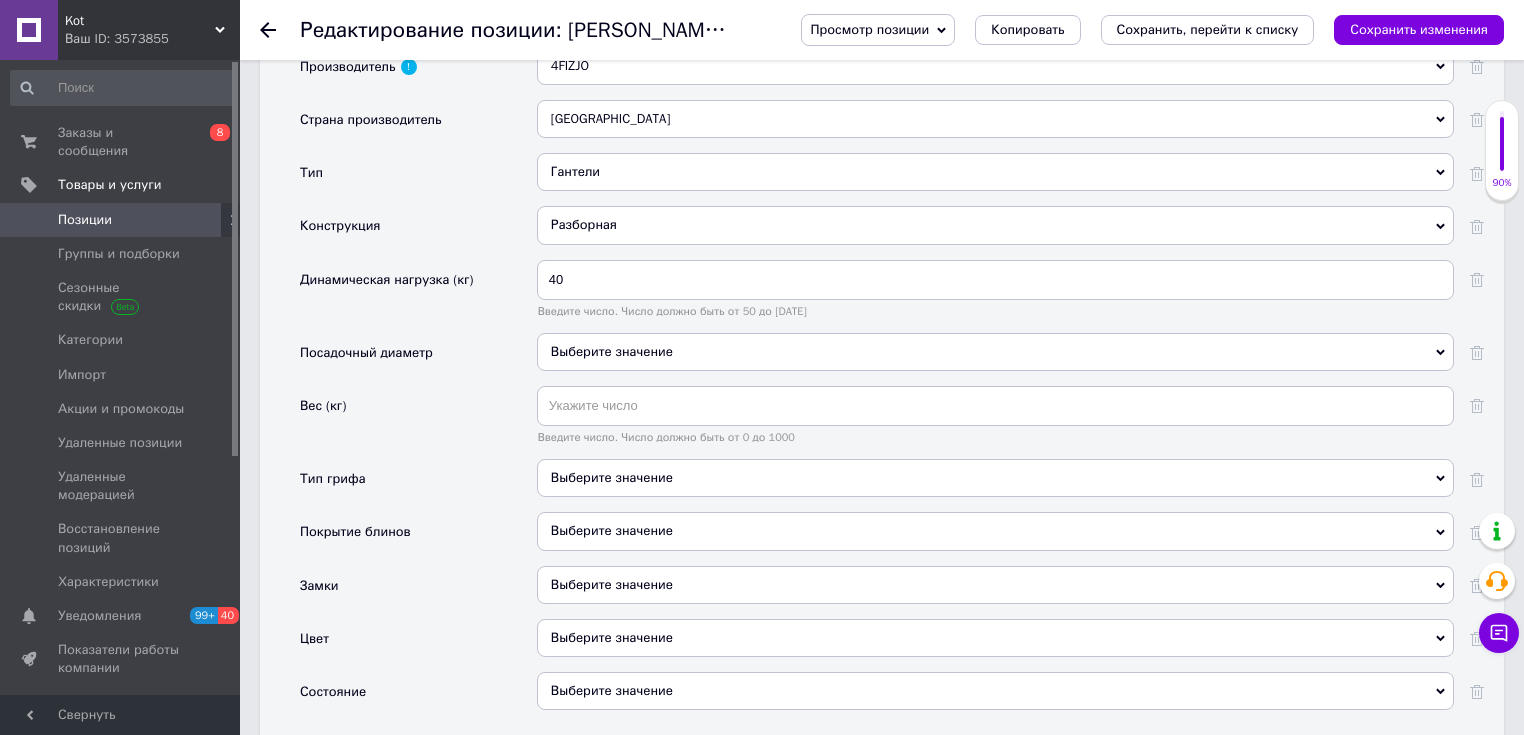 scroll, scrollTop: 1782, scrollLeft: 0, axis: vertical 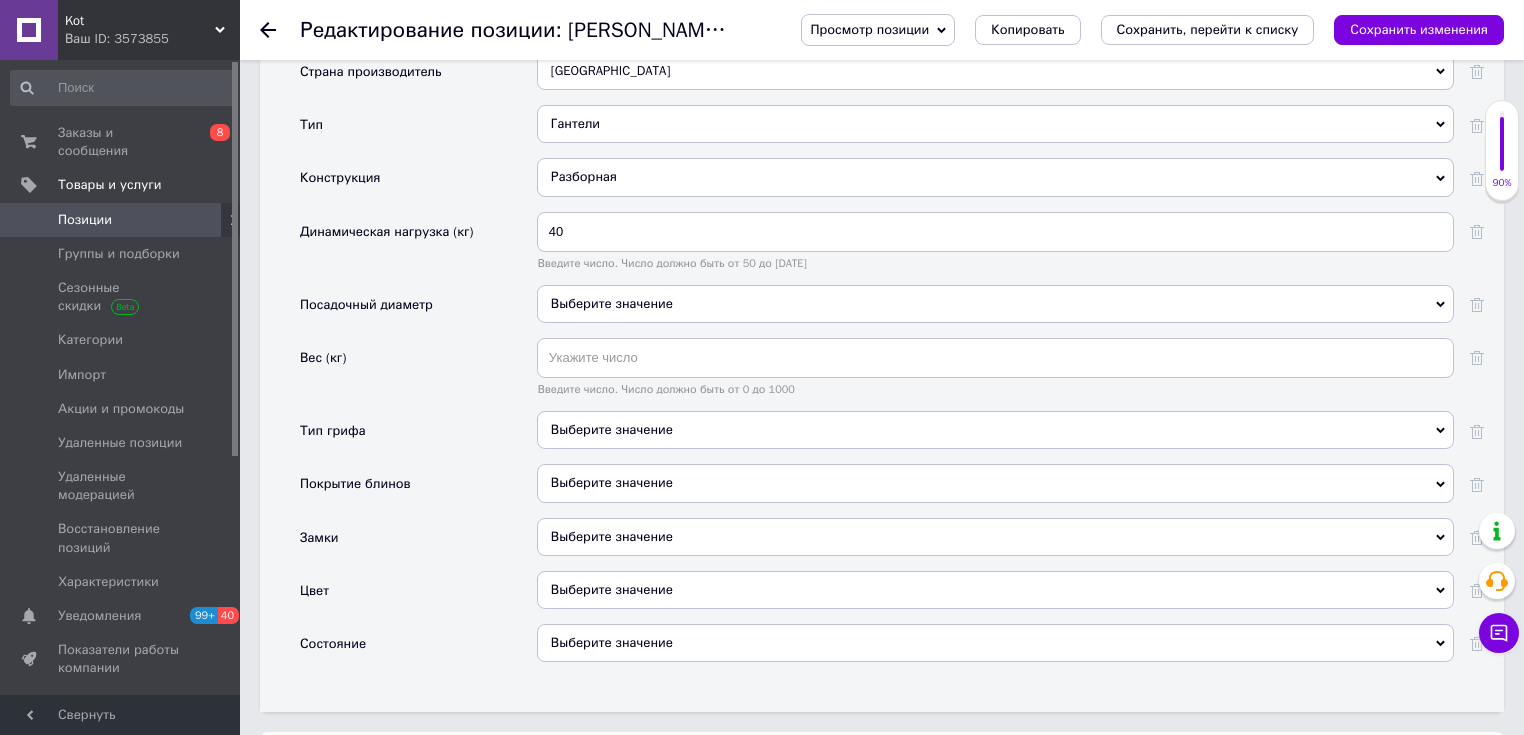 click on "Выберите значение" at bounding box center [995, 304] 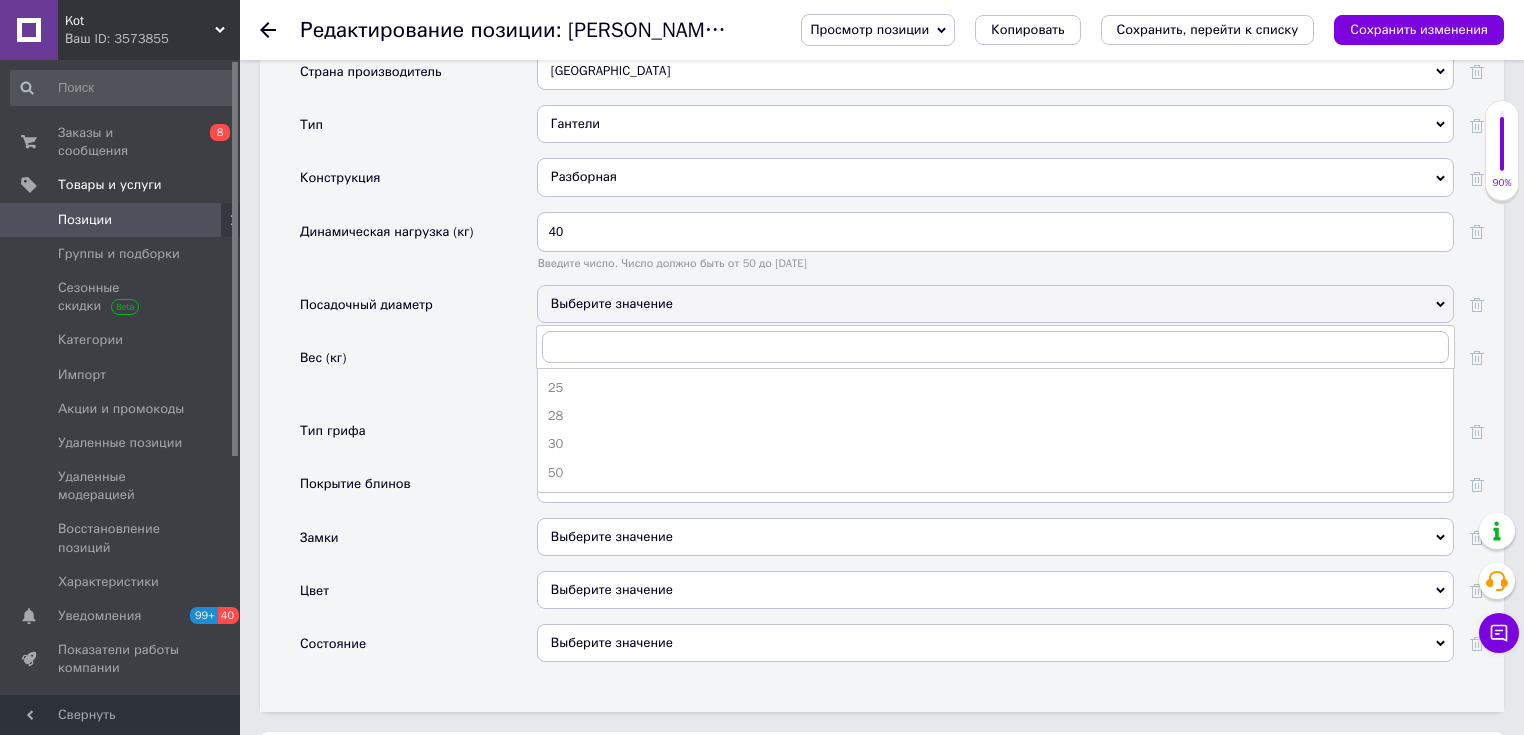 drag, startPoint x: 563, startPoint y: 460, endPoint x: 569, endPoint y: 436, distance: 24.738634 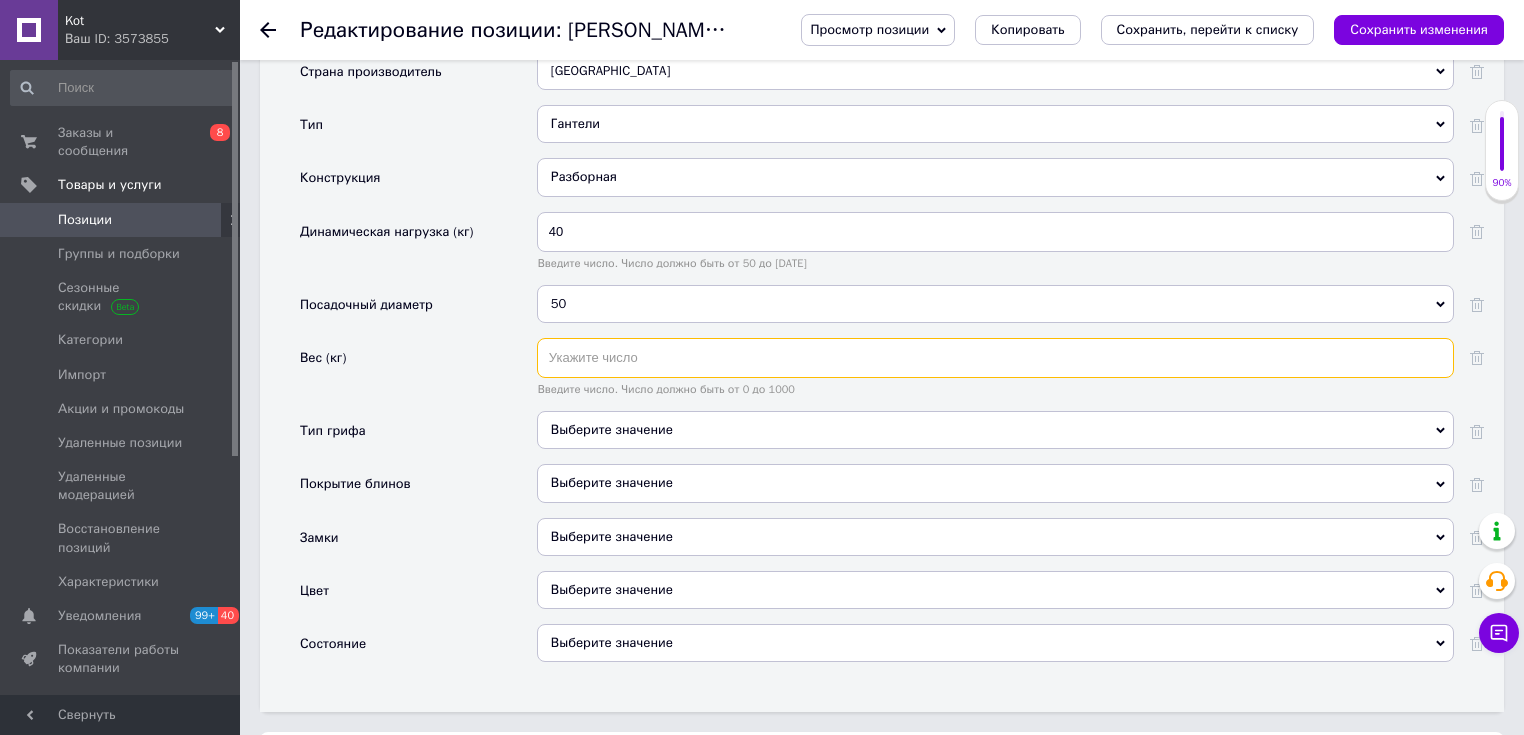click at bounding box center (995, 358) 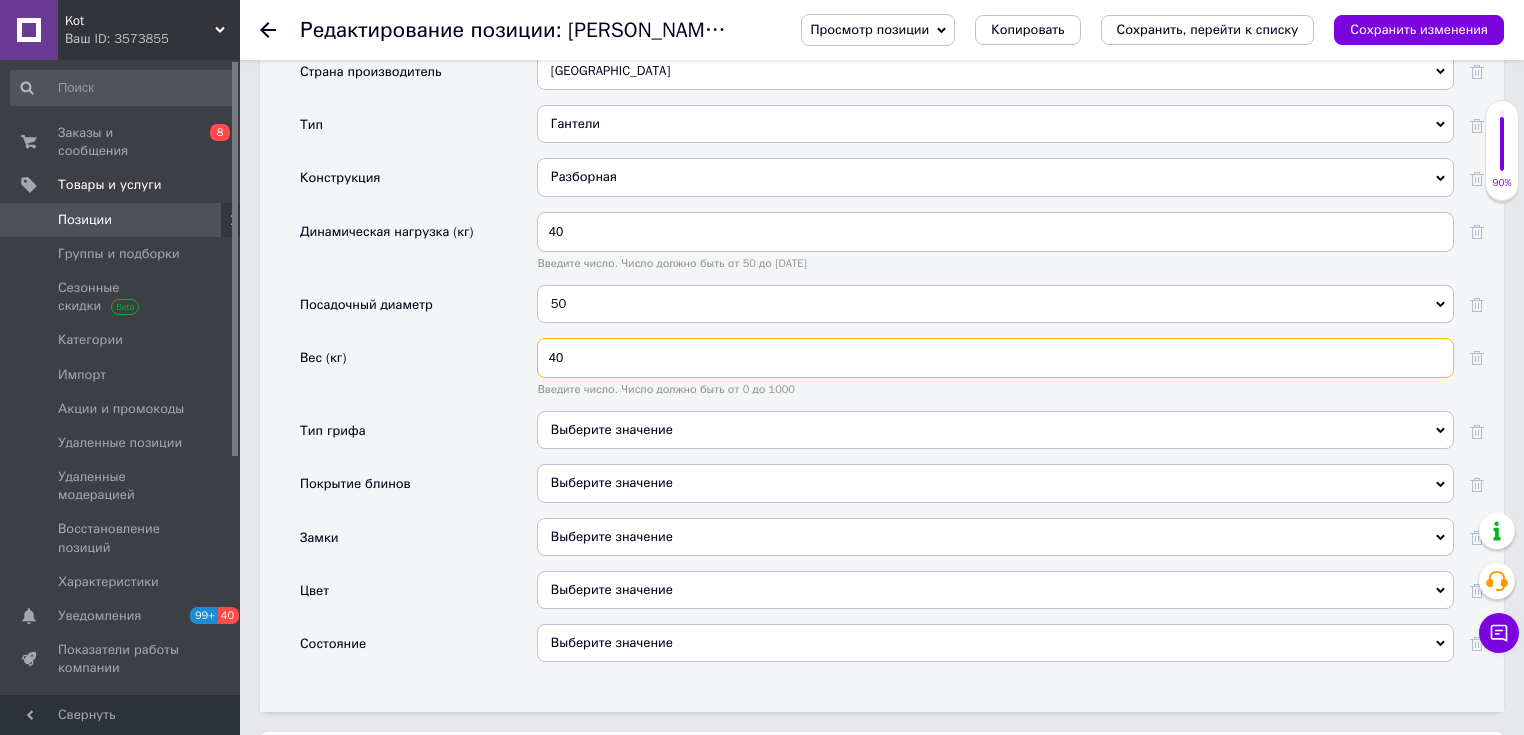 type on "40" 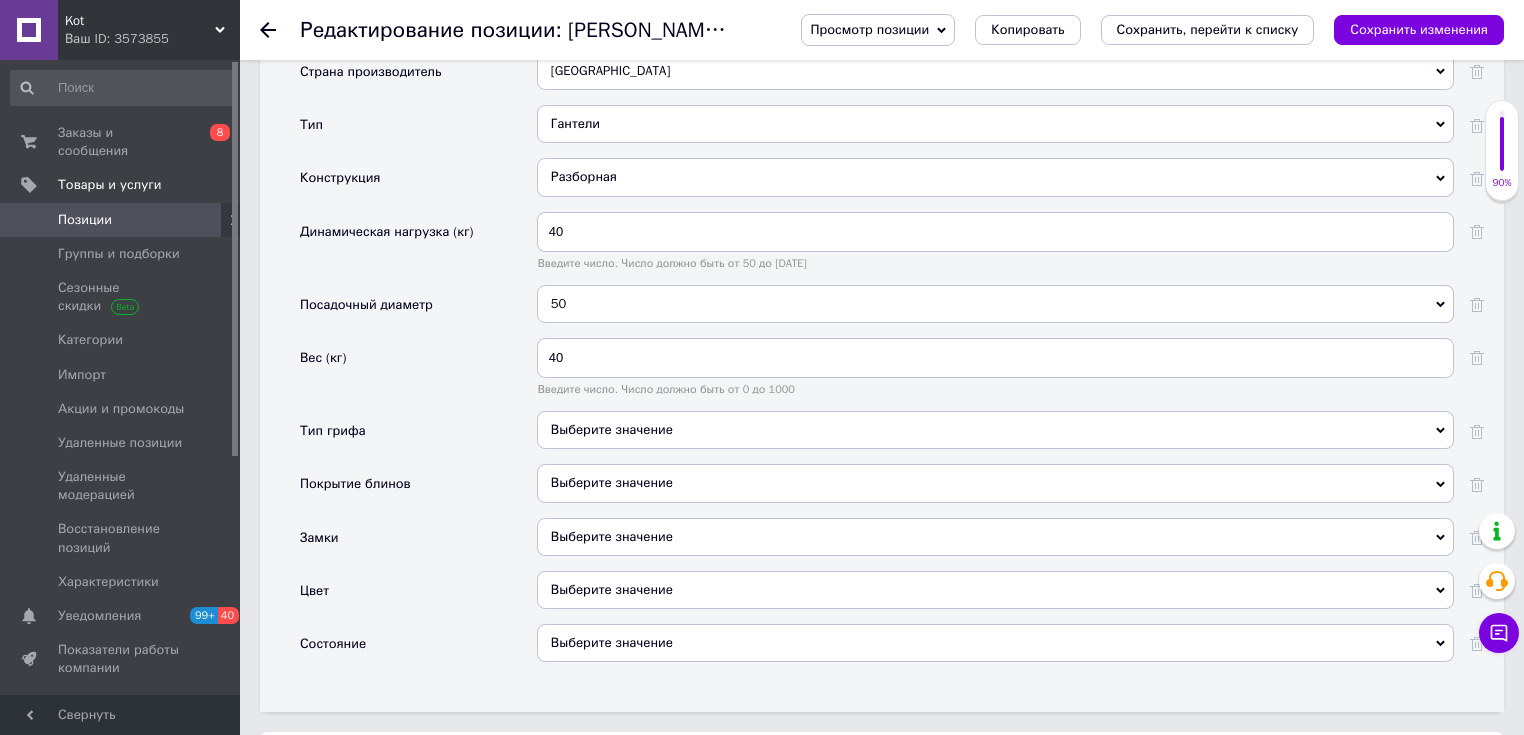 click on "Выберите значение" at bounding box center (995, 430) 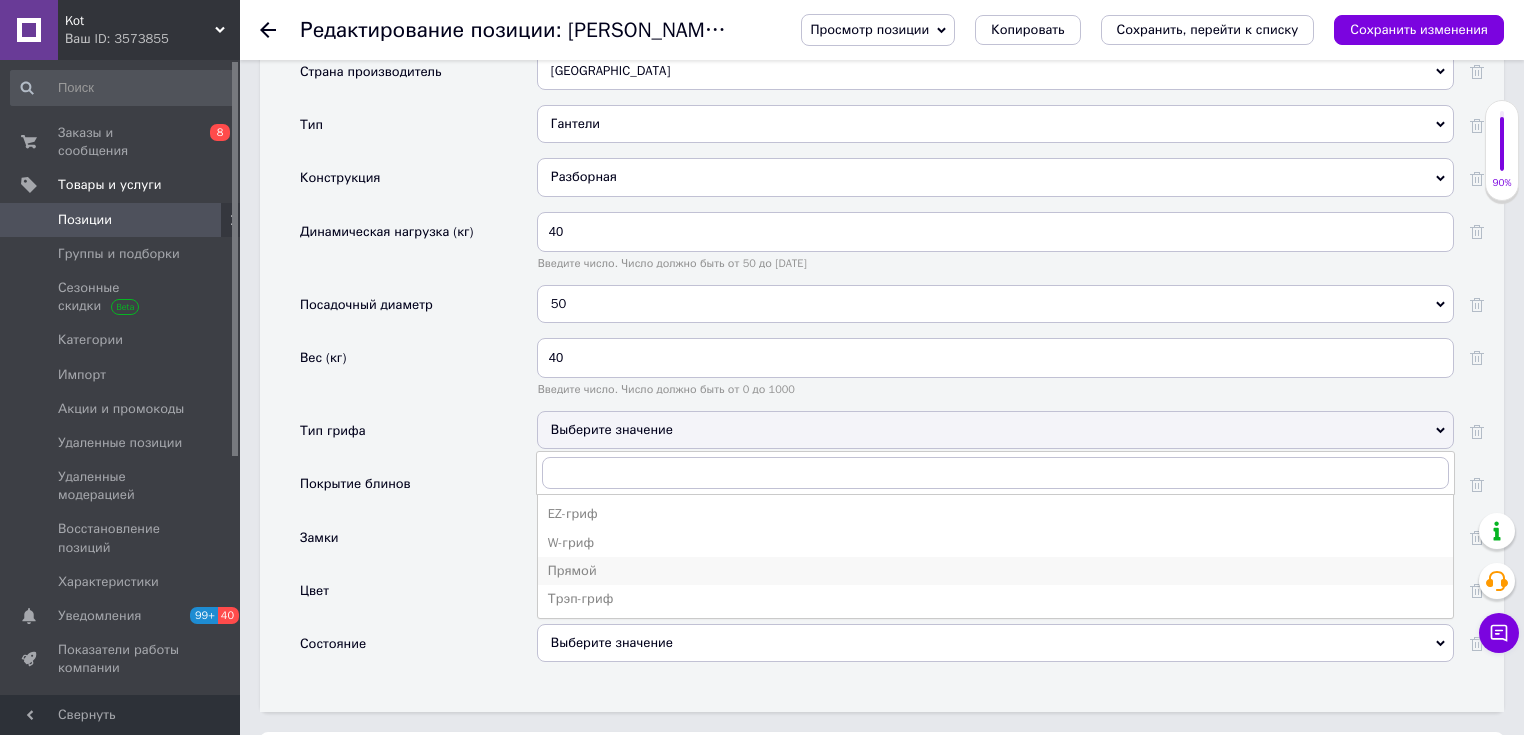 click on "Прямой" at bounding box center [995, 571] 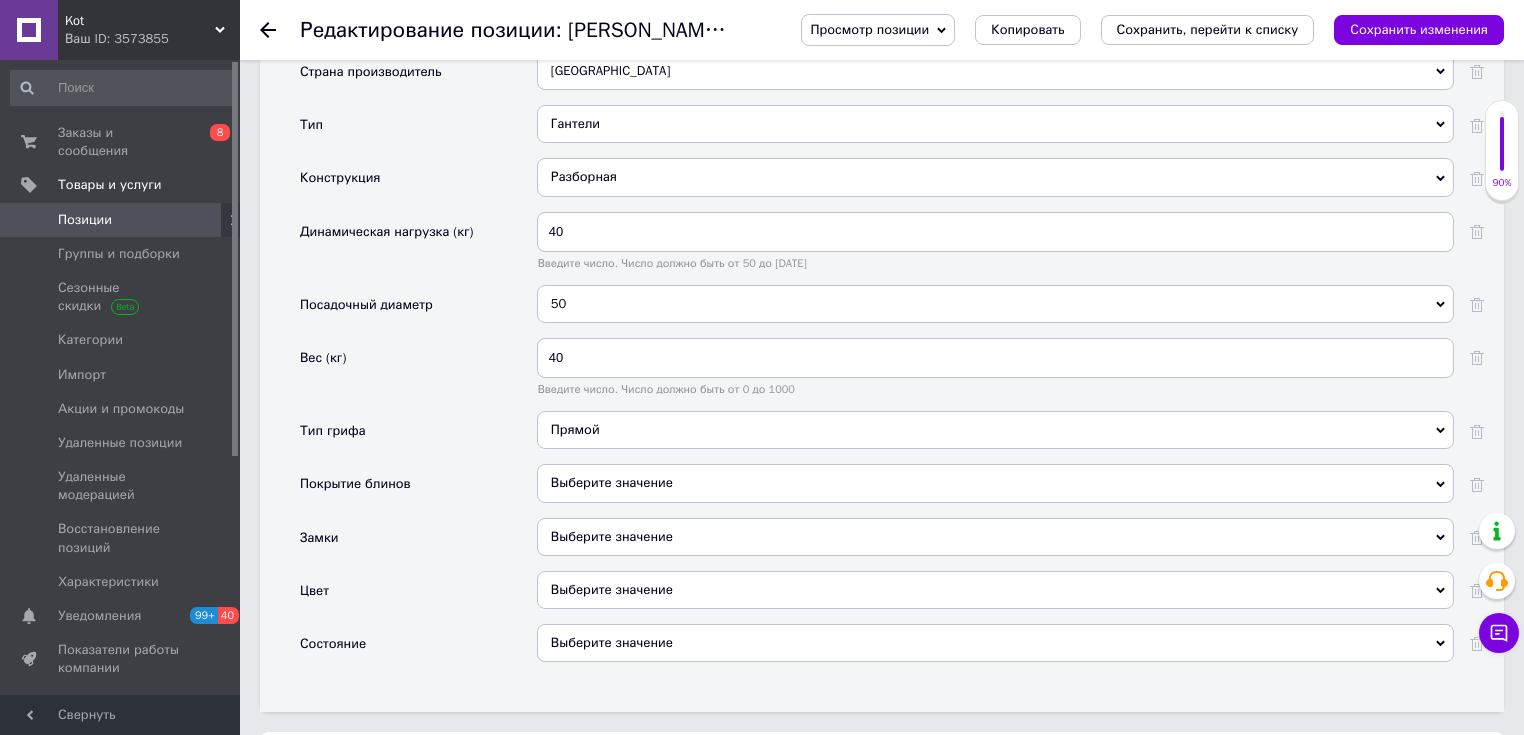 click on "Выберите значение" at bounding box center (995, 483) 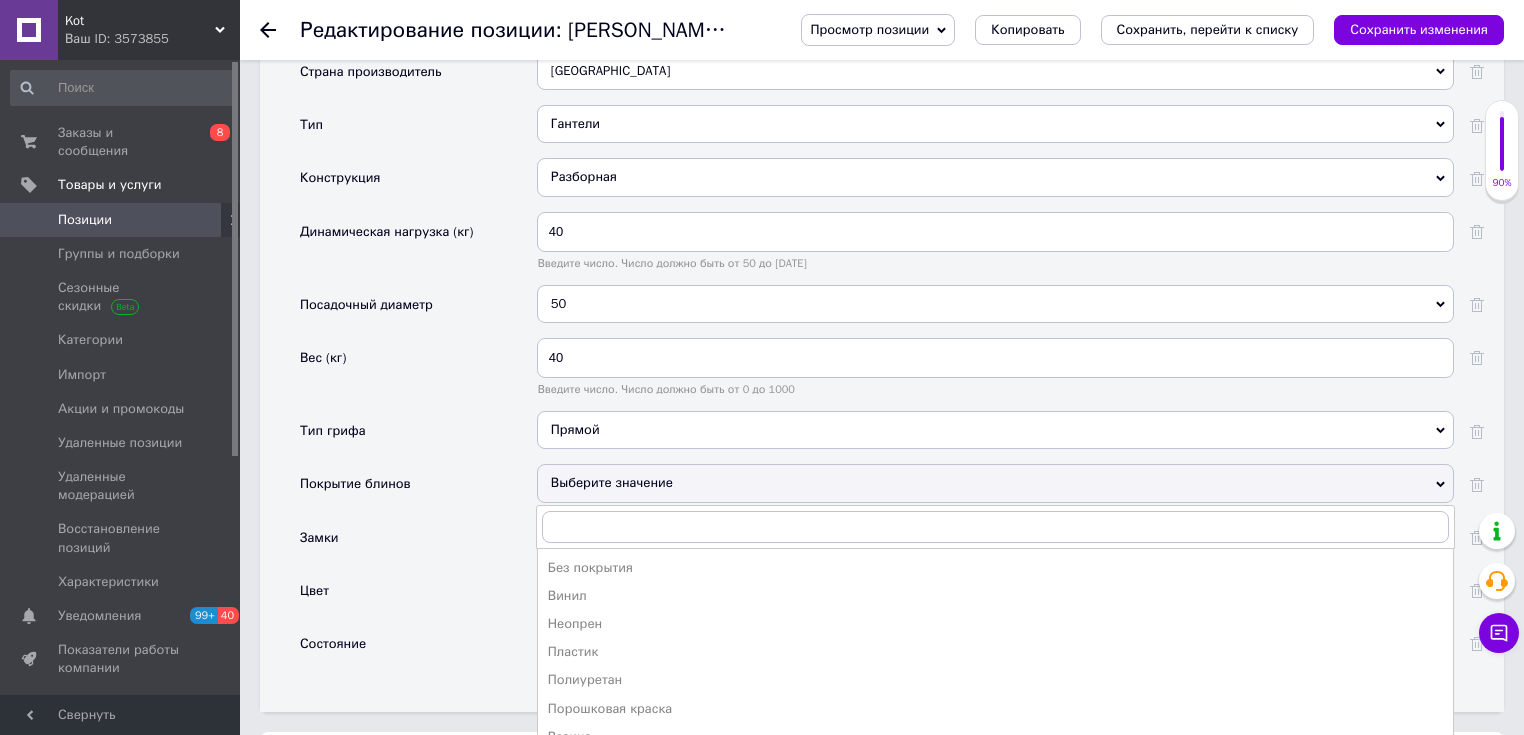 click on "Покрытие блинов" at bounding box center (418, 490) 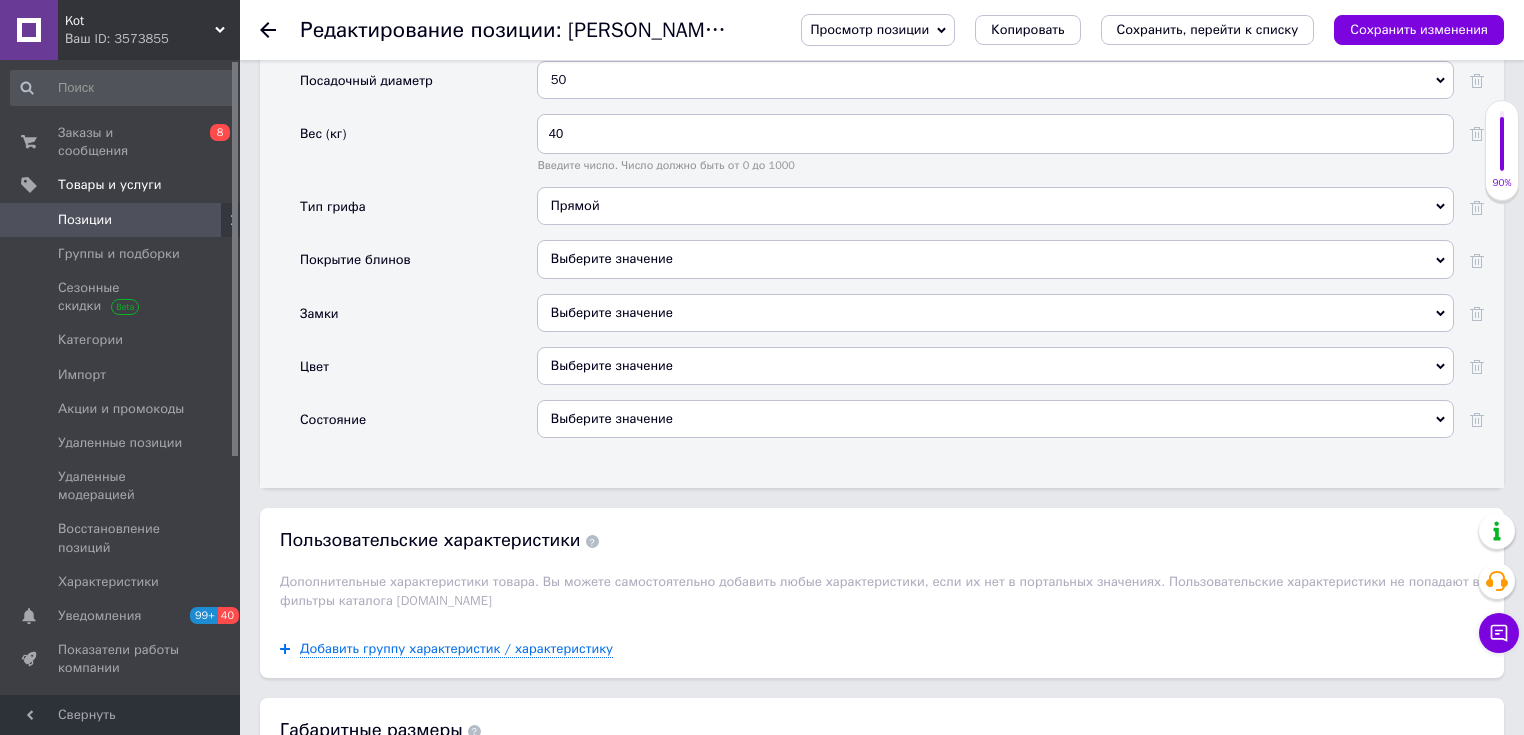 scroll, scrollTop: 2014, scrollLeft: 0, axis: vertical 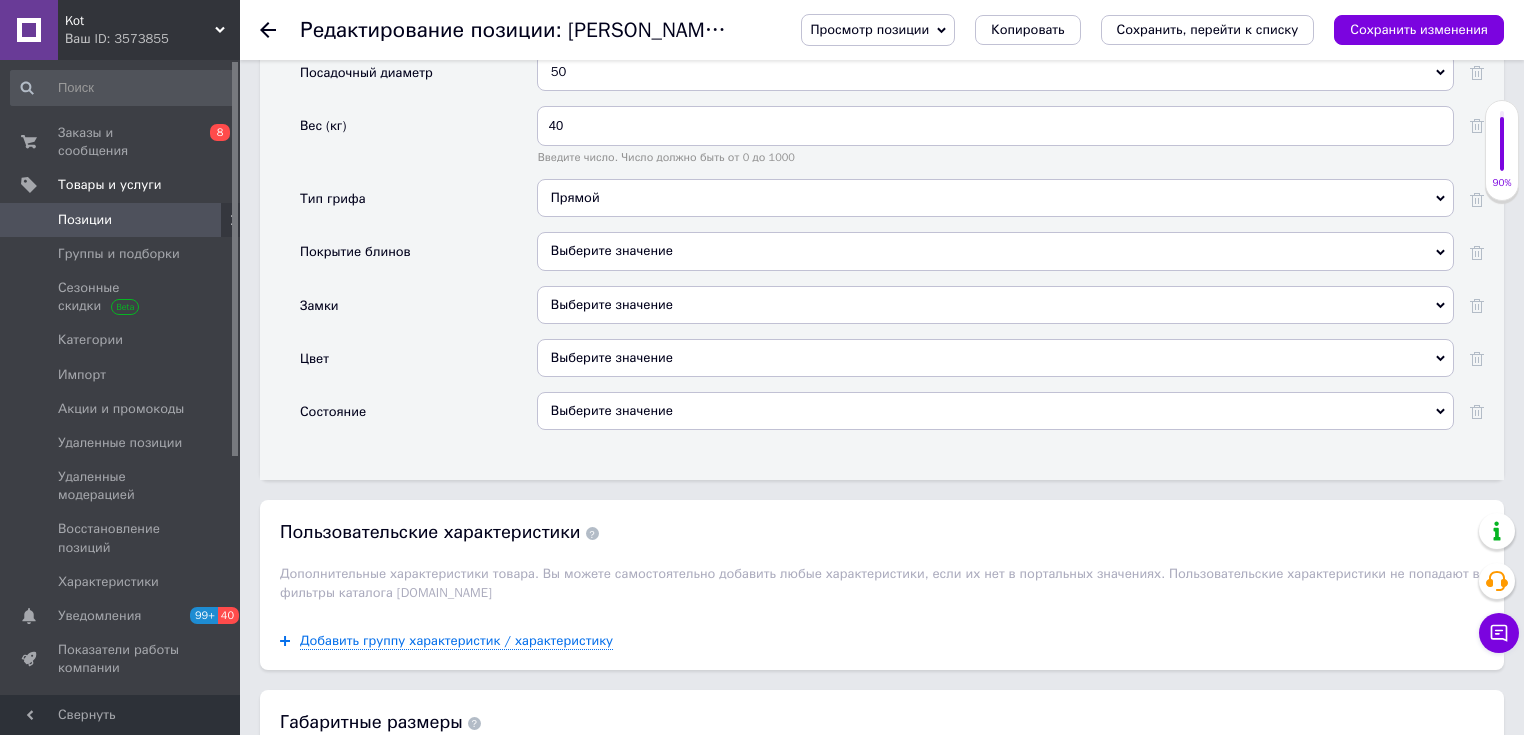 click on "Выберите значение" at bounding box center (995, 251) 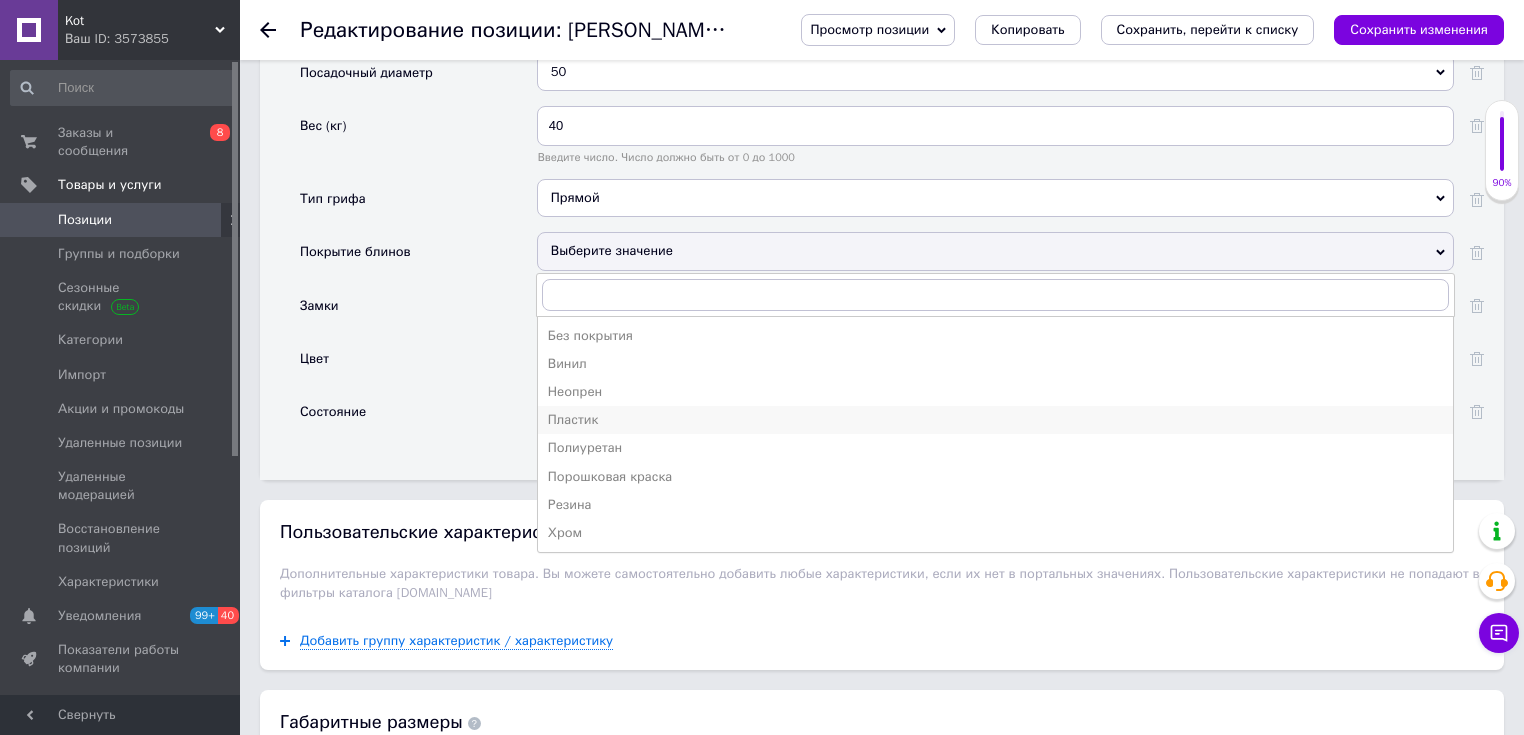 click on "Пластик" at bounding box center (995, 420) 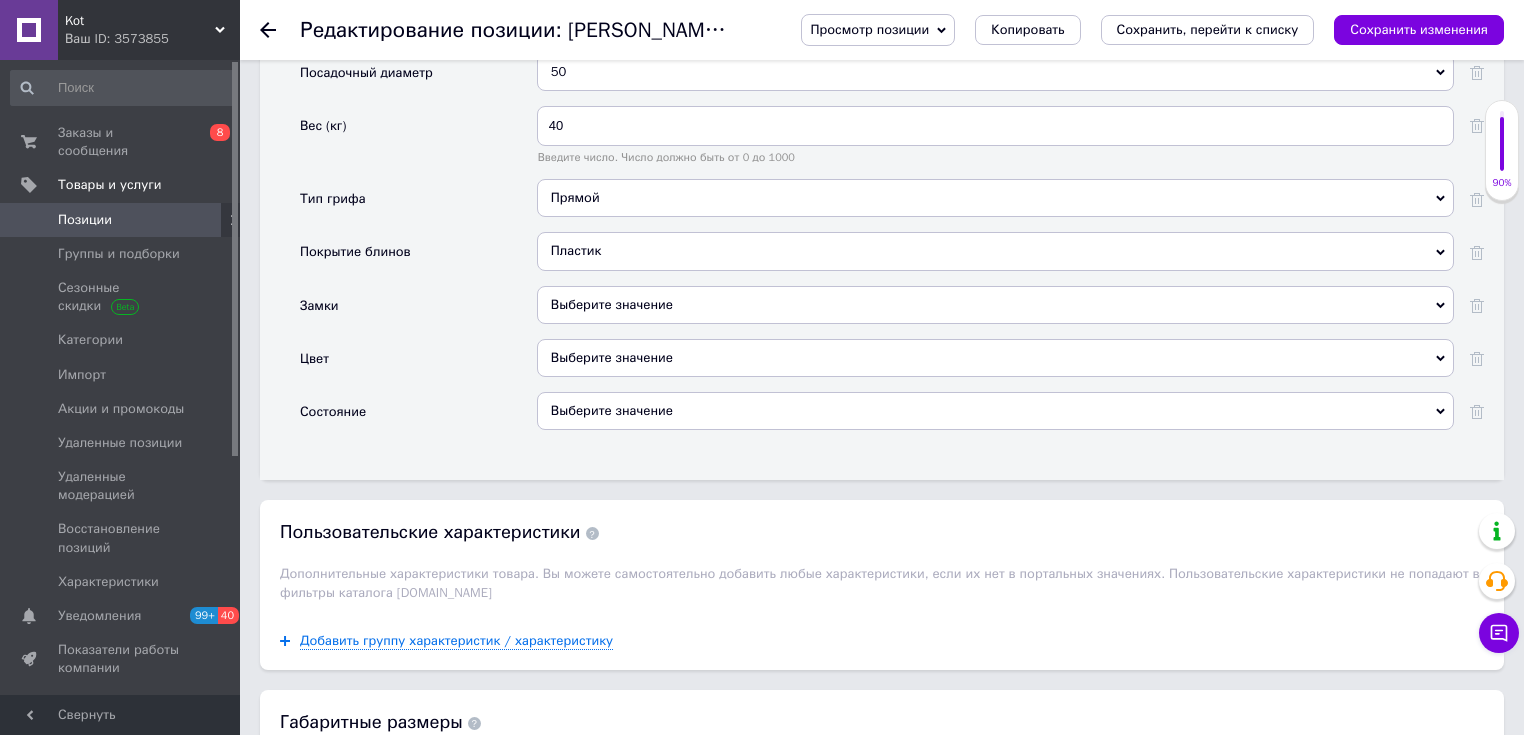 click on "Выберите значение" at bounding box center (995, 305) 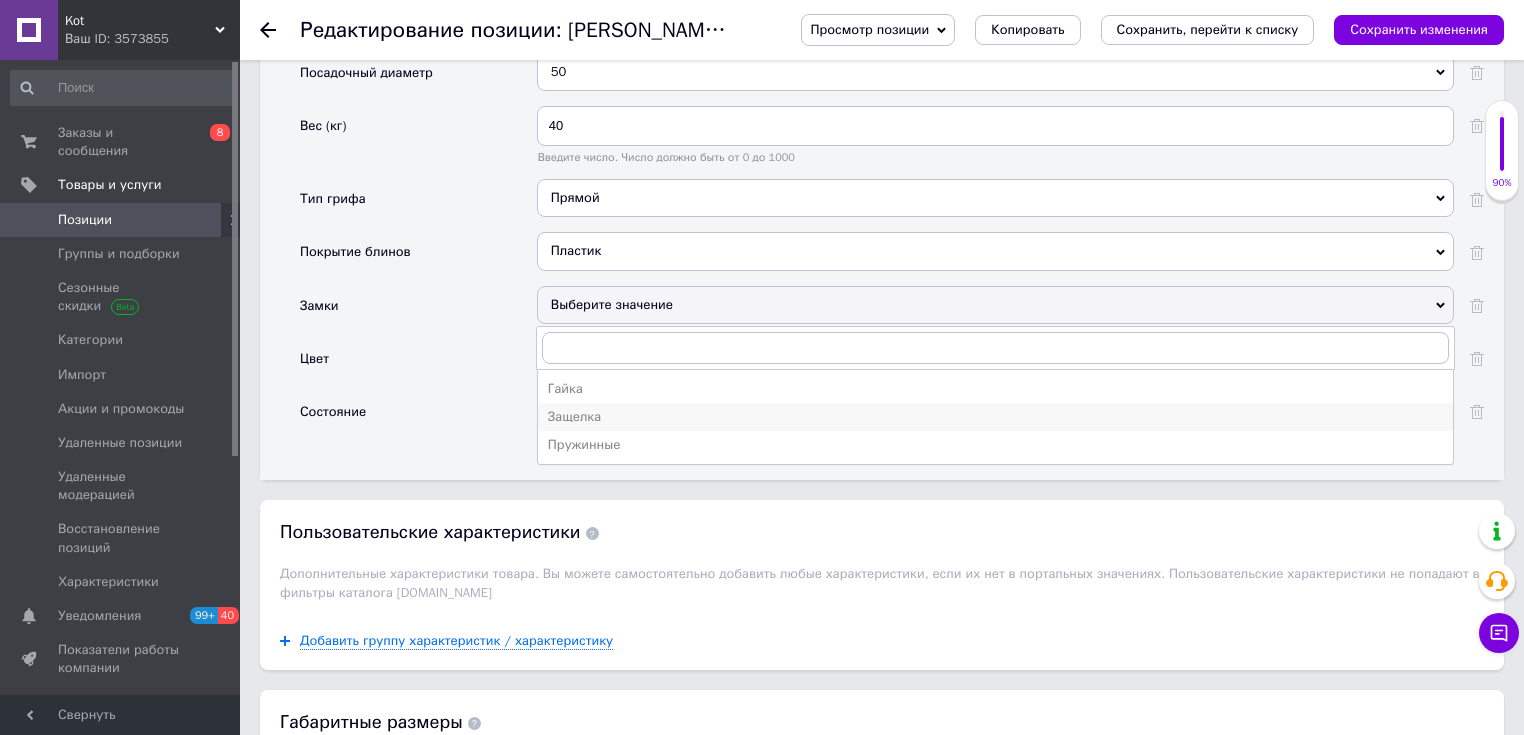 click on "Защелка" at bounding box center (995, 417) 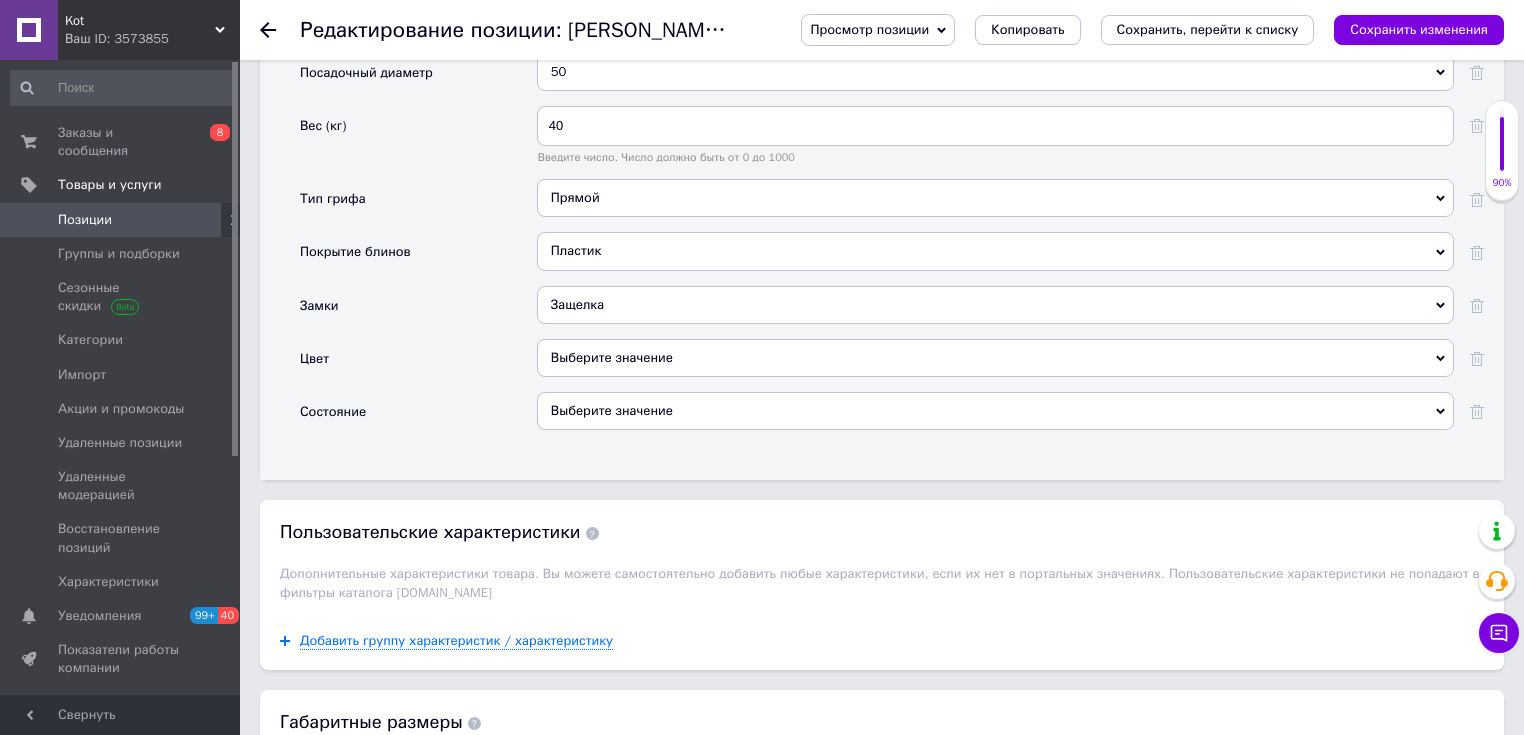 click on "Выберите значение" at bounding box center (995, 358) 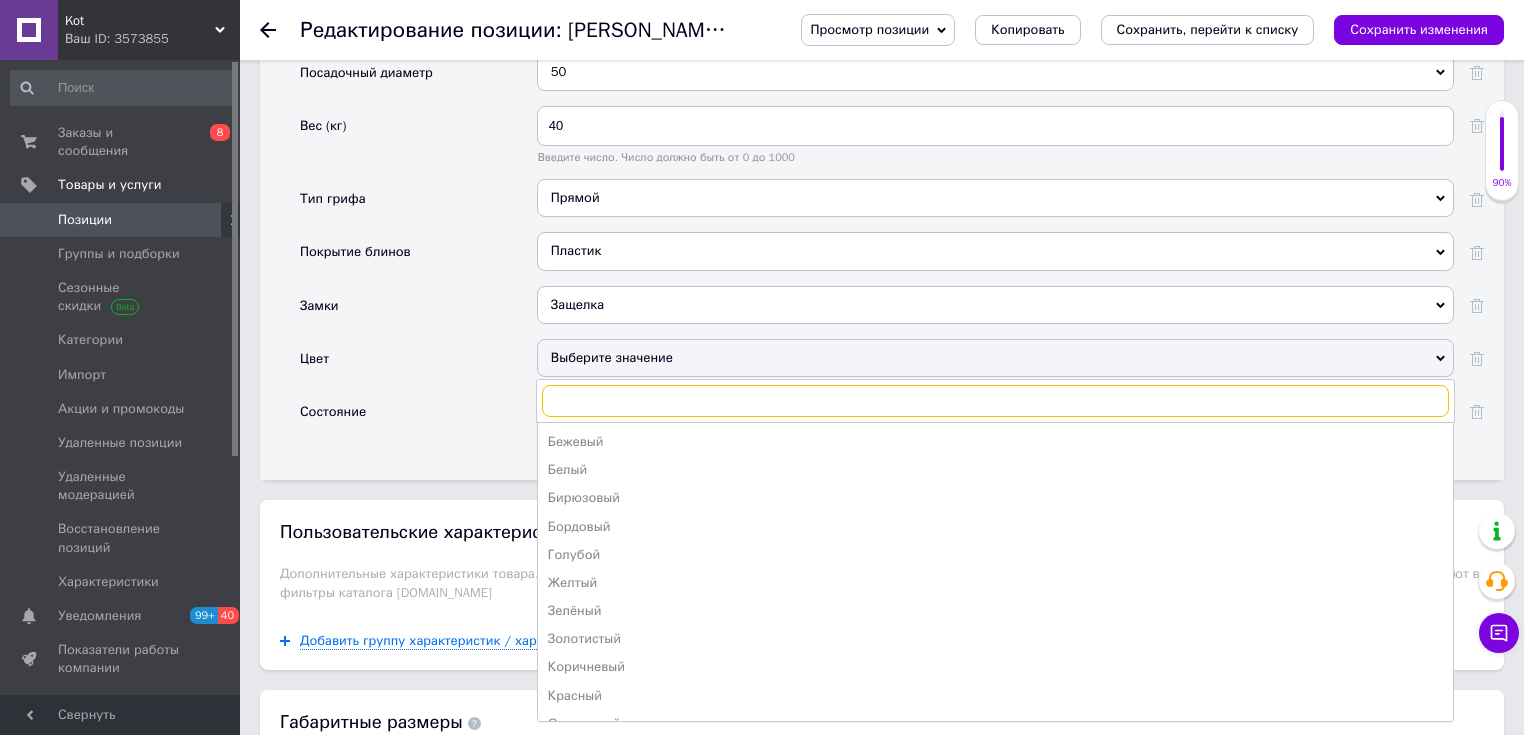 click at bounding box center (995, 401) 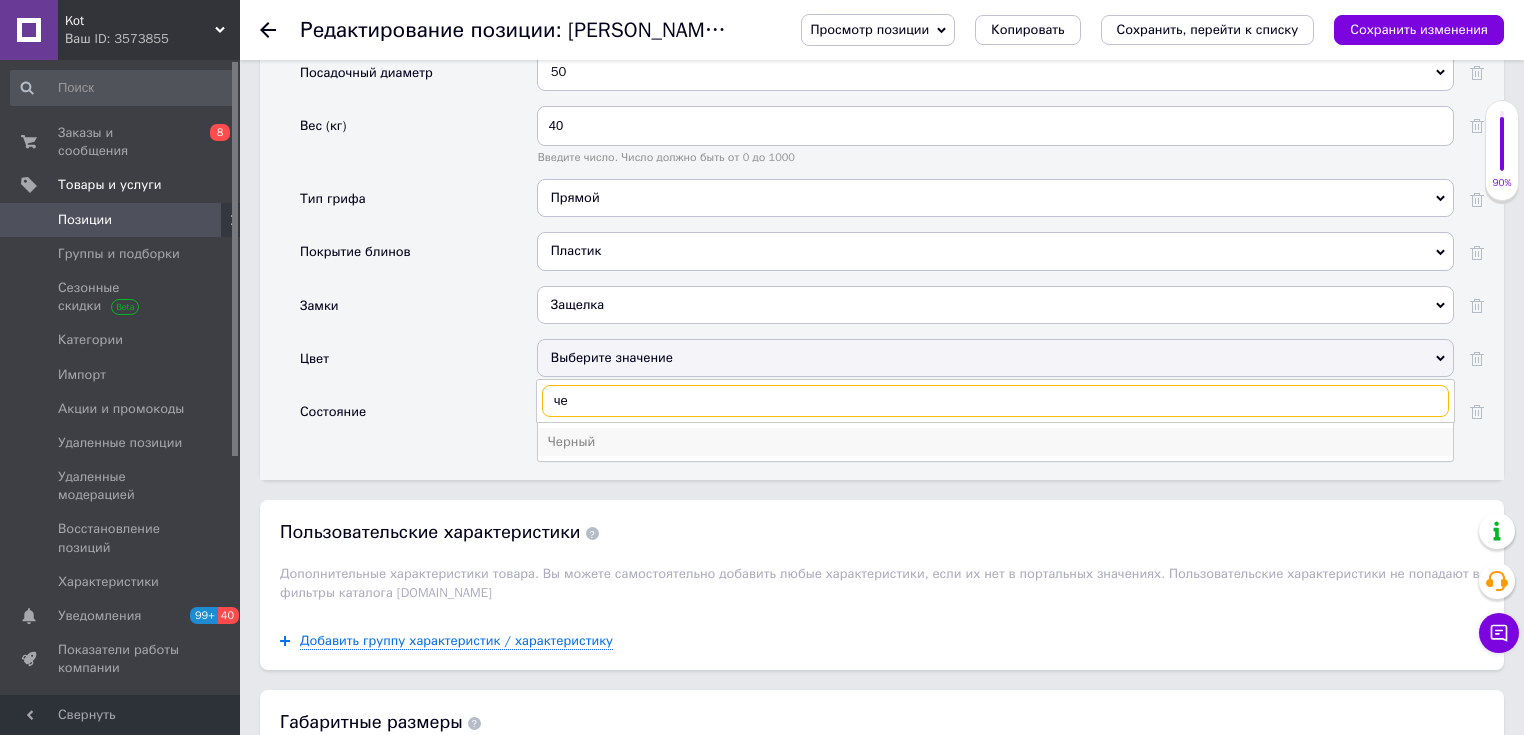 type on "че" 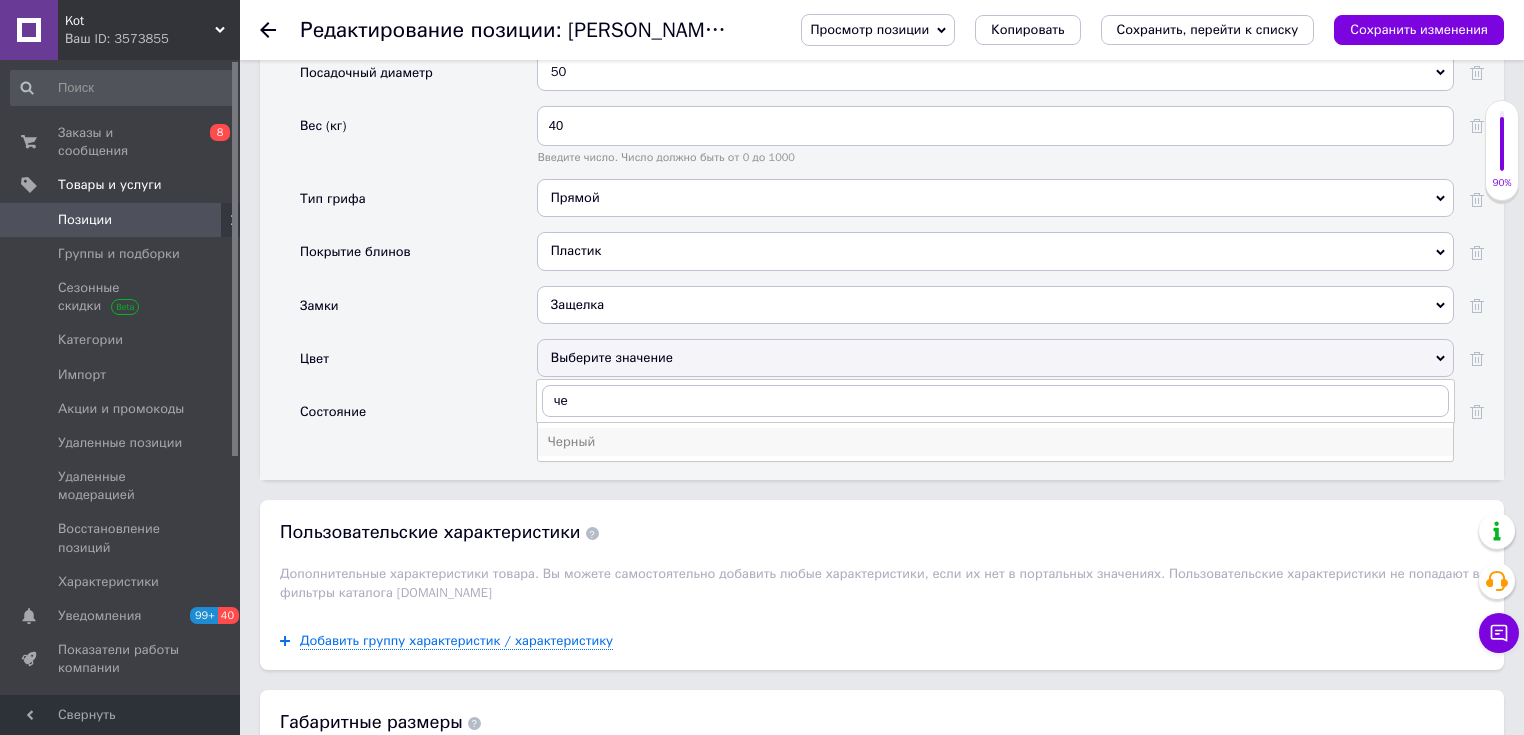 click on "Черный" at bounding box center [995, 442] 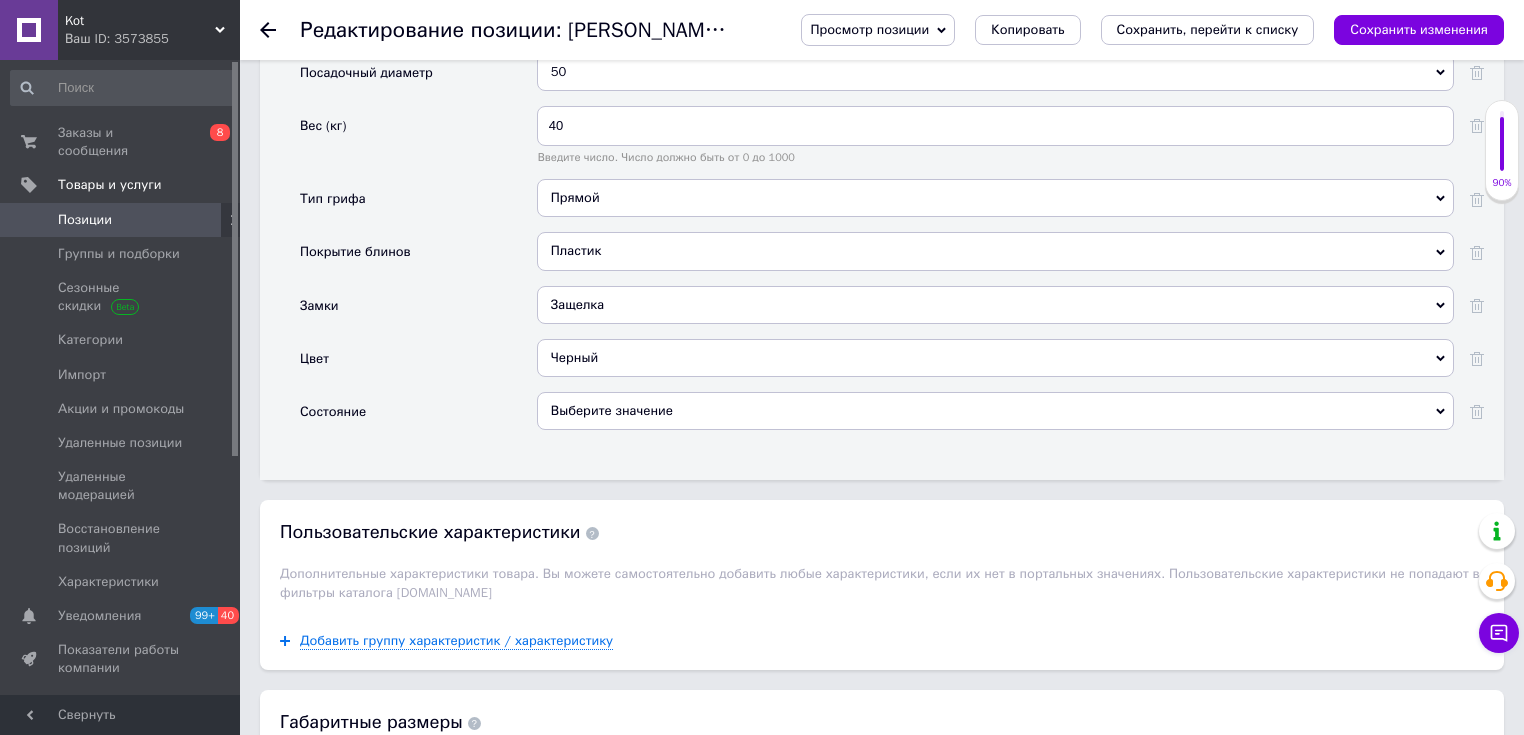 click on "Выберите значение" at bounding box center [995, 411] 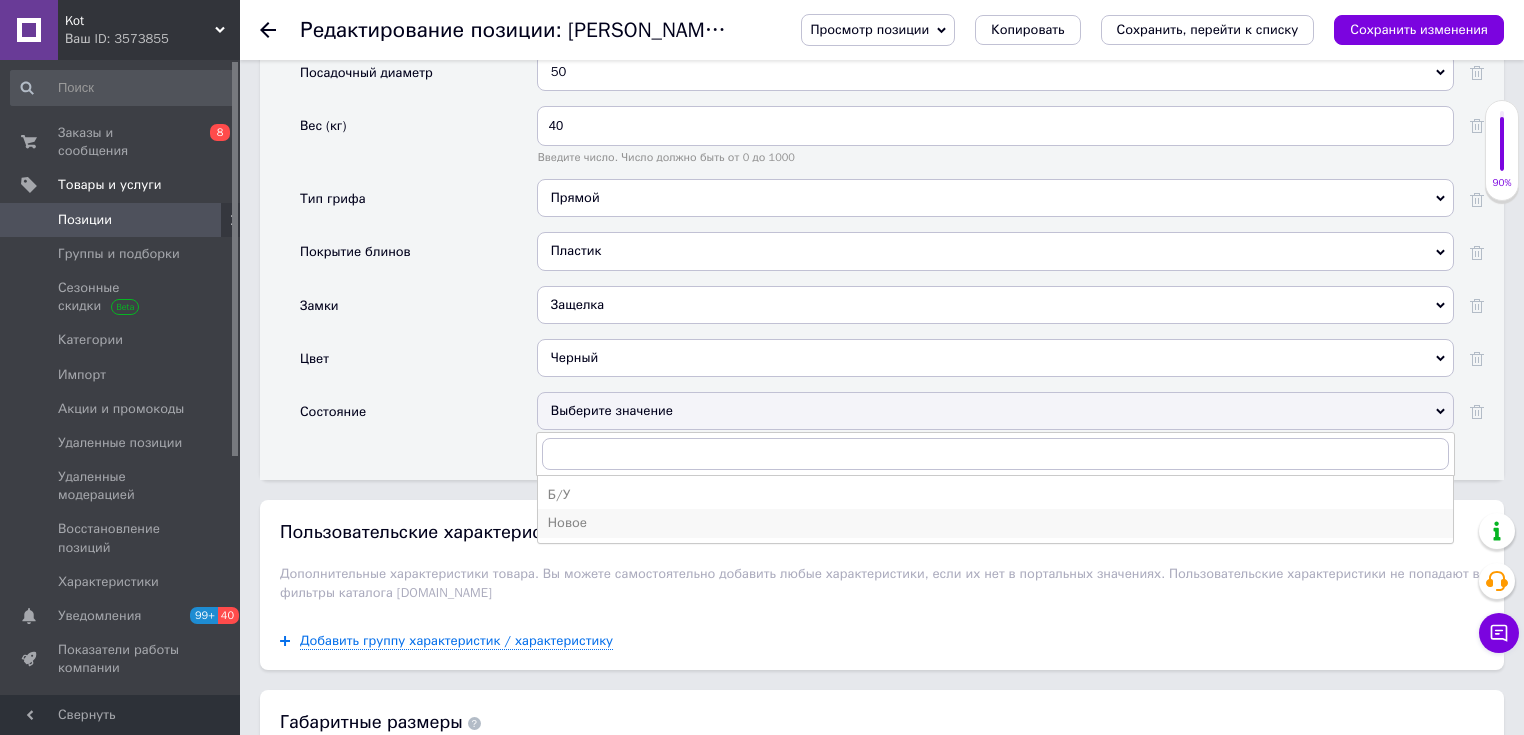 click on "Новое" at bounding box center [995, 523] 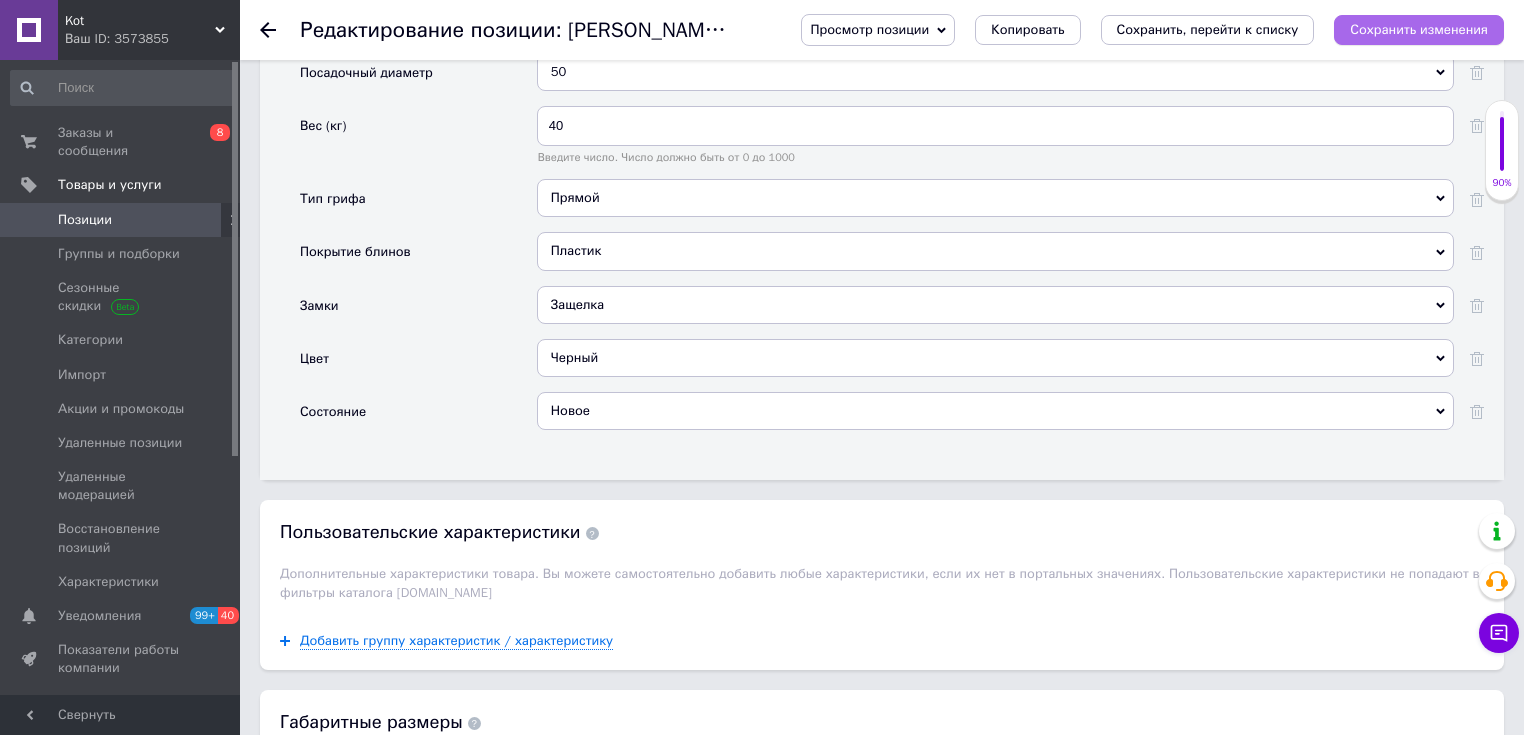 click on "Сохранить изменения" at bounding box center (1419, 29) 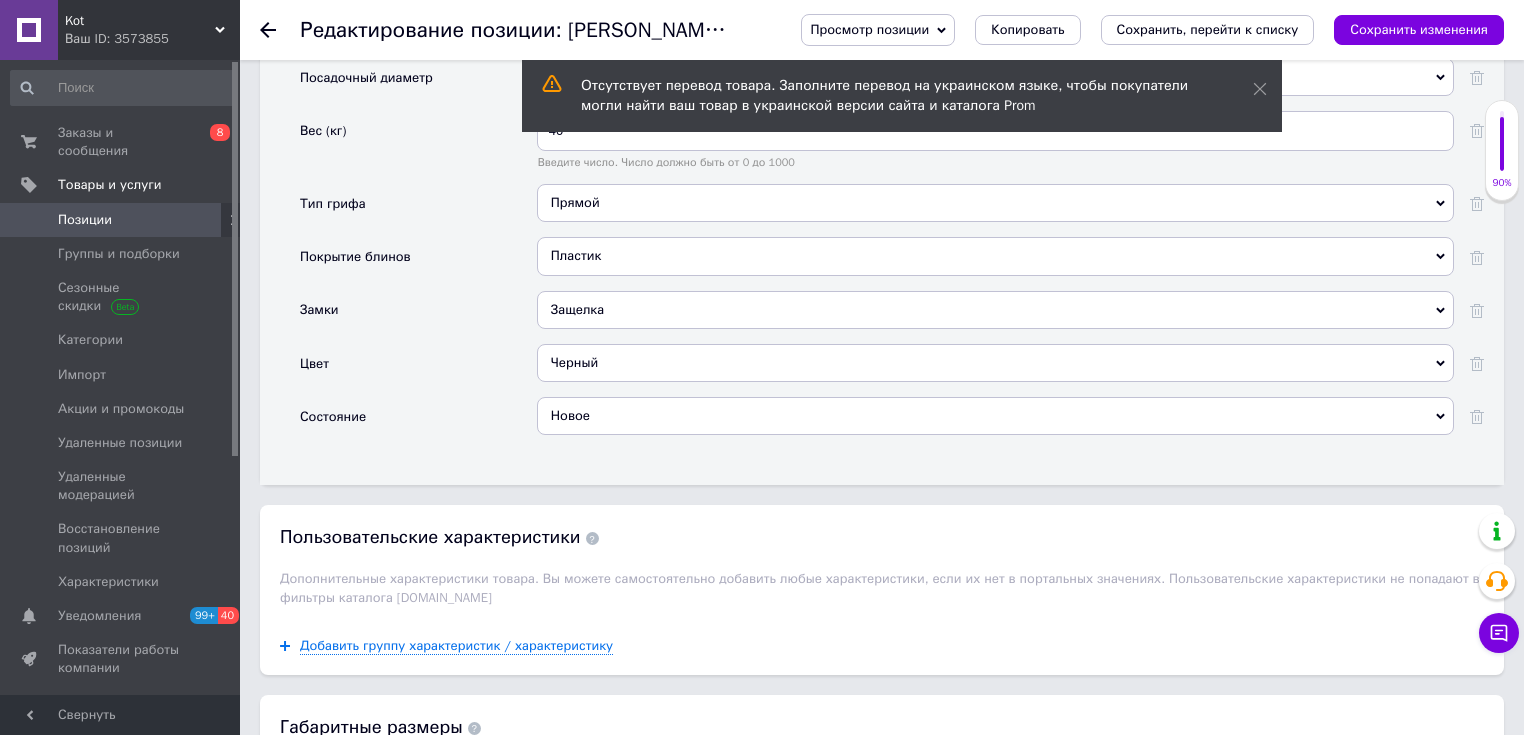 scroll, scrollTop: 1675, scrollLeft: 0, axis: vertical 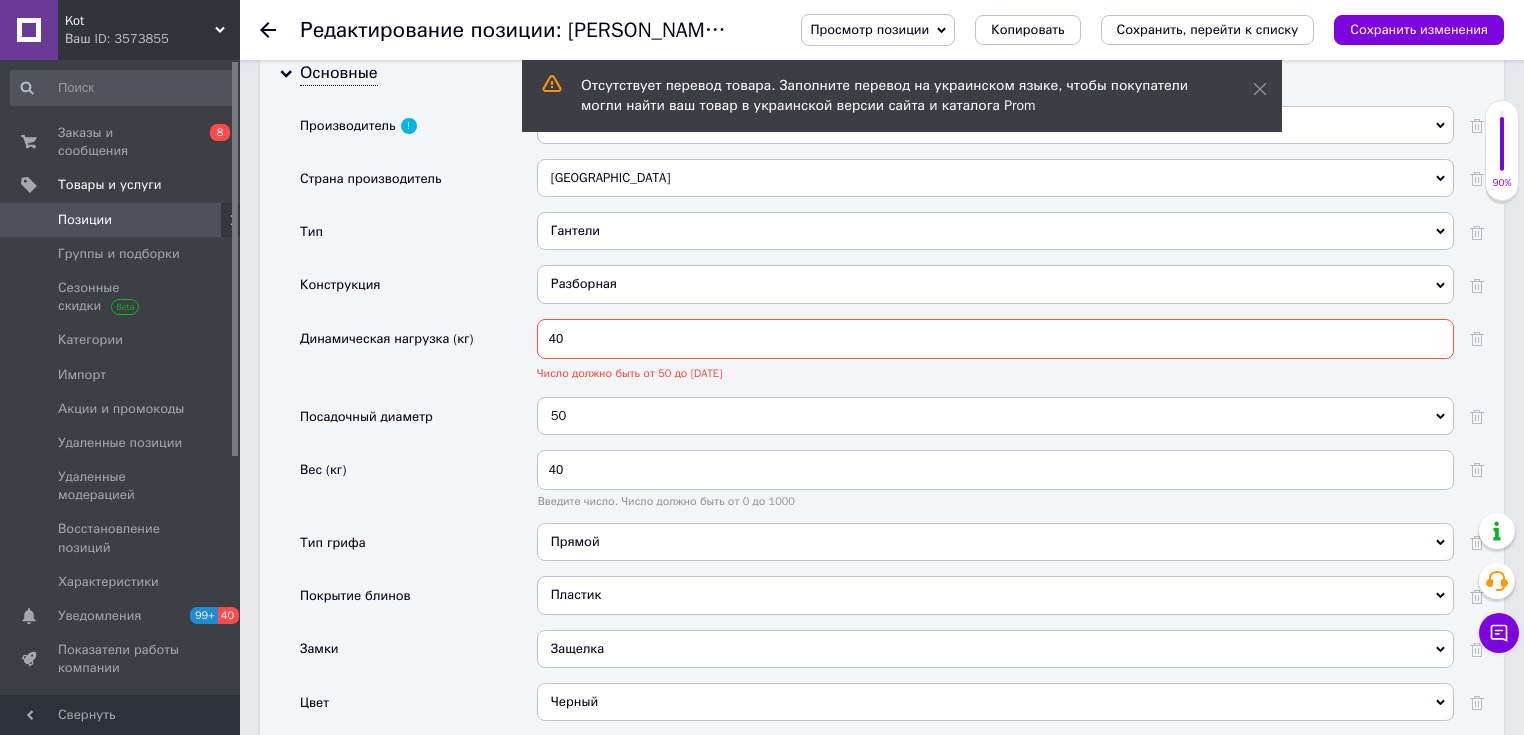 click on "40" at bounding box center (995, 339) 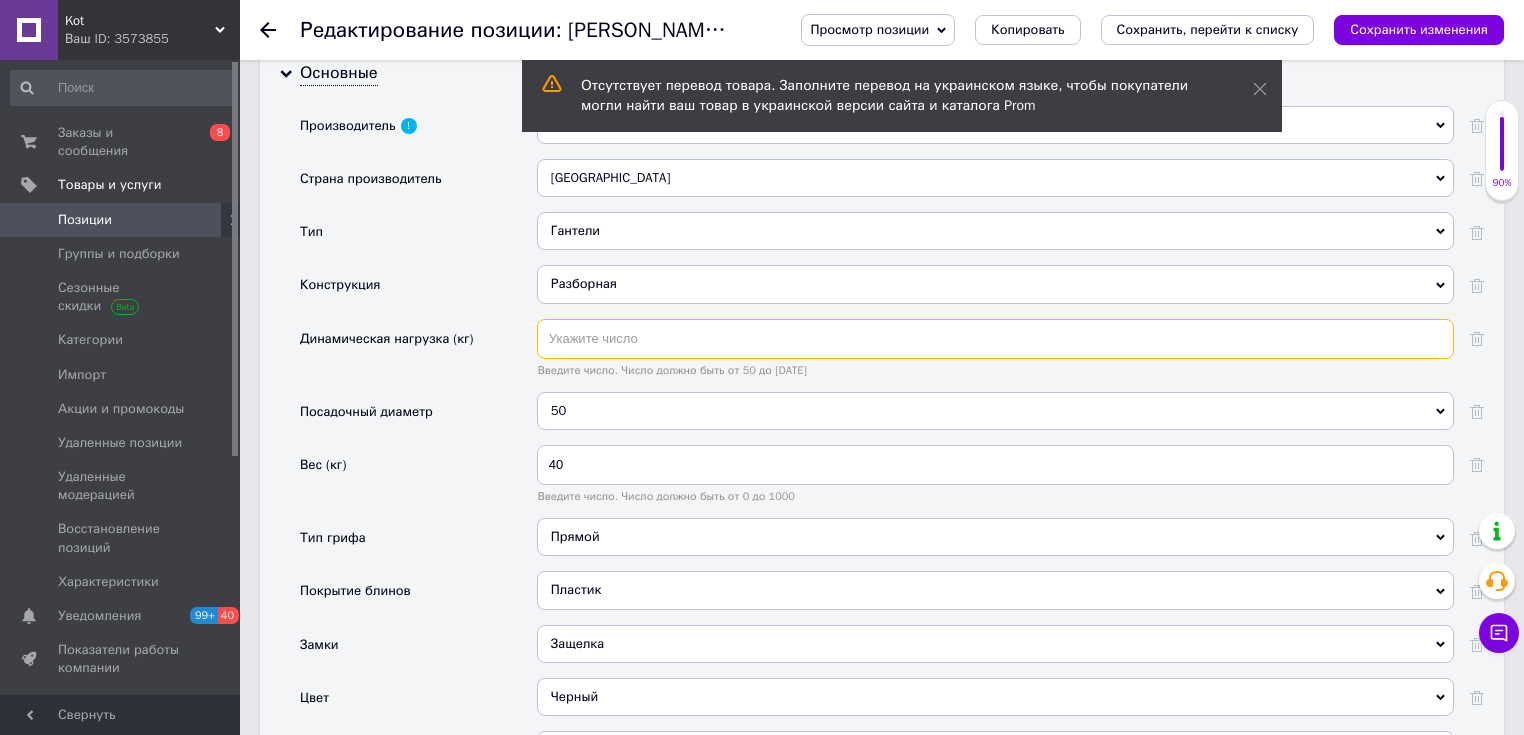 type 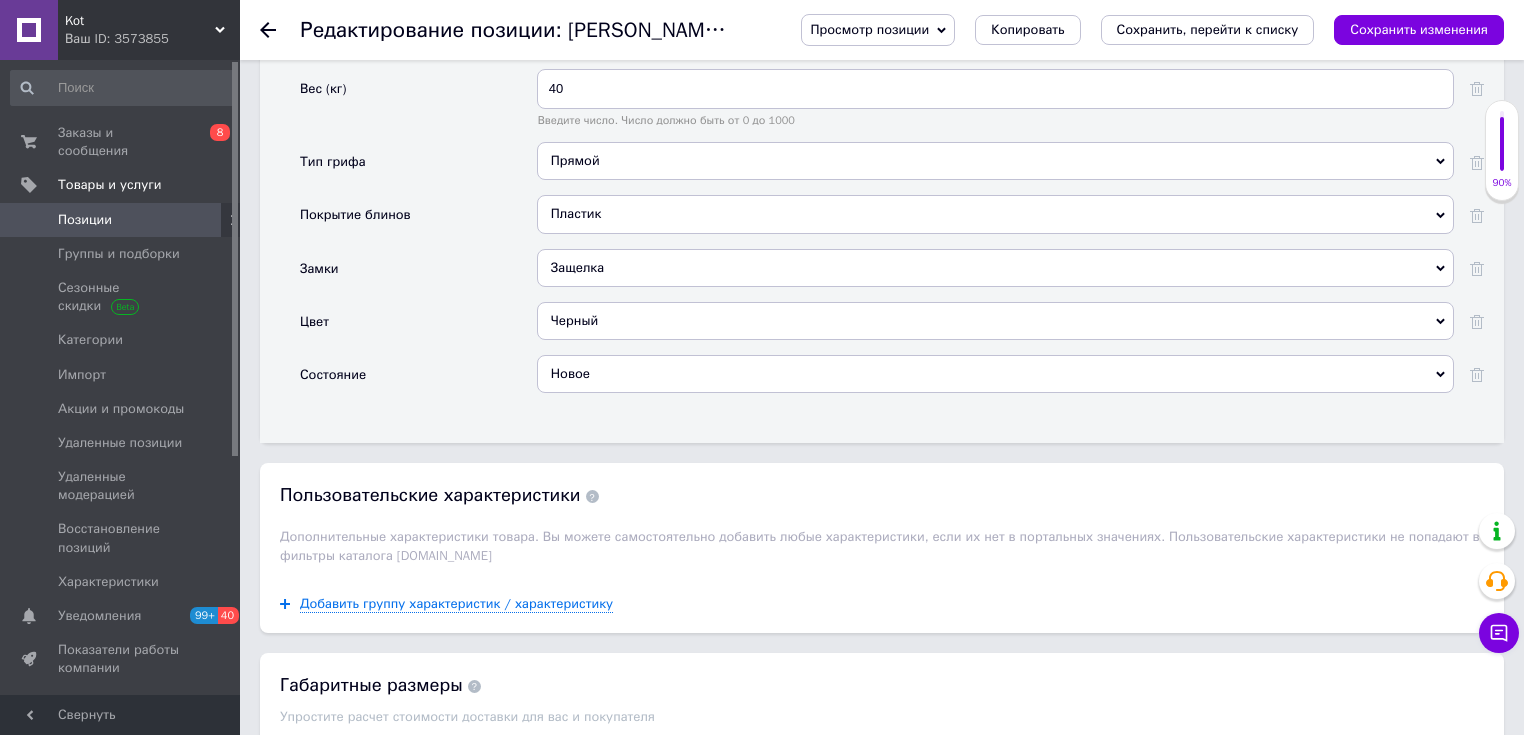 scroll, scrollTop: 2055, scrollLeft: 0, axis: vertical 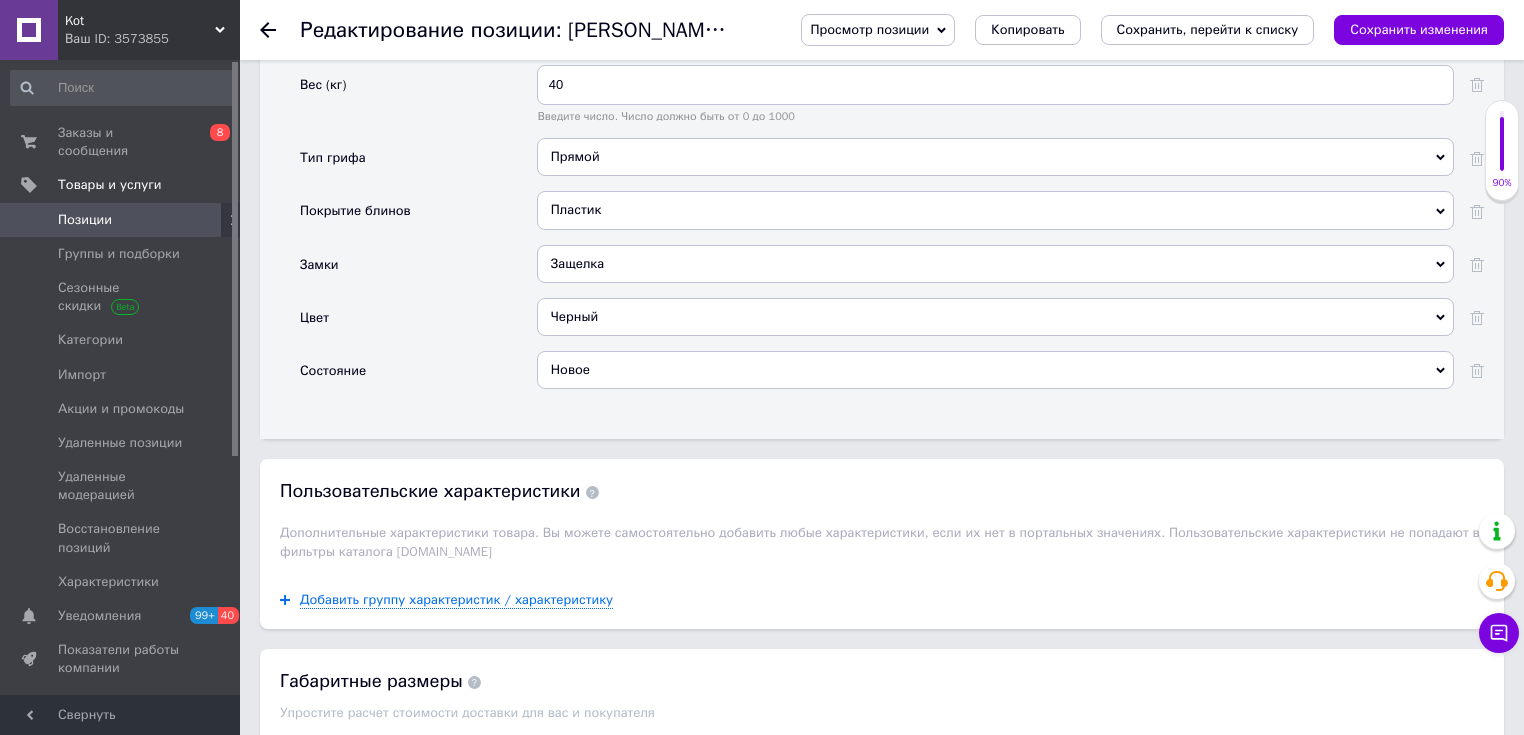 click 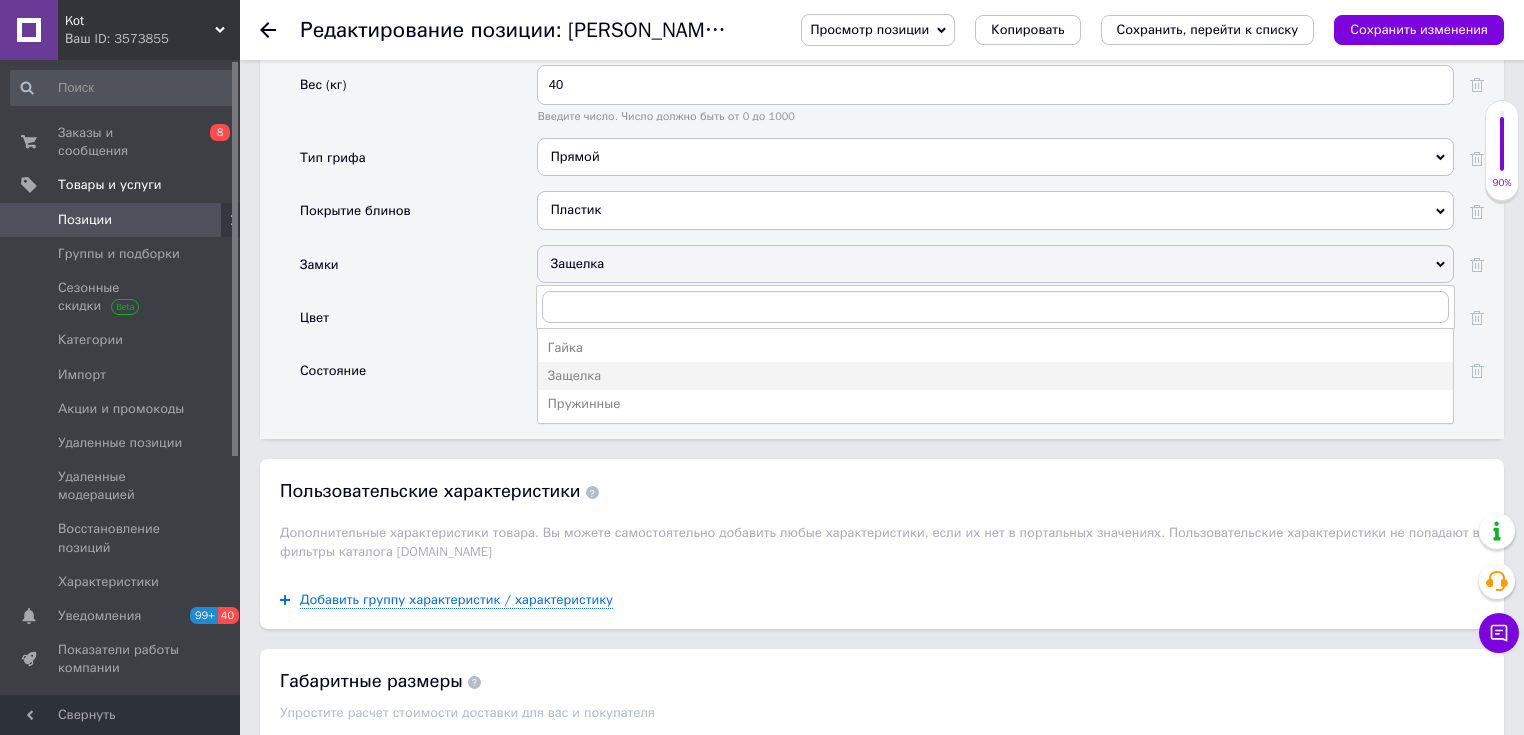 click 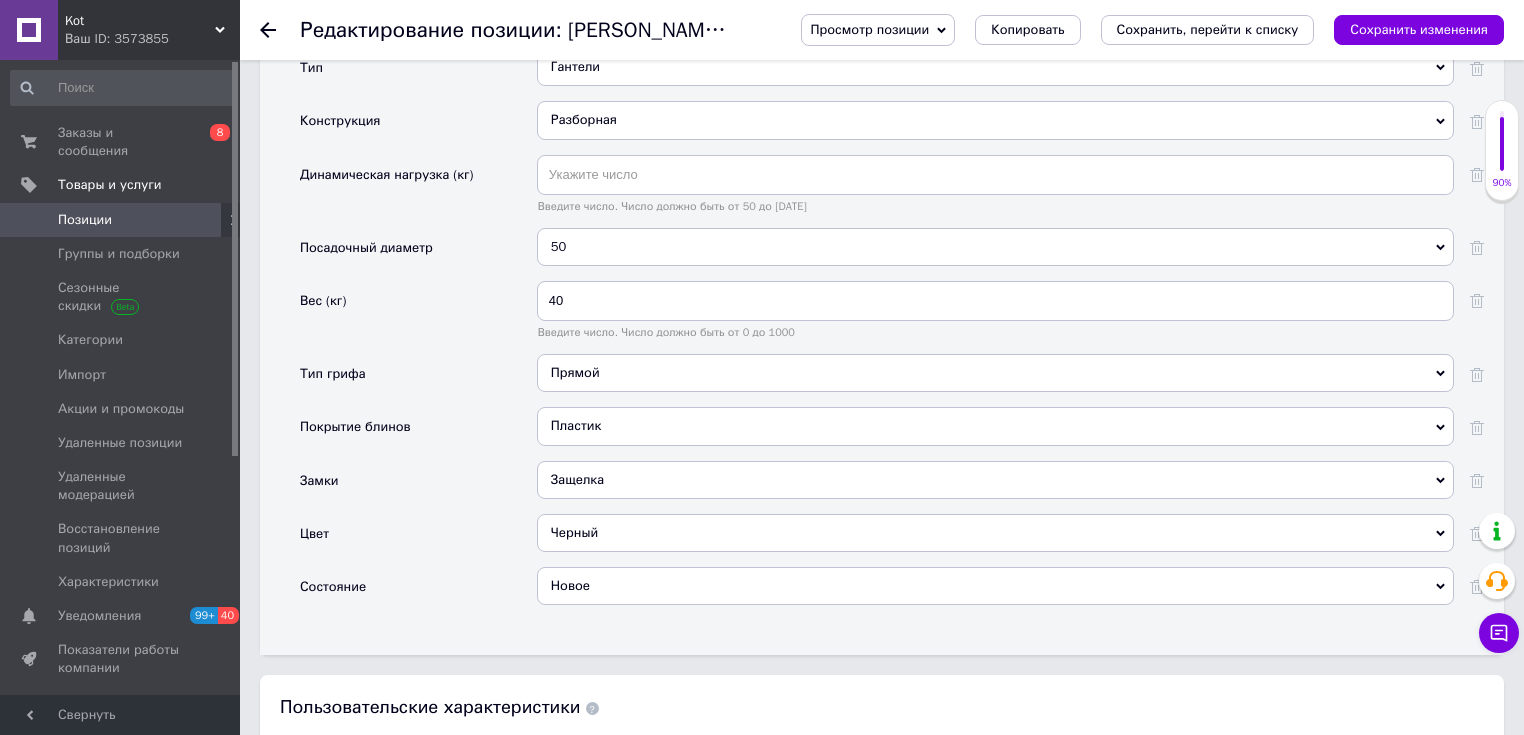 scroll, scrollTop: 1855, scrollLeft: 0, axis: vertical 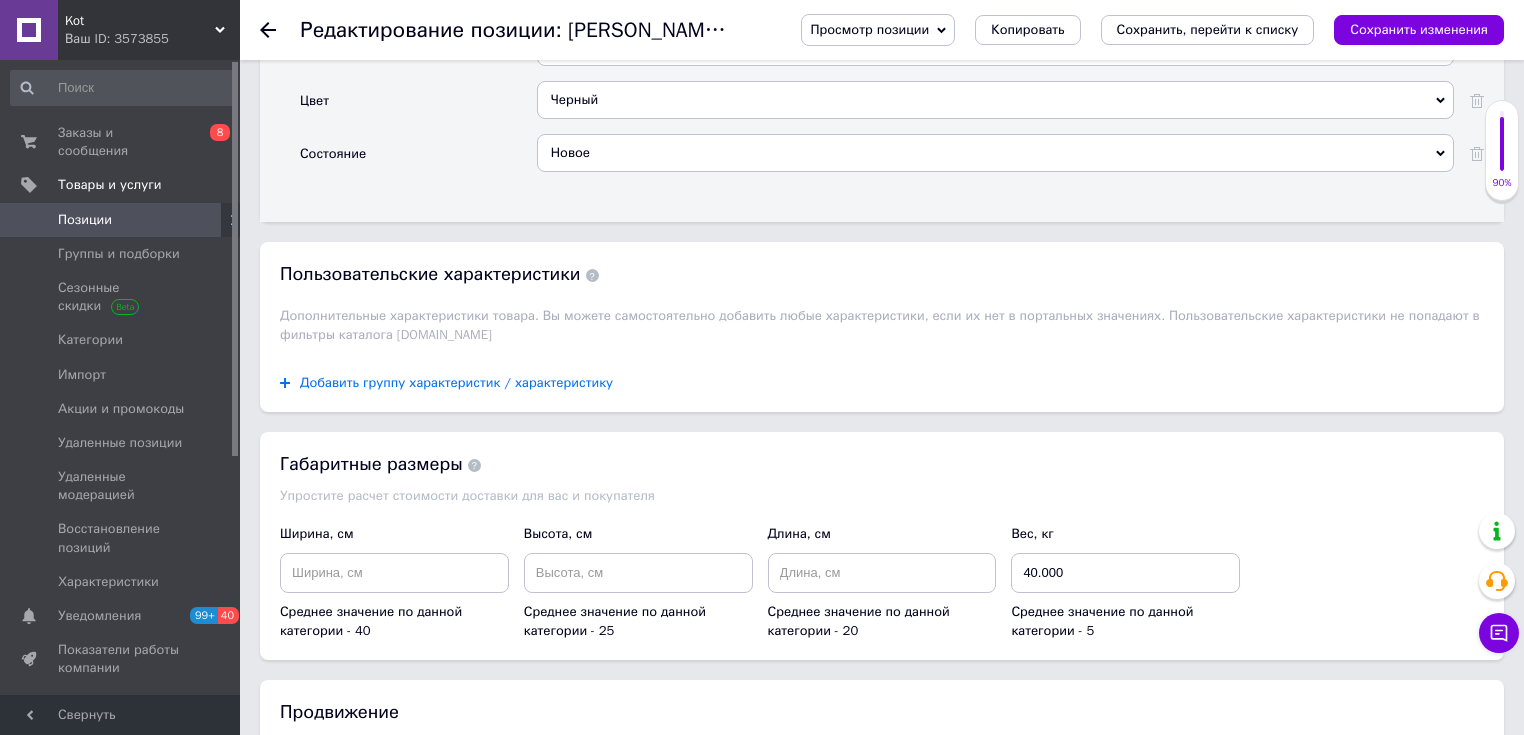 click on "Добавить группу характеристик / характеристику" at bounding box center (456, 383) 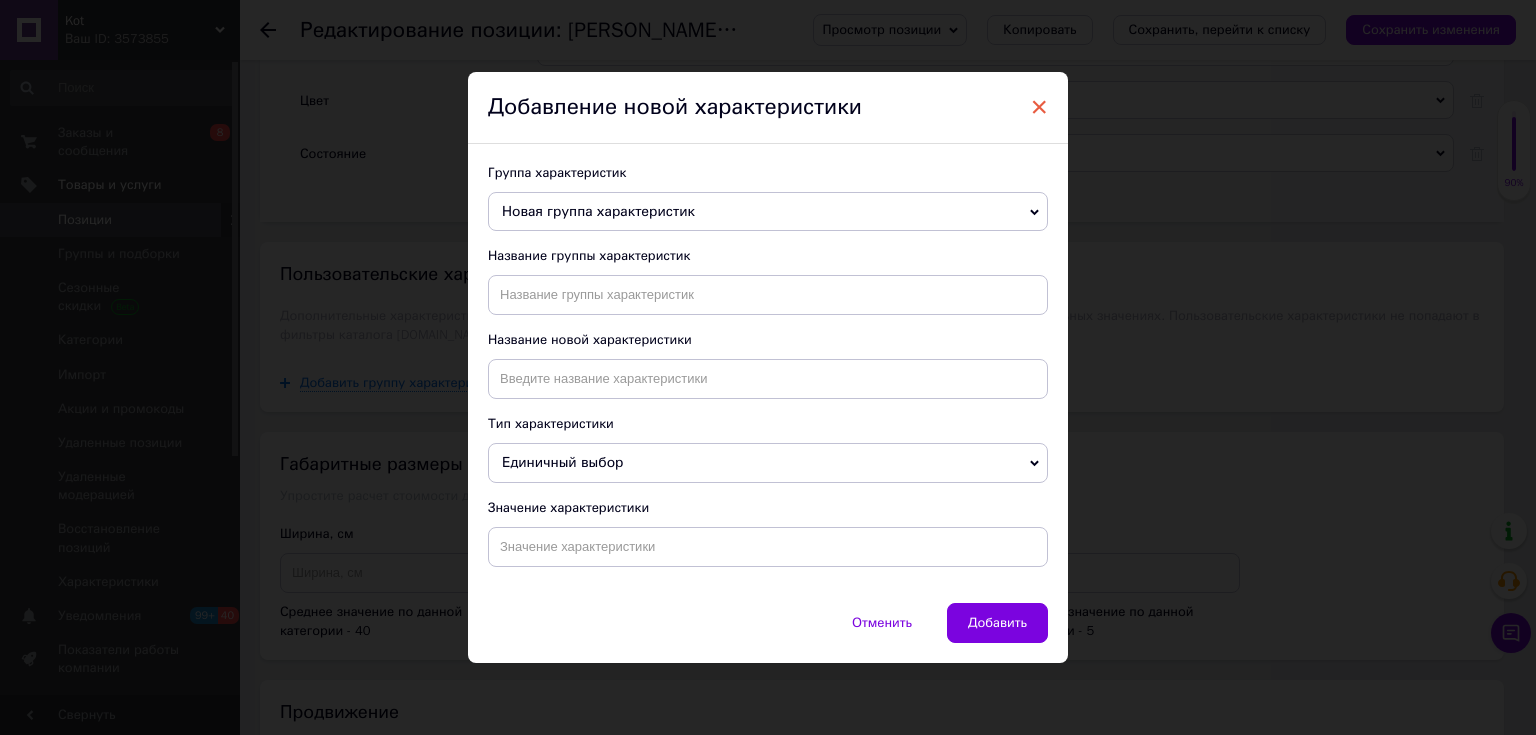 click on "×" at bounding box center [1039, 107] 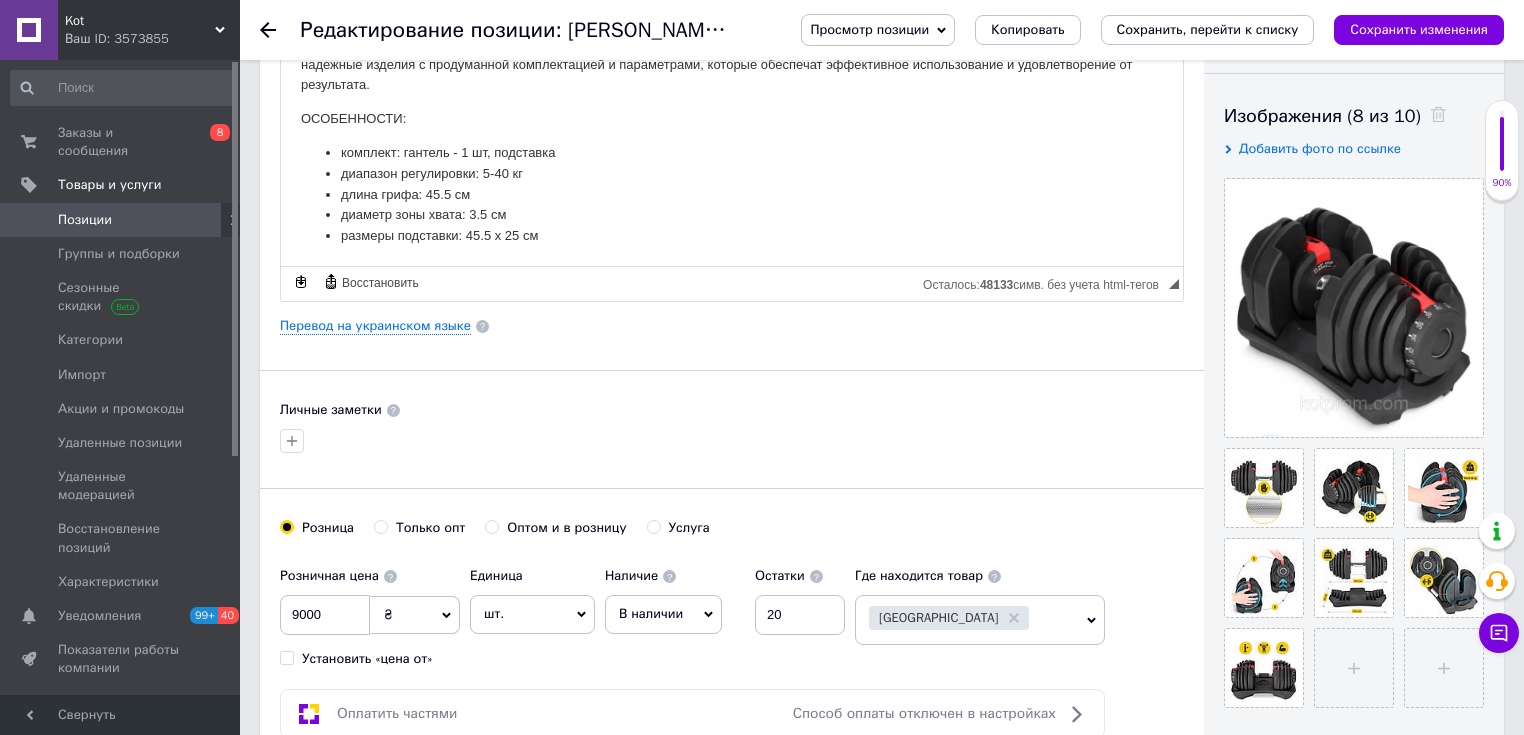scroll, scrollTop: 255, scrollLeft: 0, axis: vertical 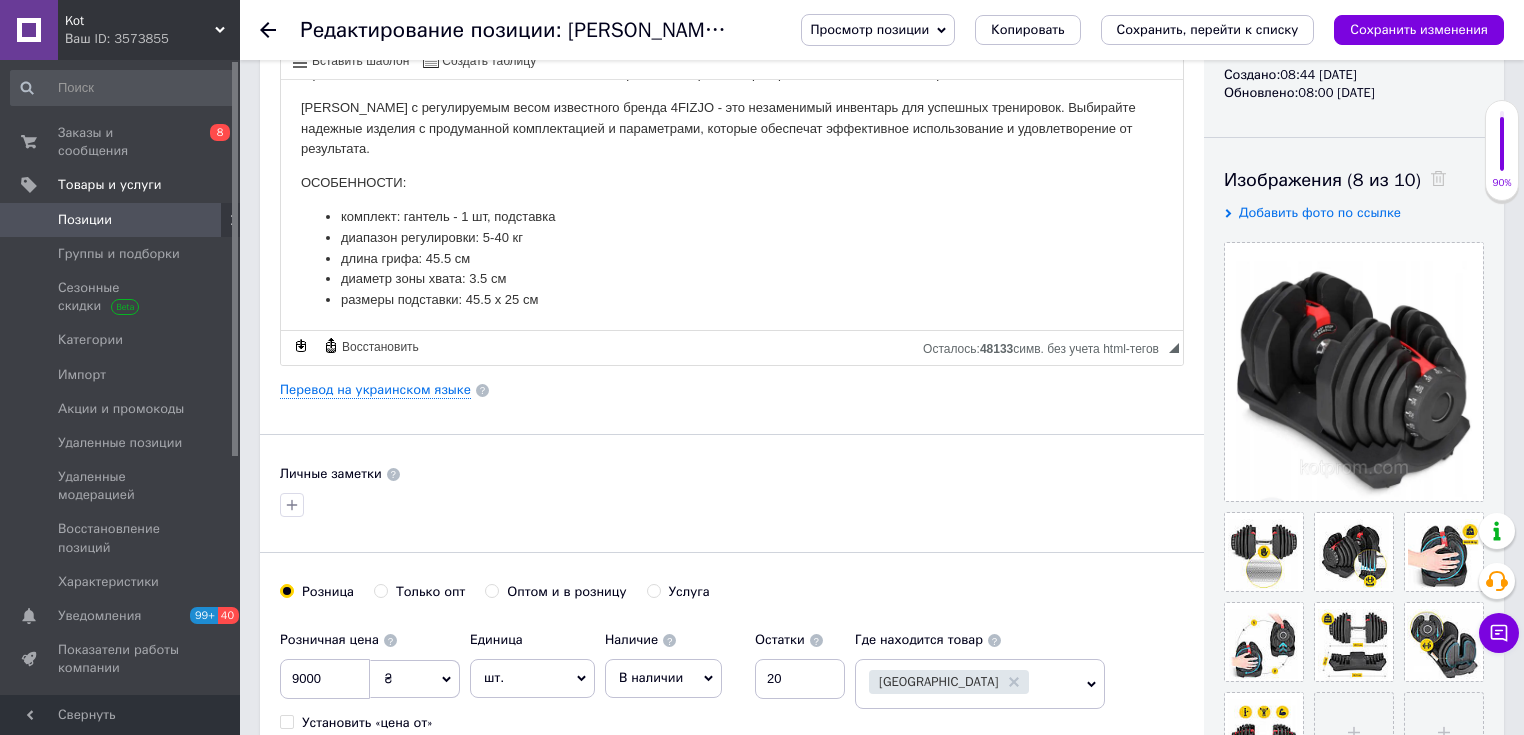 drag, startPoint x: 1177, startPoint y: 274, endPoint x: 1786, endPoint y: 387, distance: 619.39484 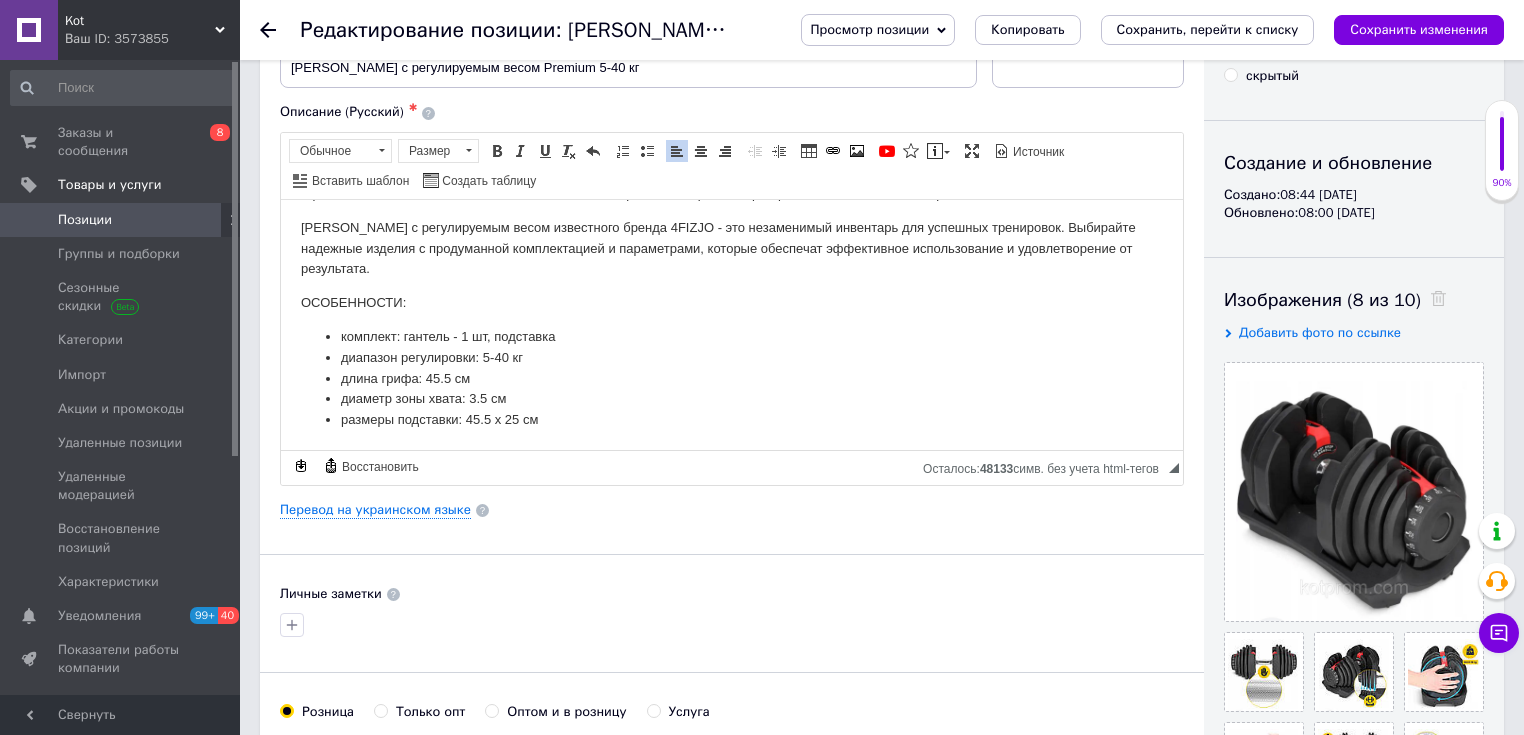 scroll, scrollTop: 59, scrollLeft: 0, axis: vertical 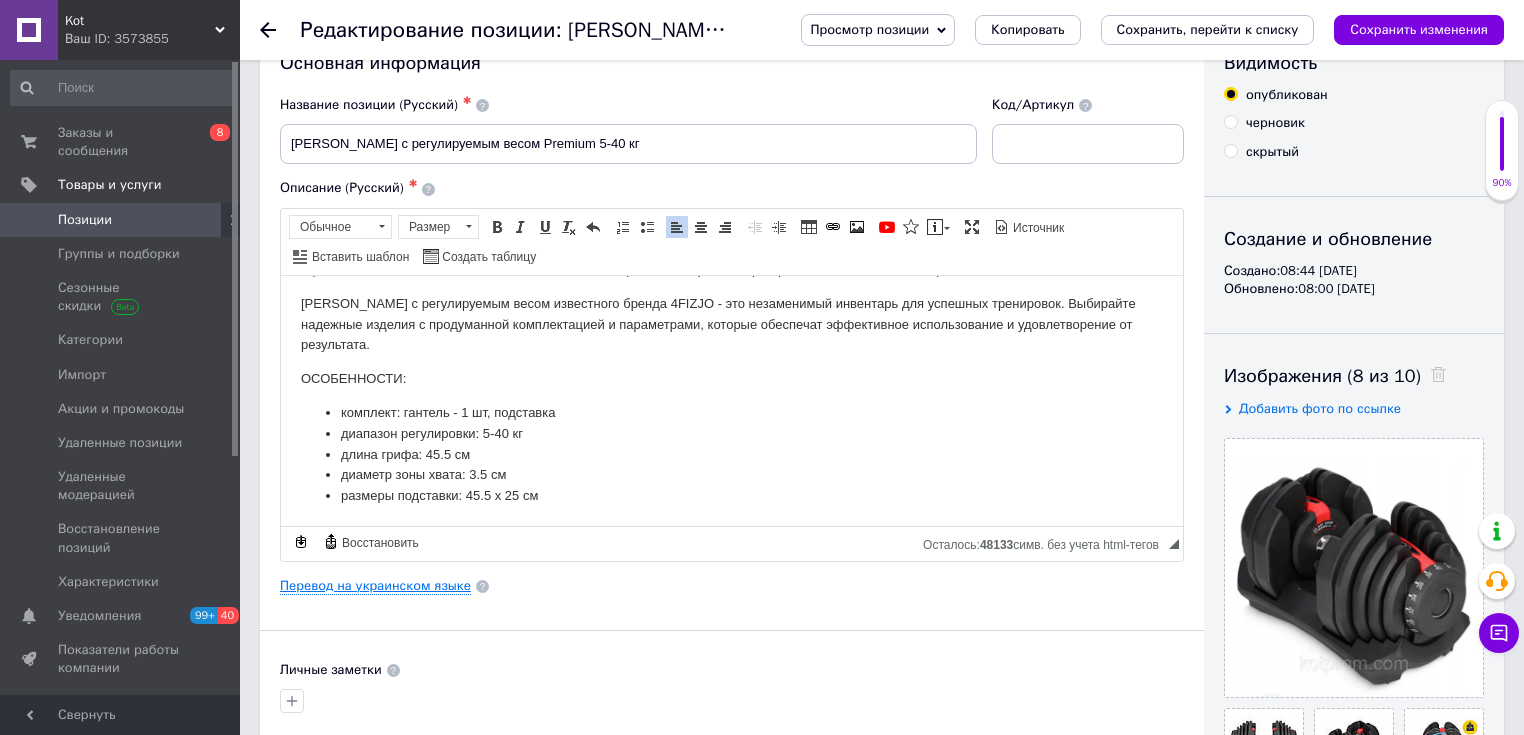 click on "Перевод на украинском языке" at bounding box center [375, 586] 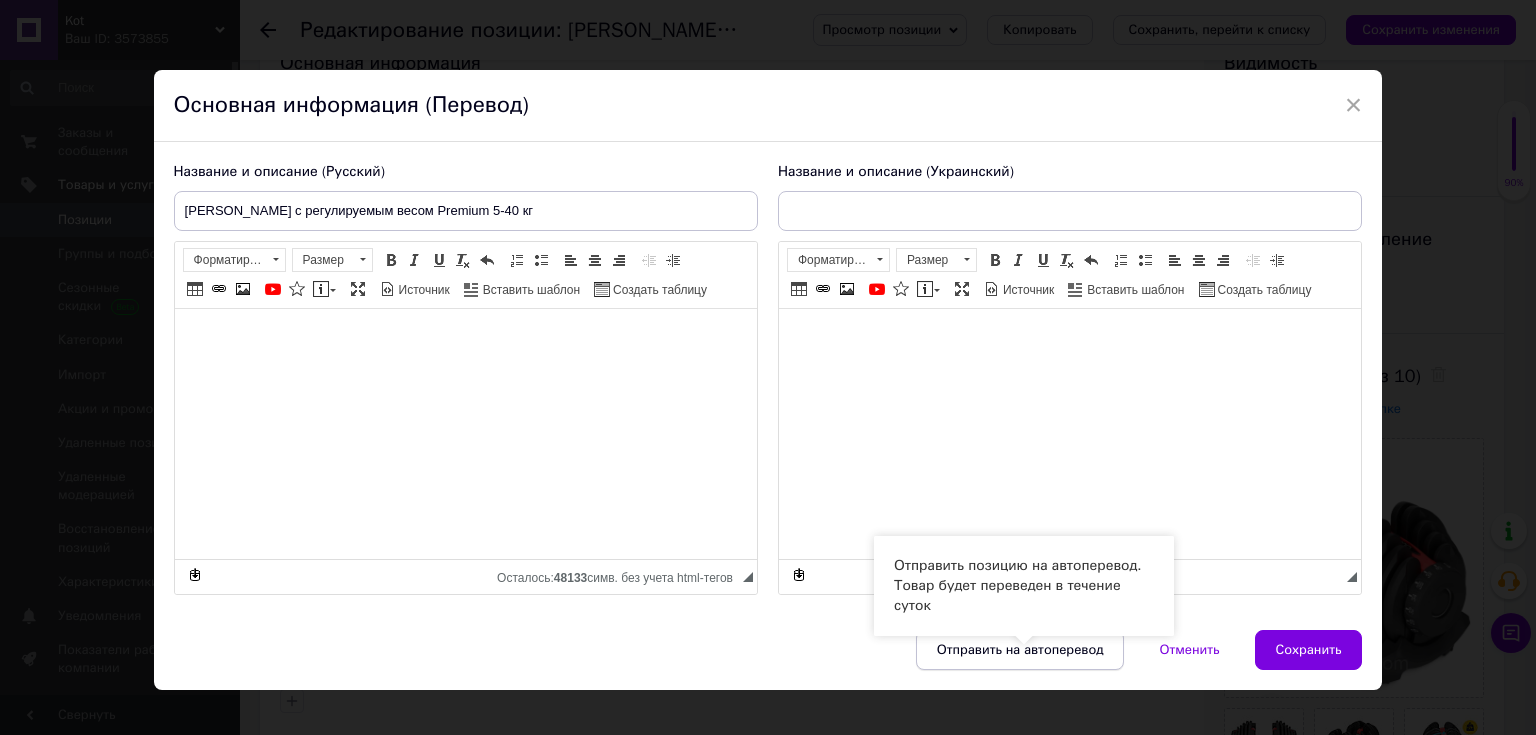 click on "Отправить на автоперевод" at bounding box center [1020, 650] 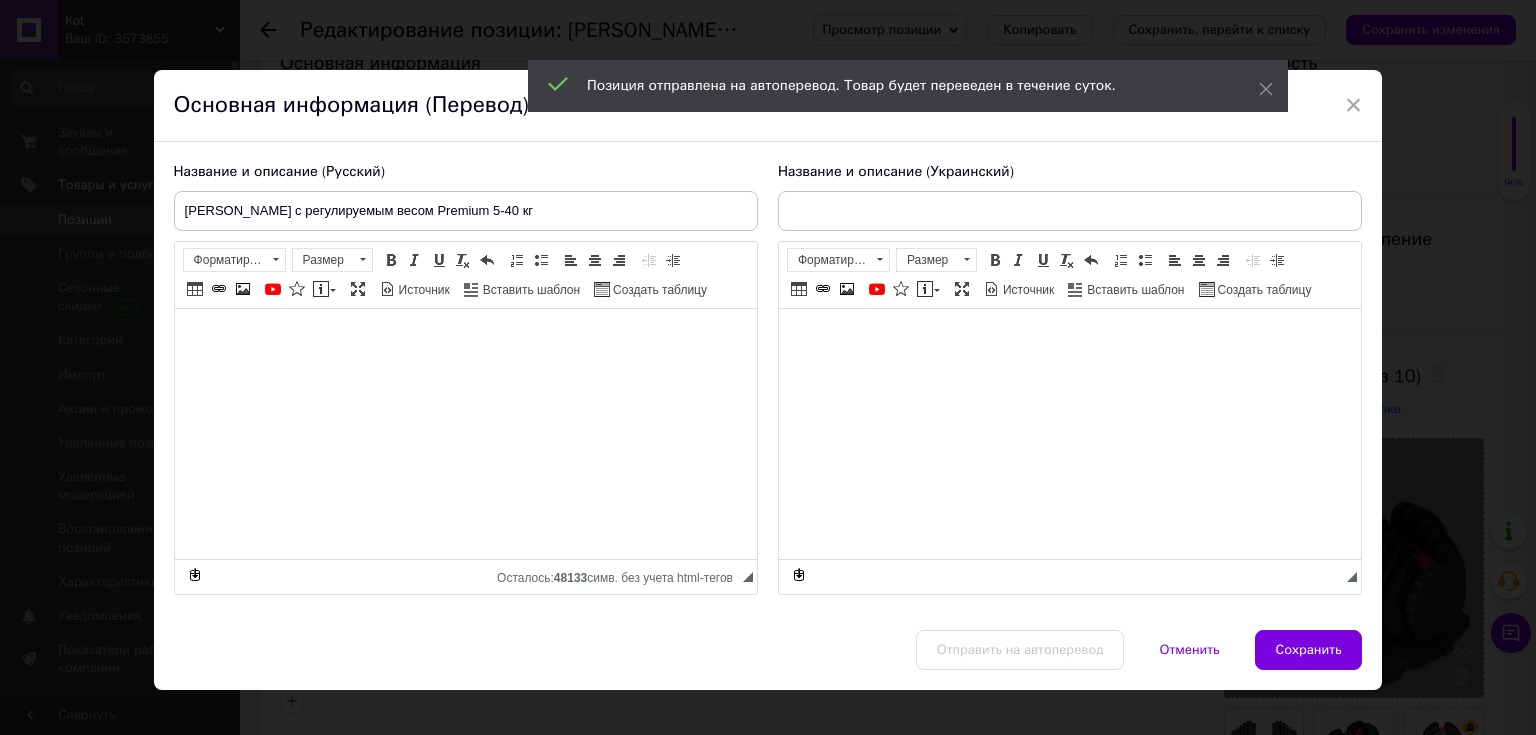 click on "Сохранить" at bounding box center [1309, 650] 